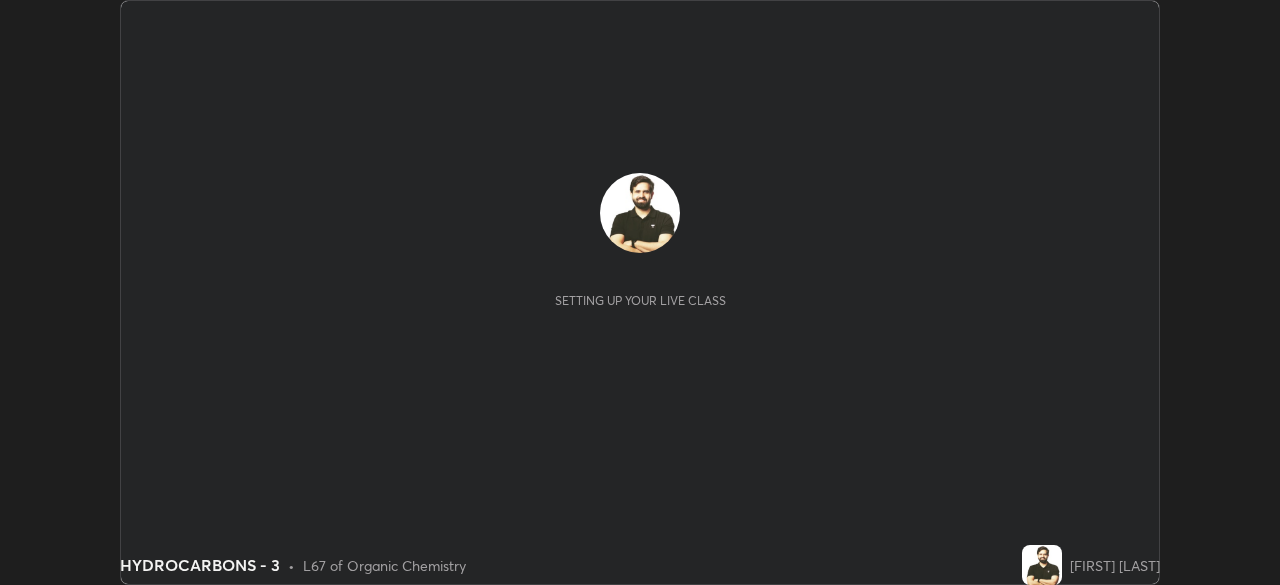 scroll, scrollTop: 0, scrollLeft: 0, axis: both 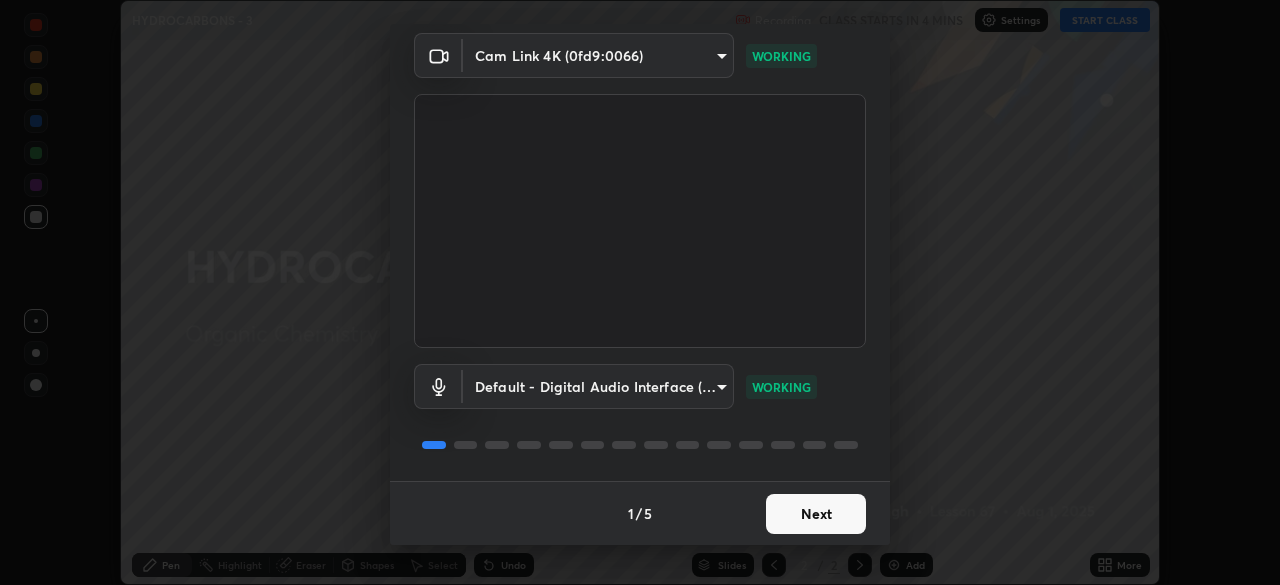click on "Next" at bounding box center [816, 514] 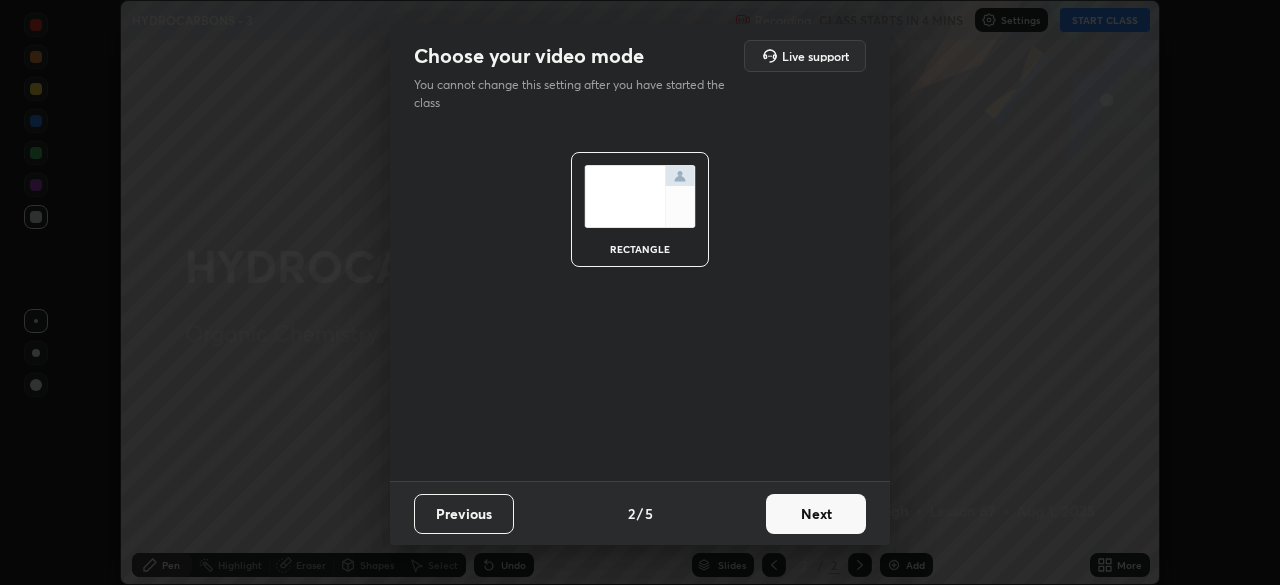 scroll, scrollTop: 0, scrollLeft: 0, axis: both 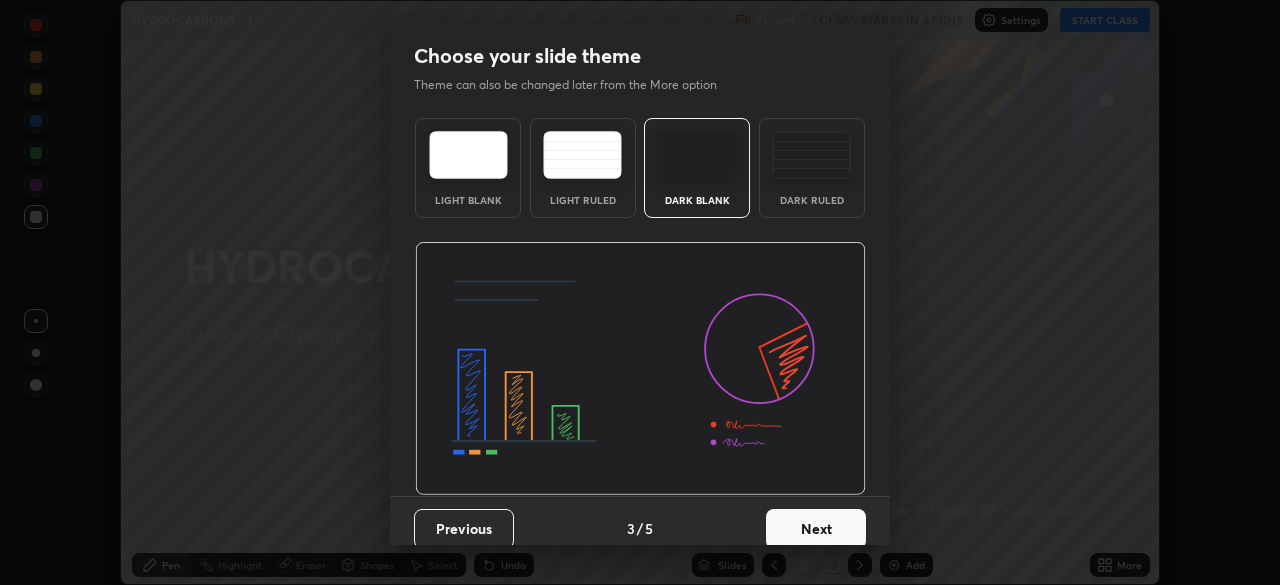 click on "Next" at bounding box center [816, 529] 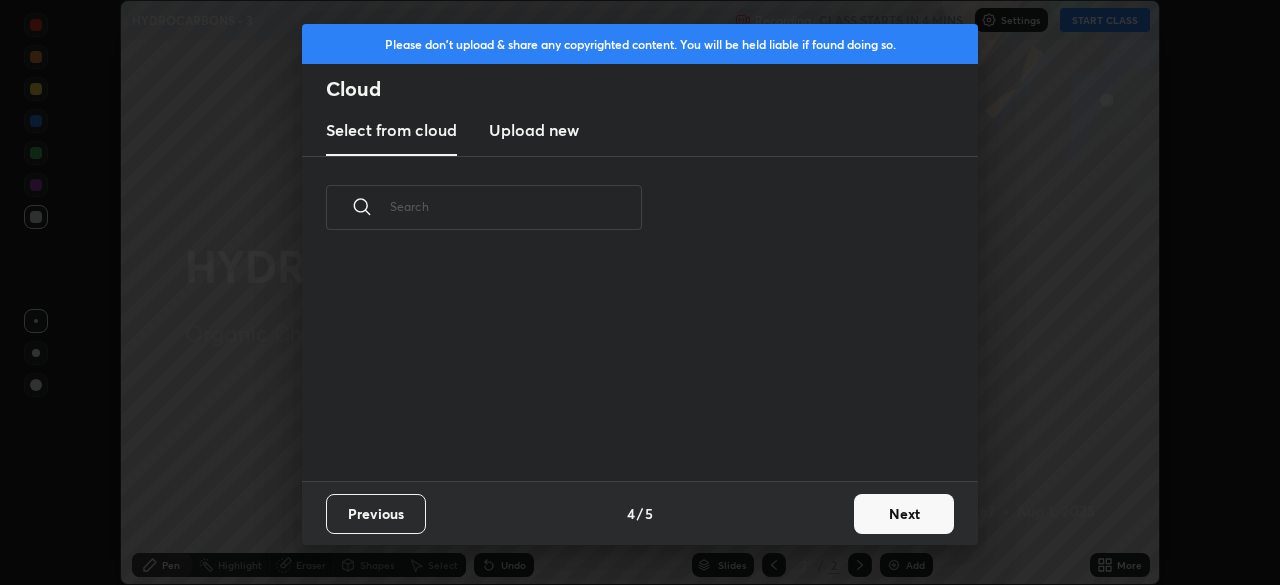 click on "Next" at bounding box center [904, 514] 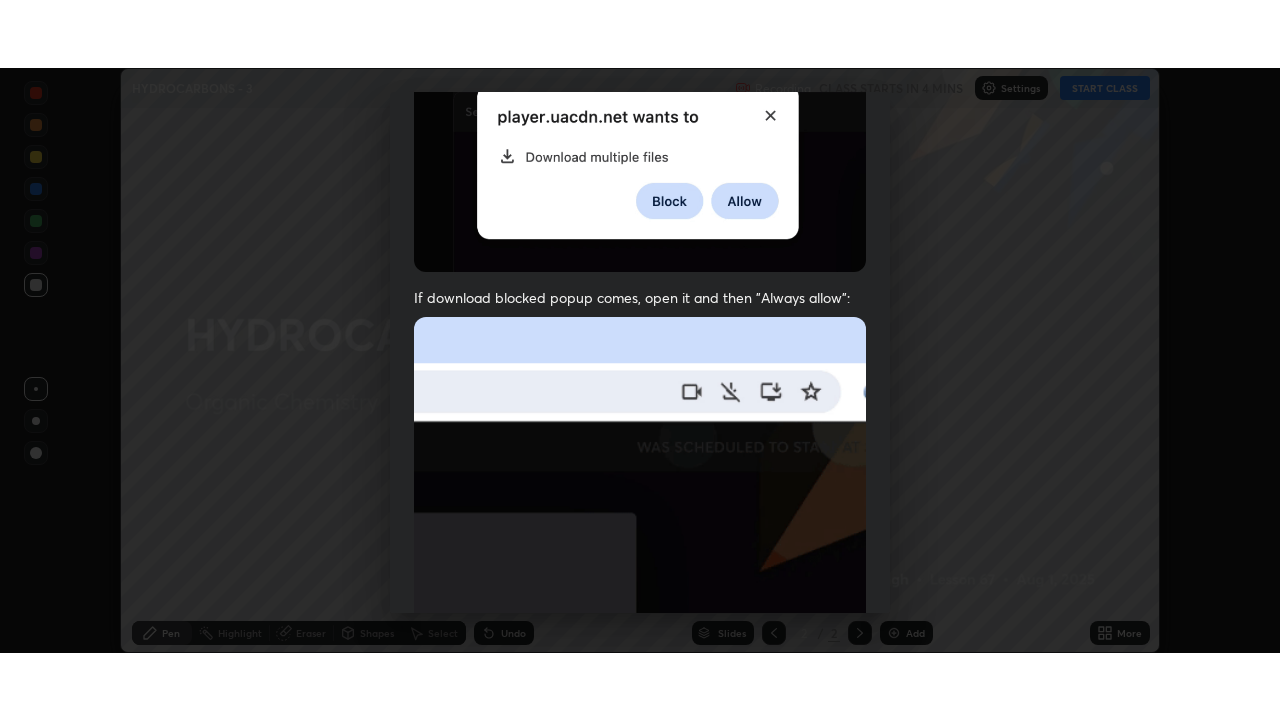 scroll, scrollTop: 479, scrollLeft: 0, axis: vertical 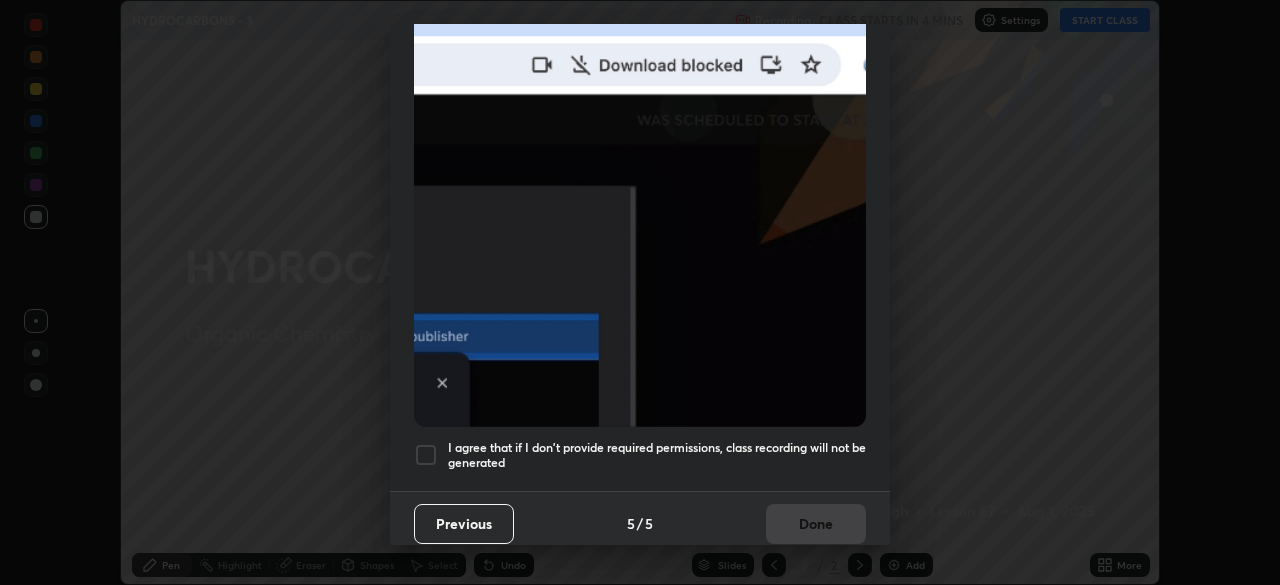 click at bounding box center (426, 455) 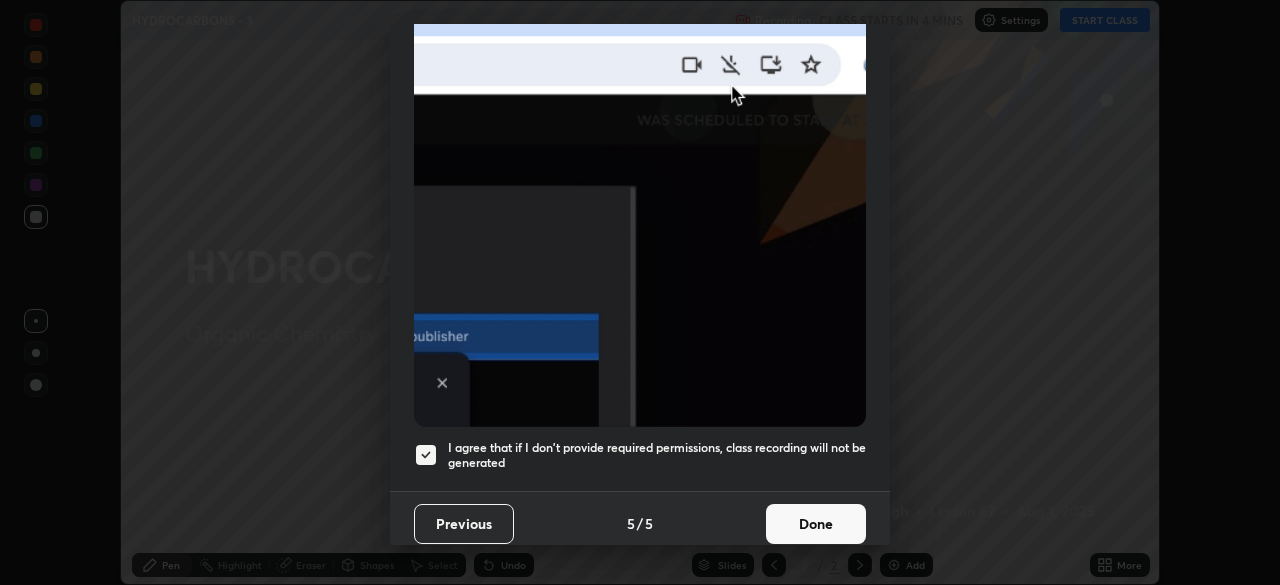 click on "Done" at bounding box center [816, 524] 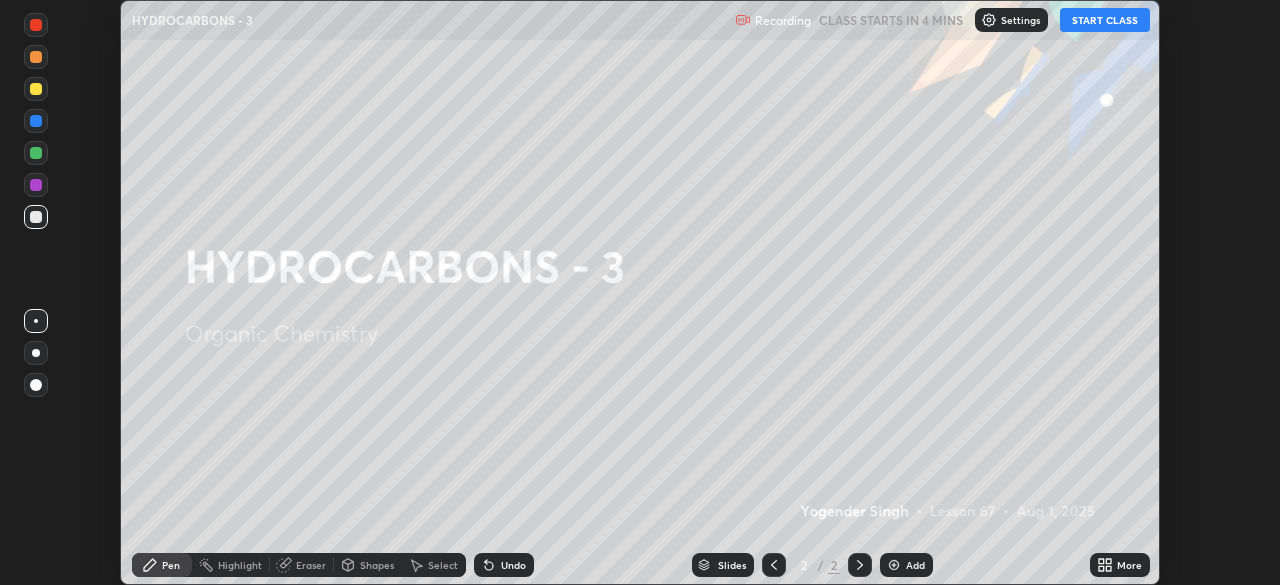 click on "START CLASS" at bounding box center (1105, 20) 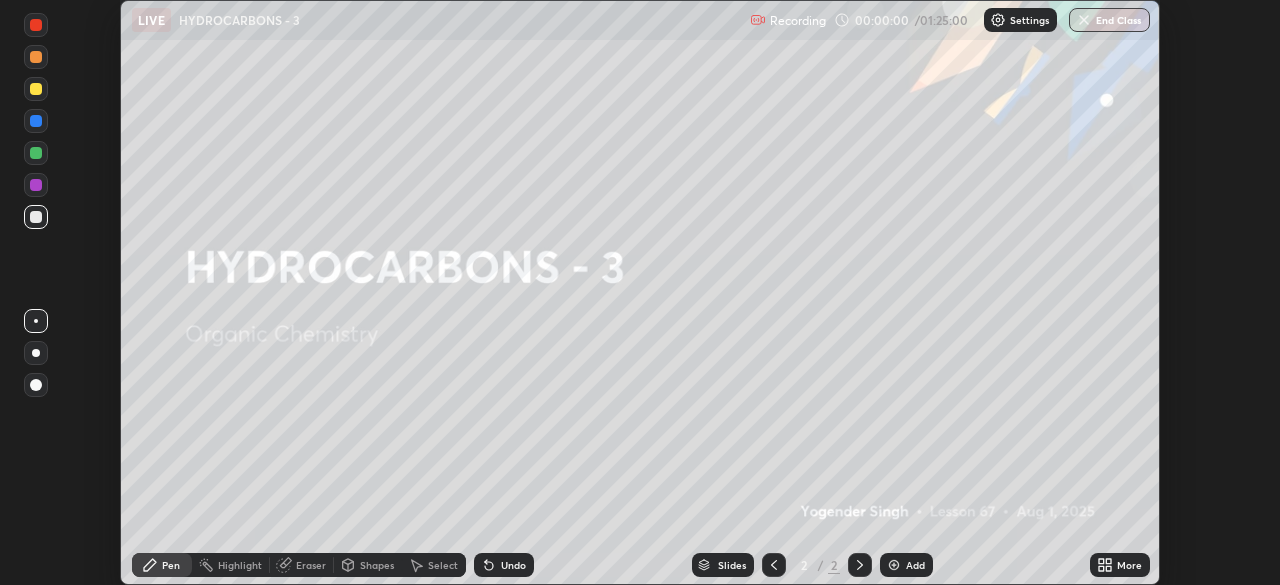 click 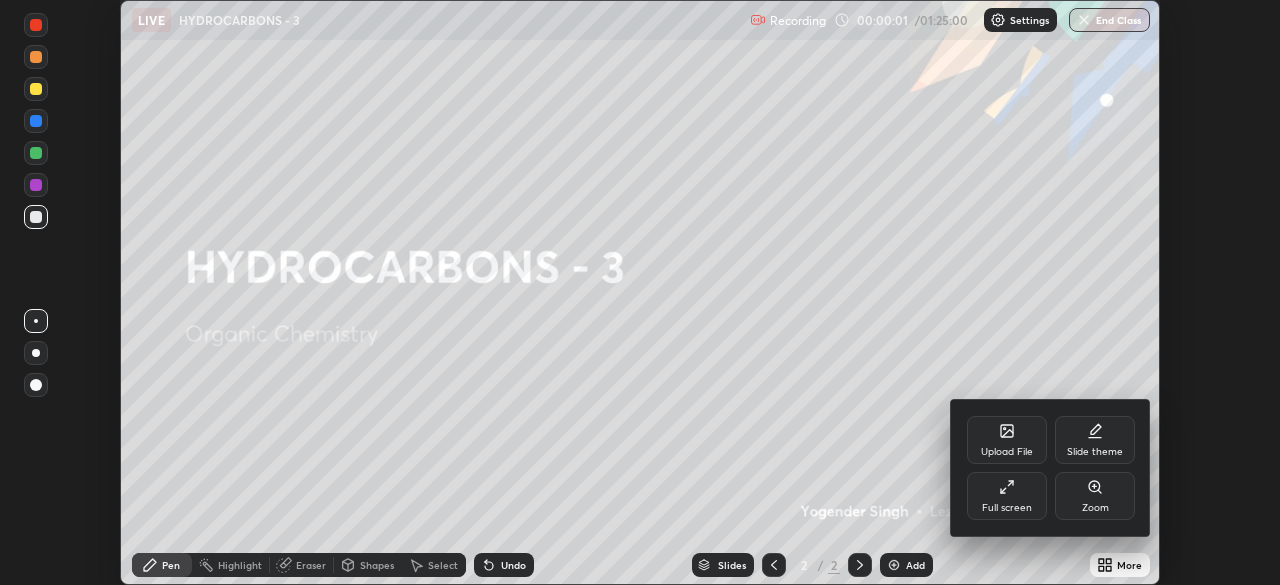 click 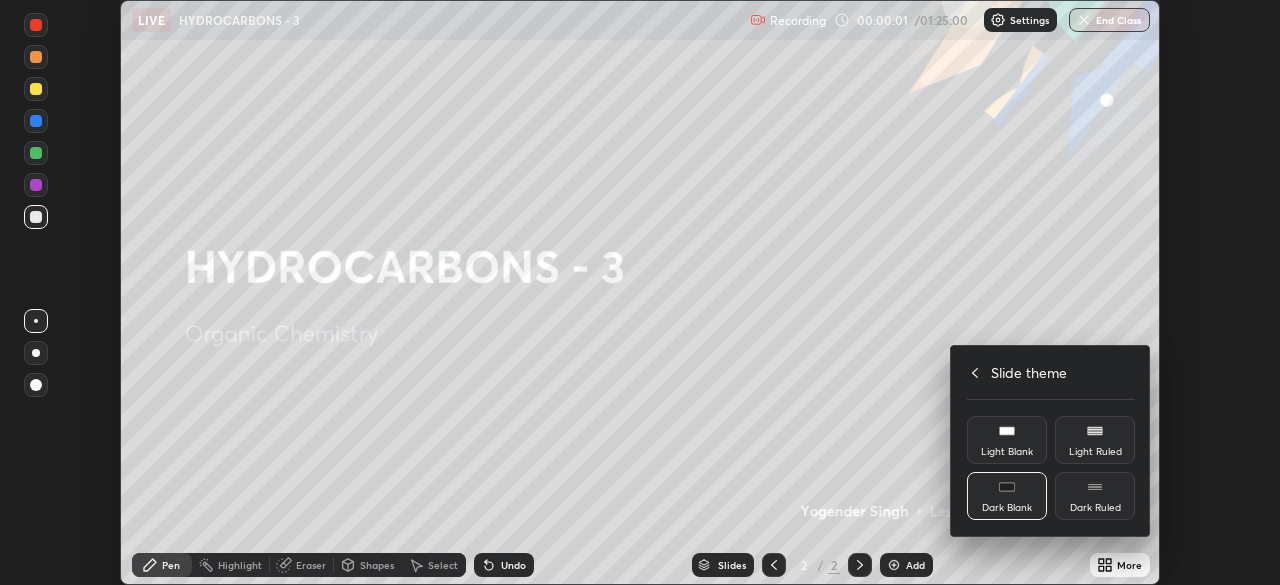 click on "Dark Ruled" at bounding box center [1095, 496] 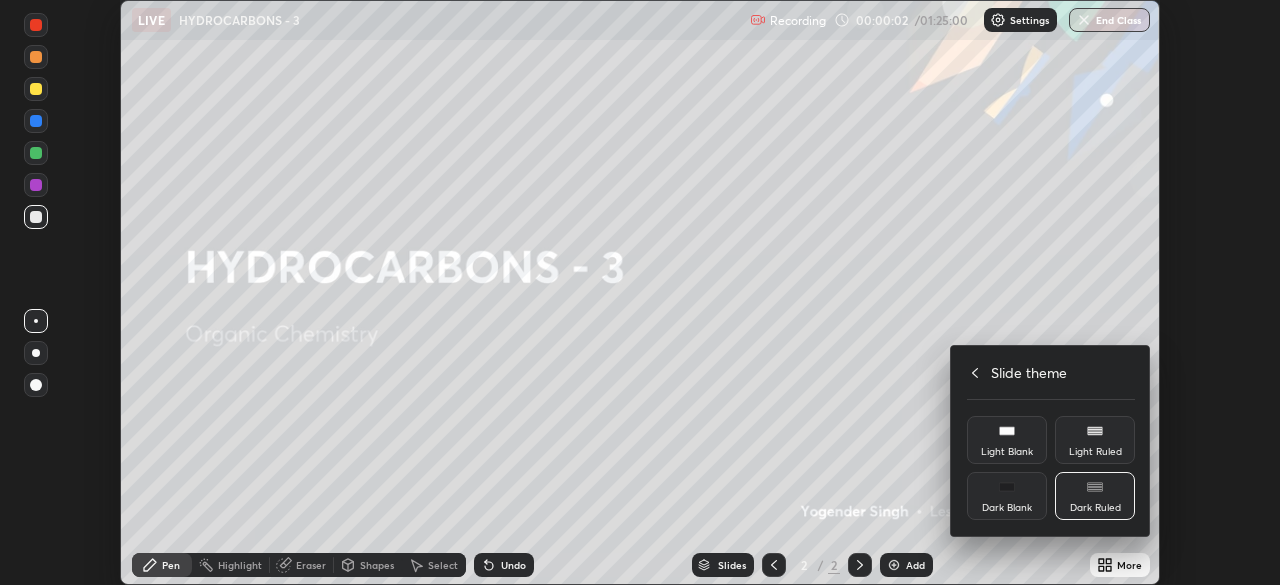click 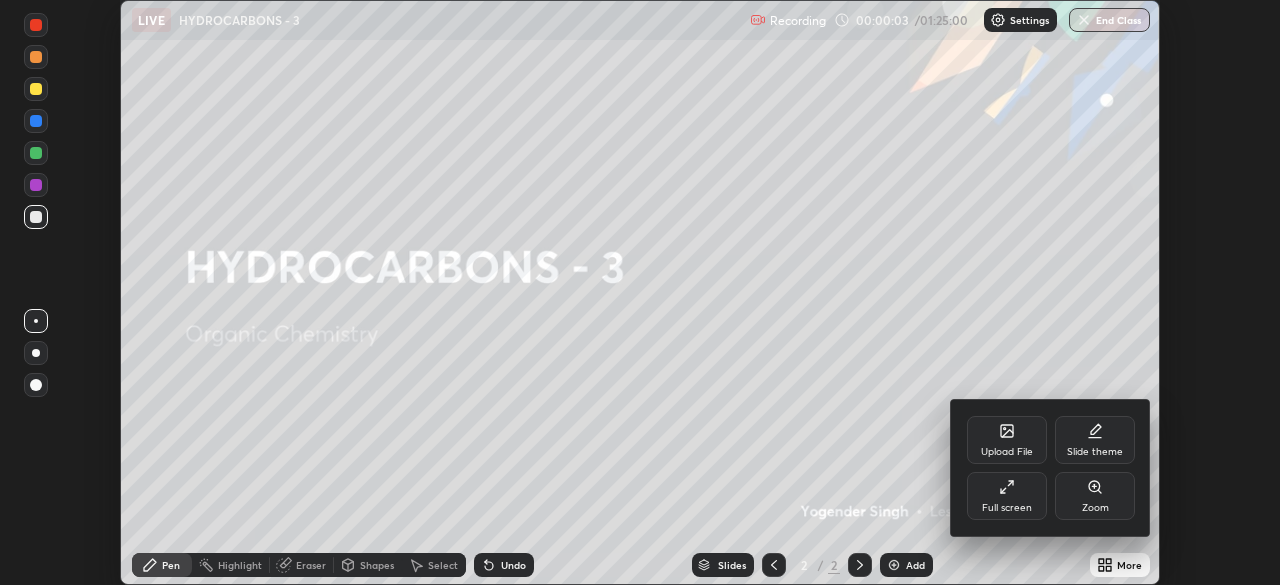 click on "Full screen" at bounding box center (1007, 508) 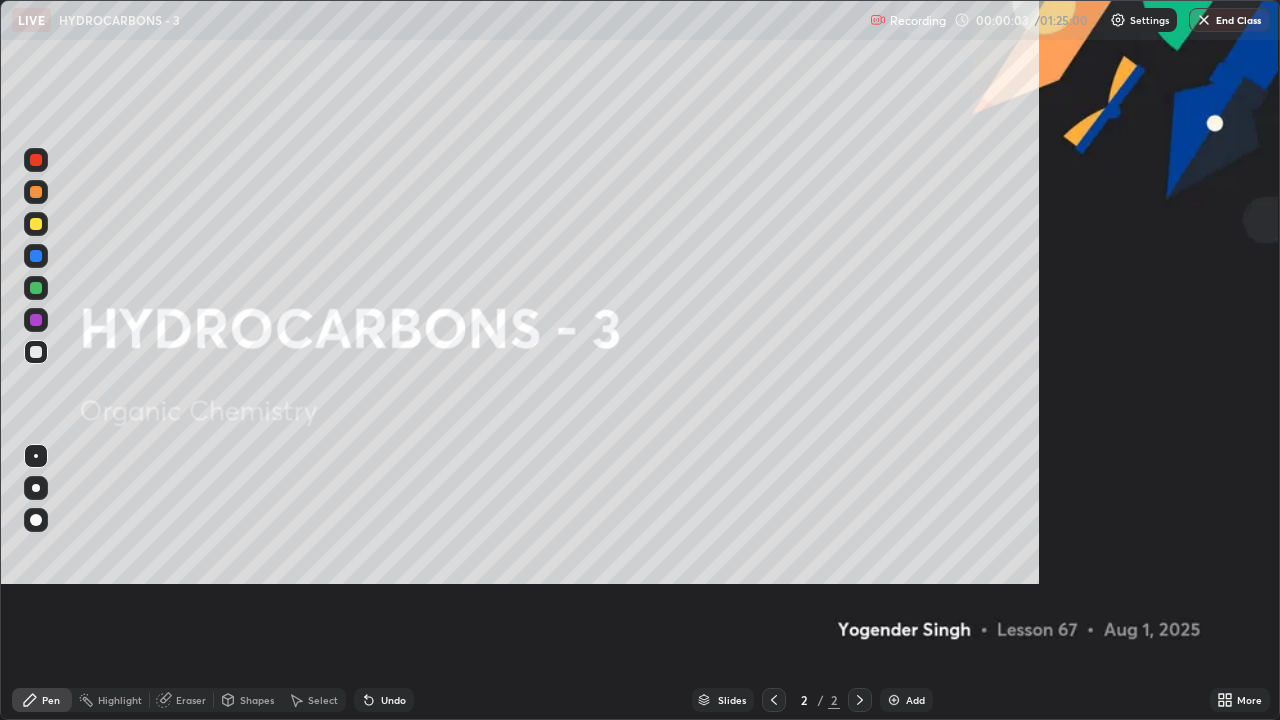 scroll, scrollTop: 99280, scrollLeft: 98720, axis: both 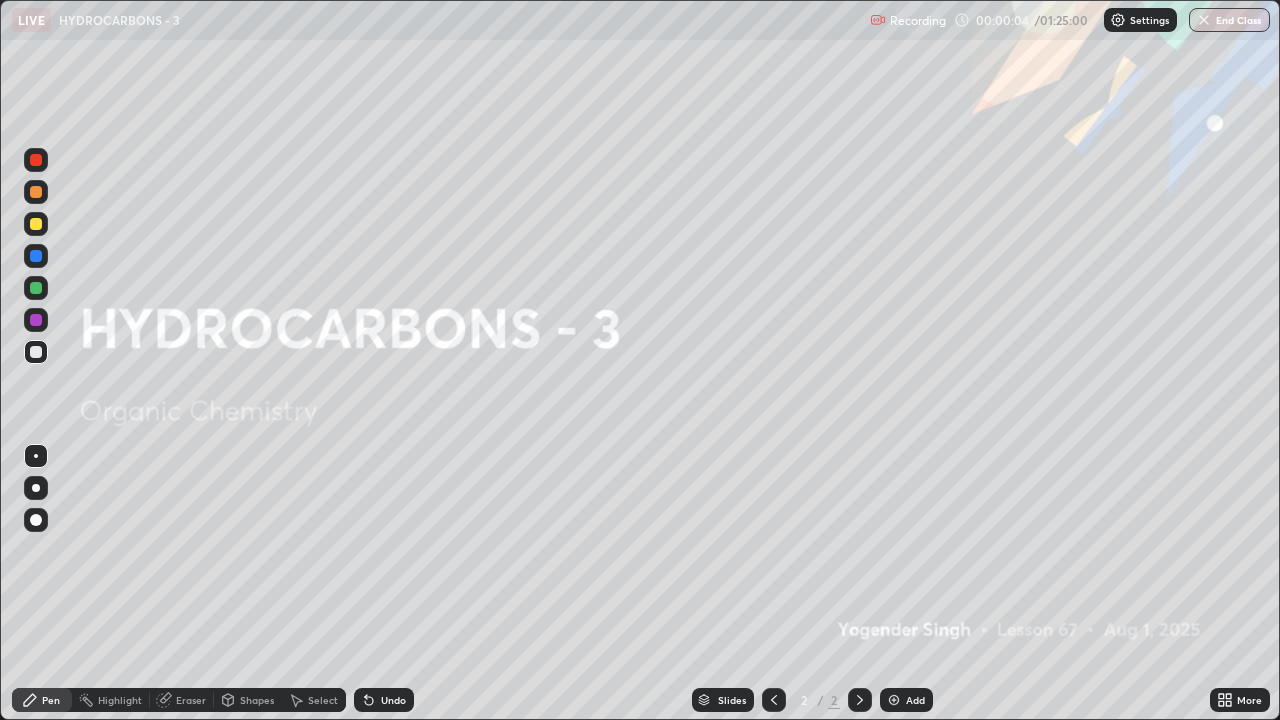 click on "Add" at bounding box center (915, 700) 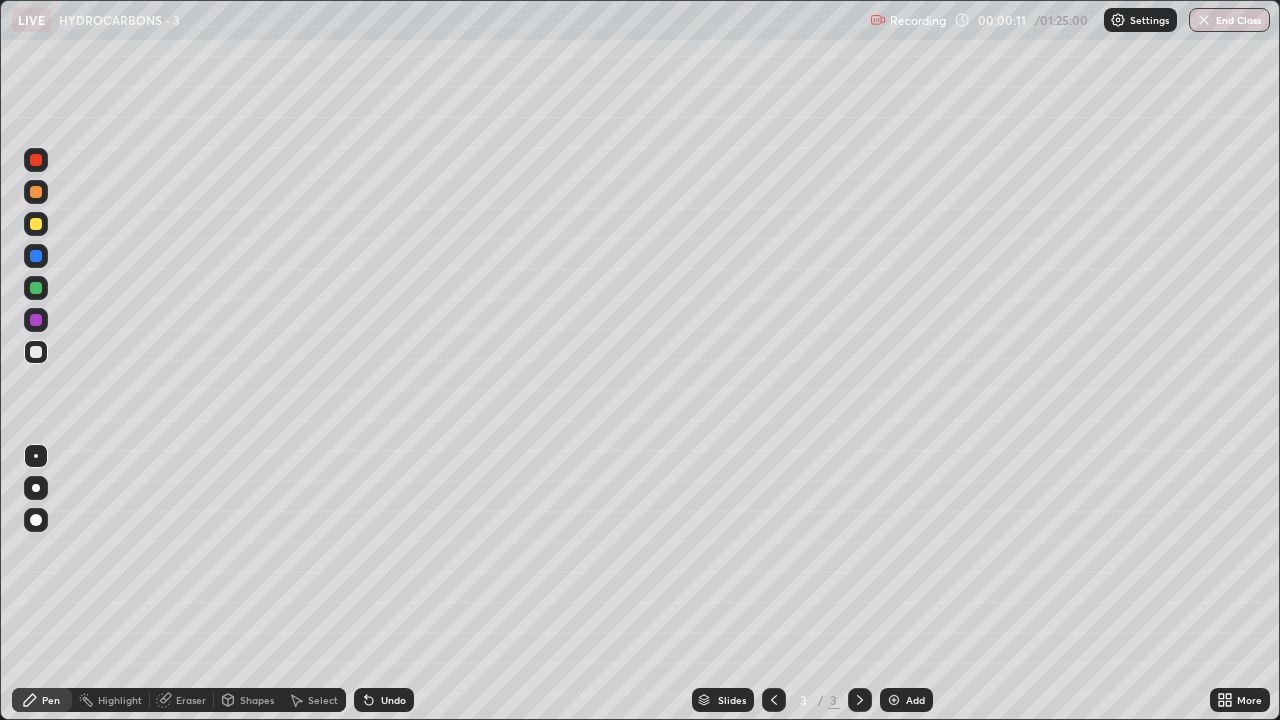 click at bounding box center [36, 488] 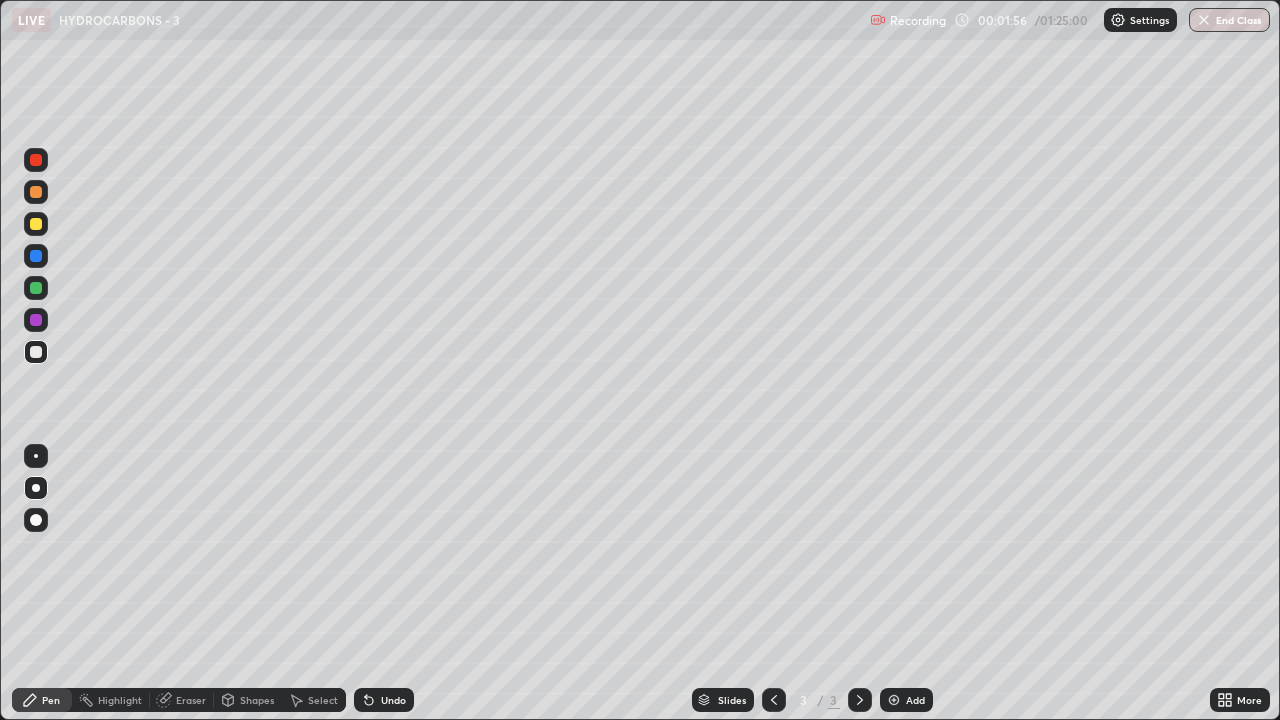 click at bounding box center (36, 224) 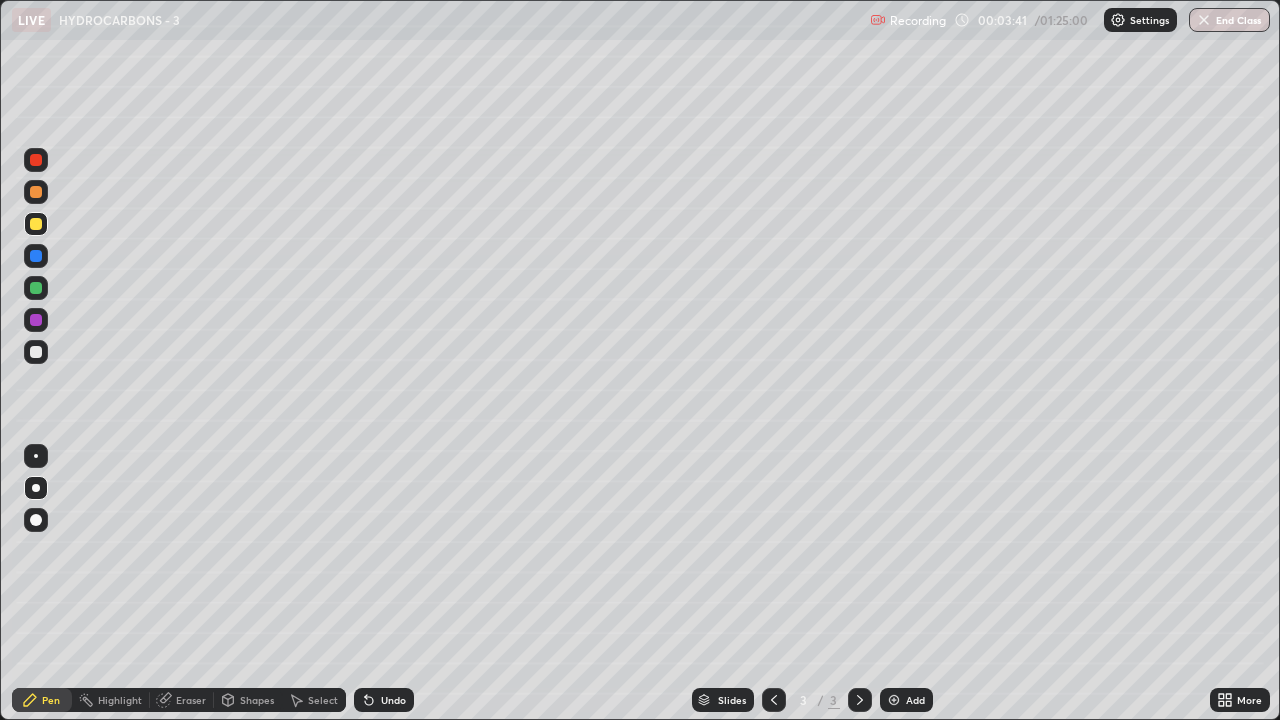click at bounding box center [36, 352] 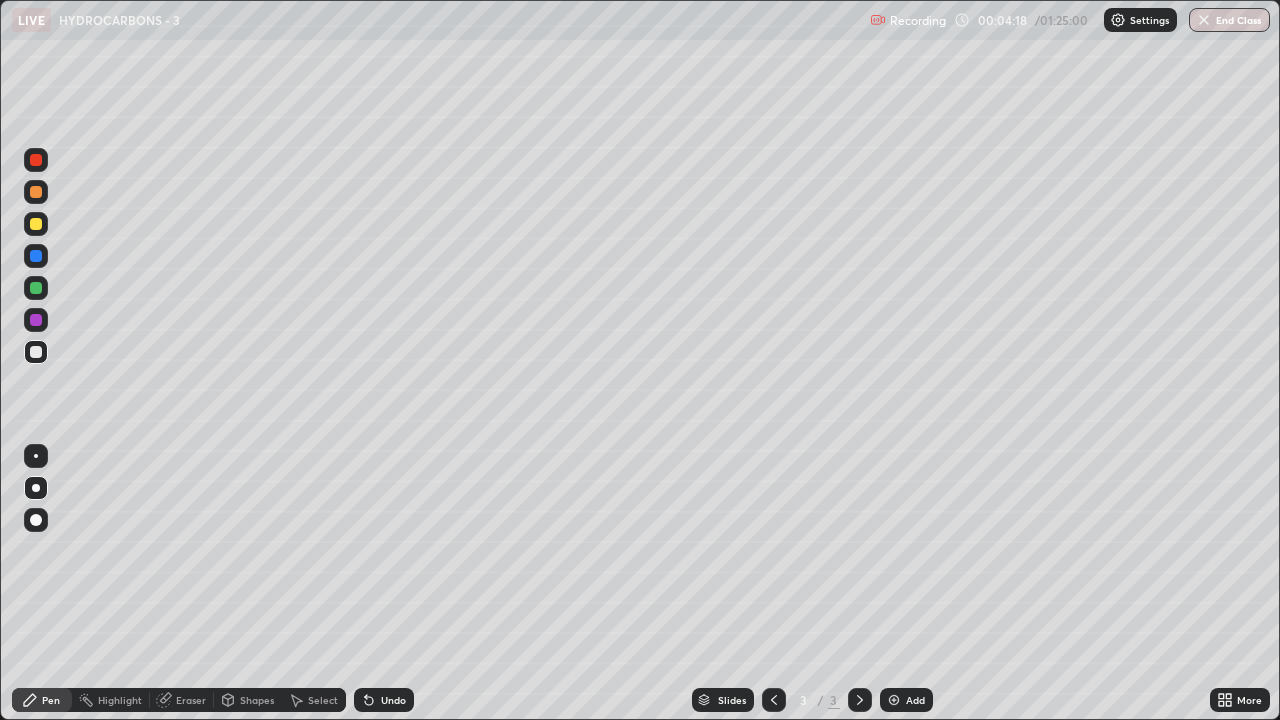 click at bounding box center [36, 256] 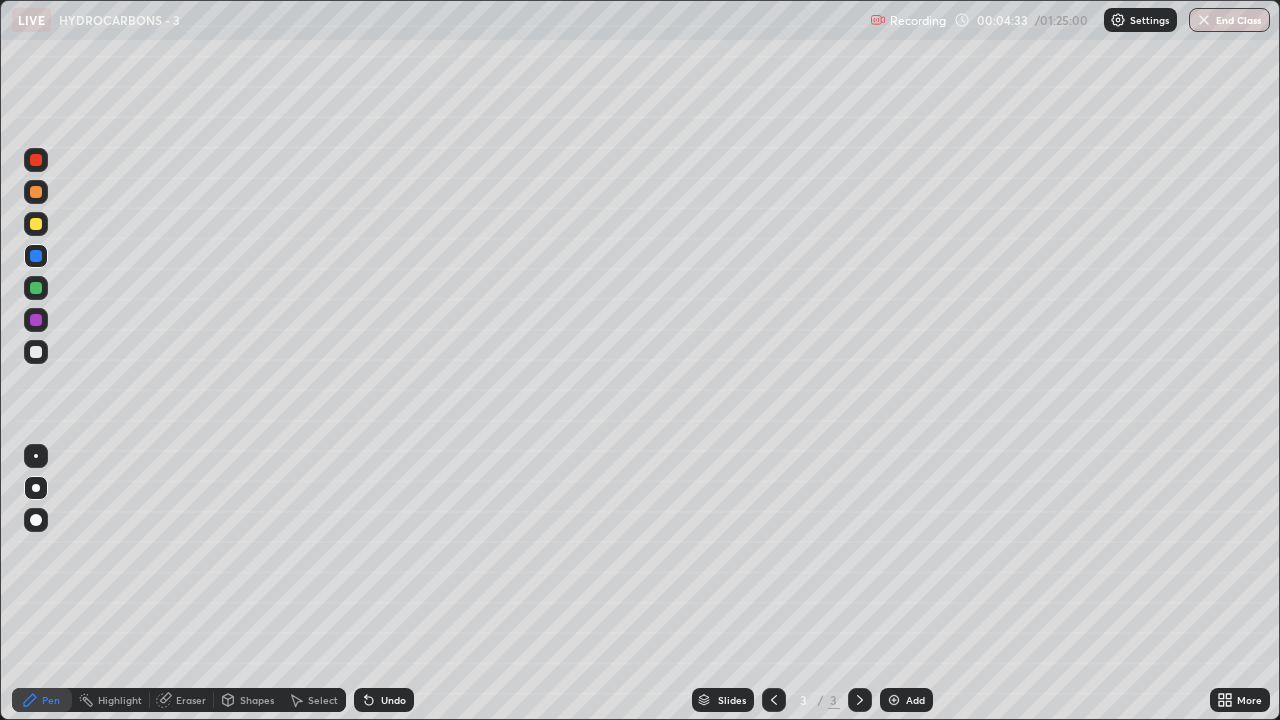 click at bounding box center (36, 352) 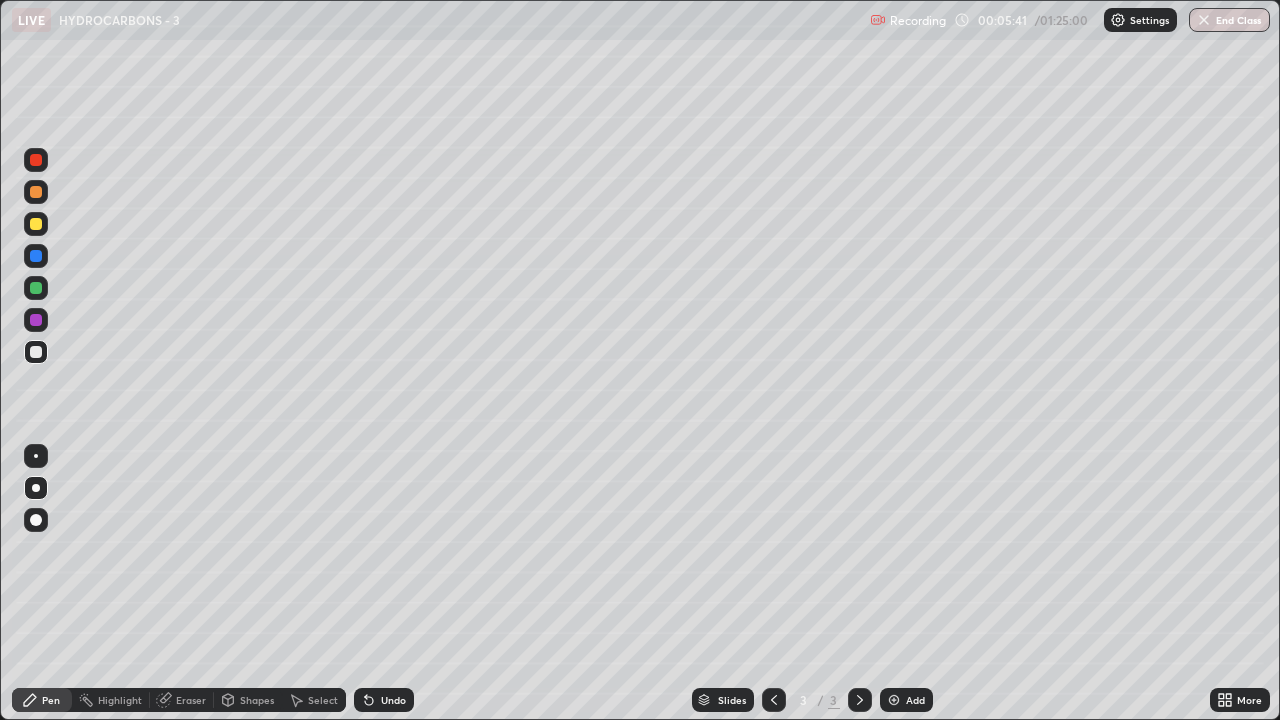 click at bounding box center (36, 160) 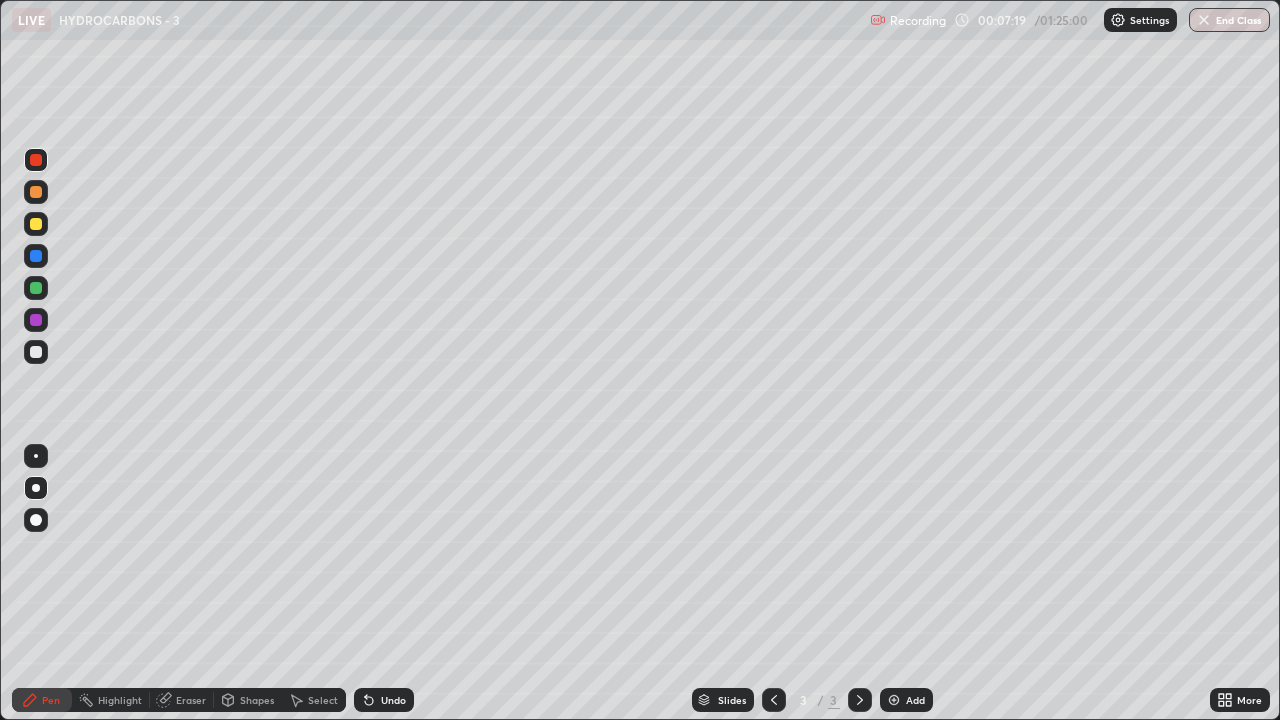 click at bounding box center [36, 352] 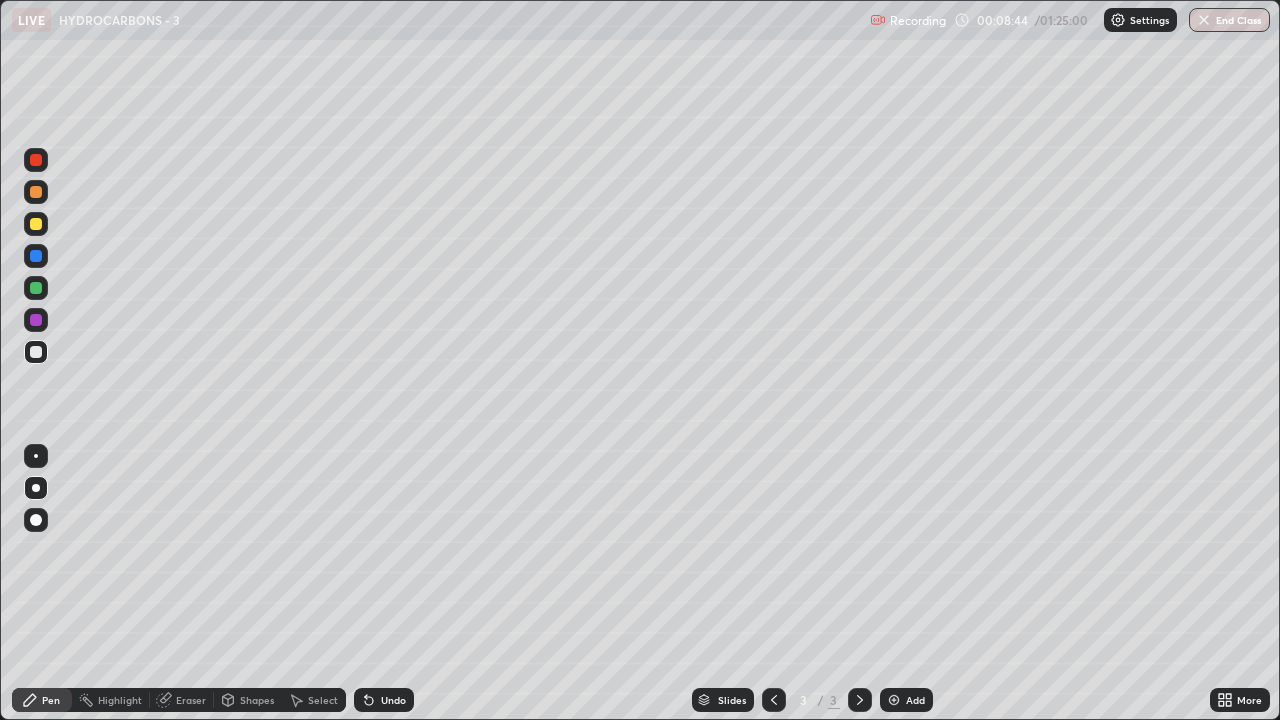 click on "Undo" at bounding box center [393, 700] 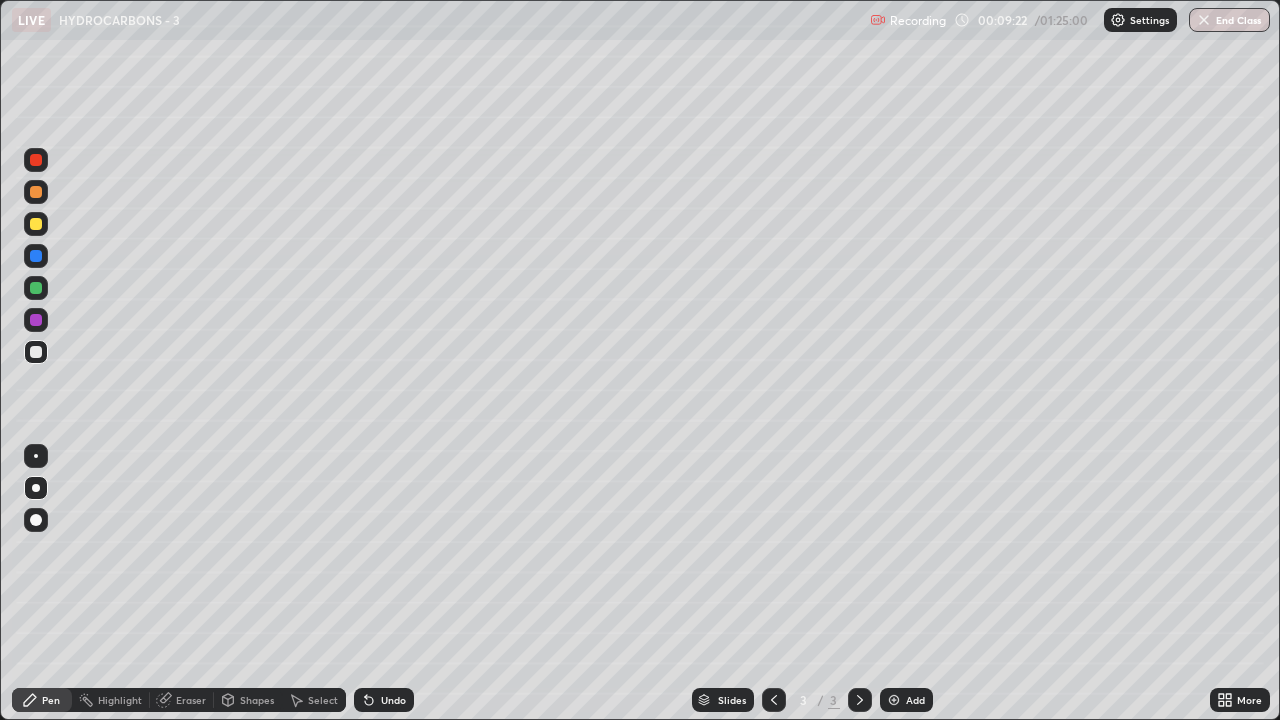 click at bounding box center [36, 288] 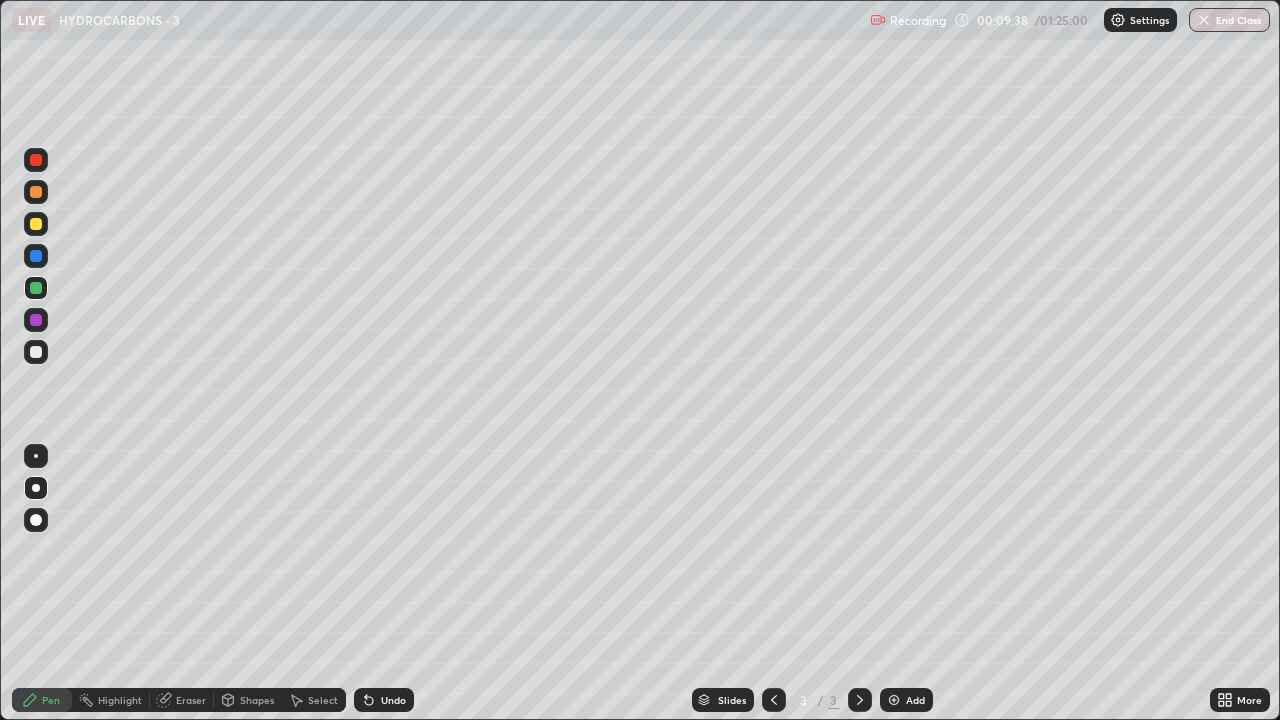 click at bounding box center (36, 320) 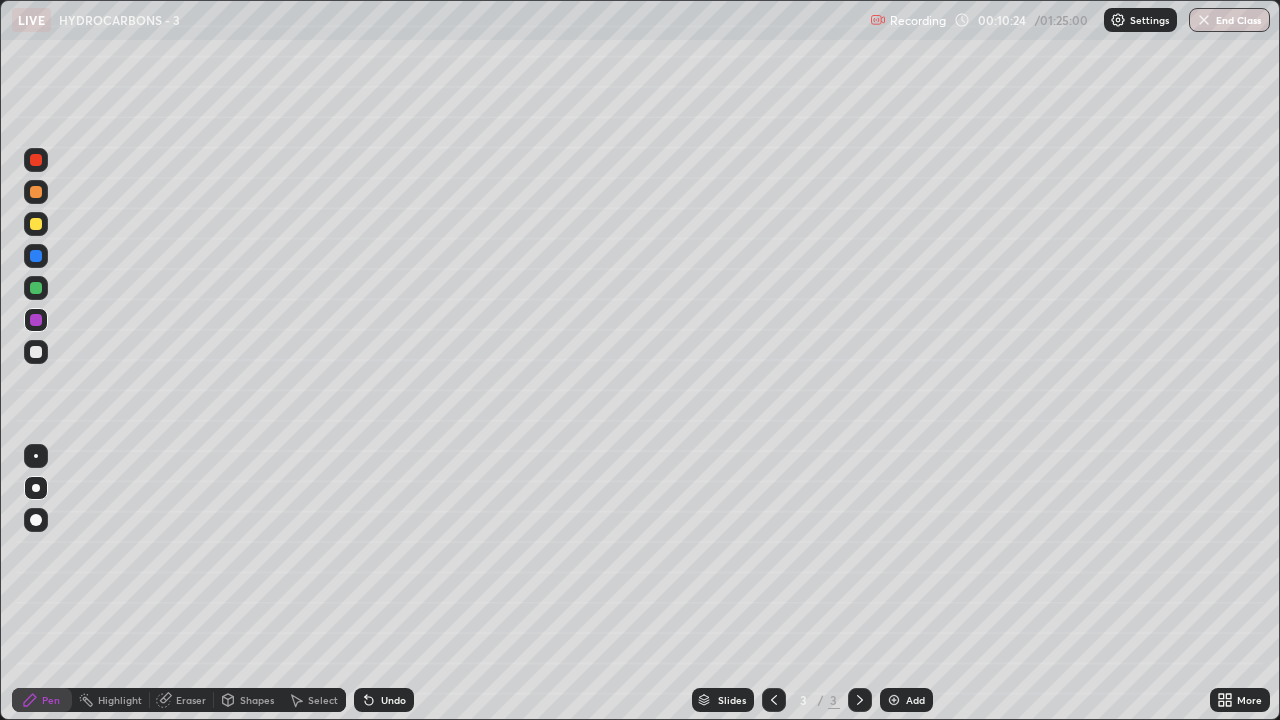 click at bounding box center (894, 700) 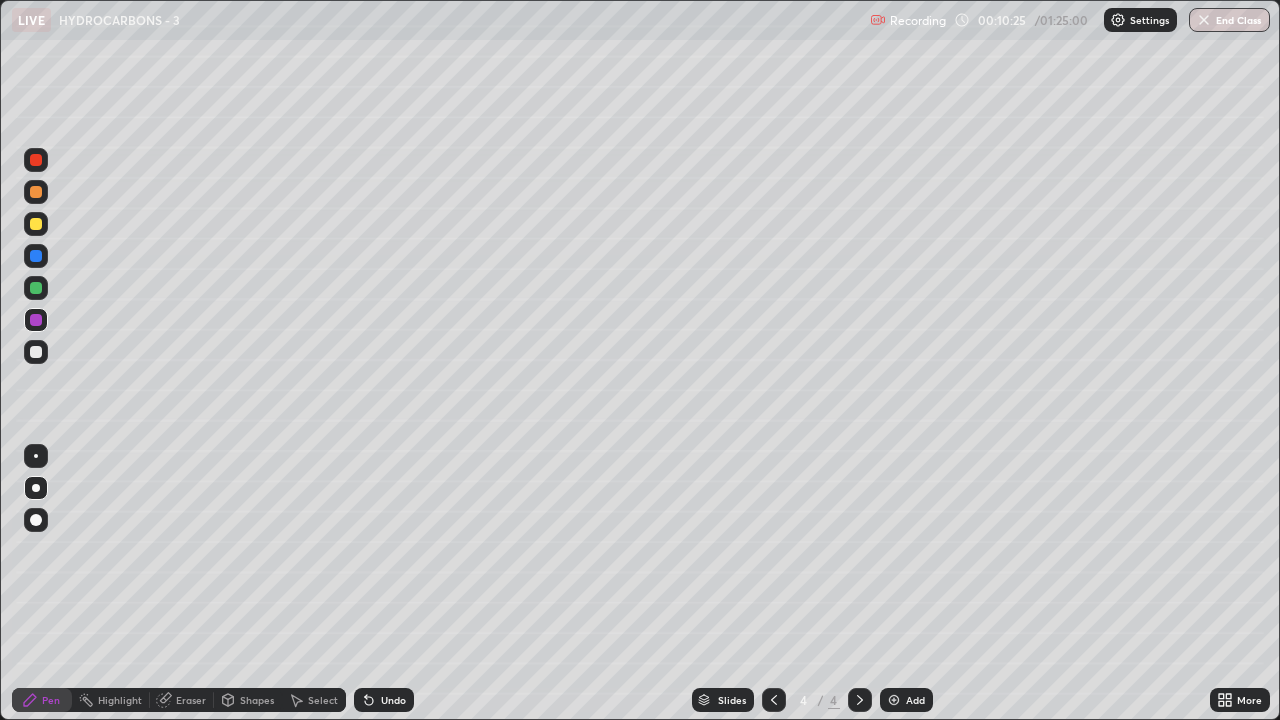 click at bounding box center [36, 352] 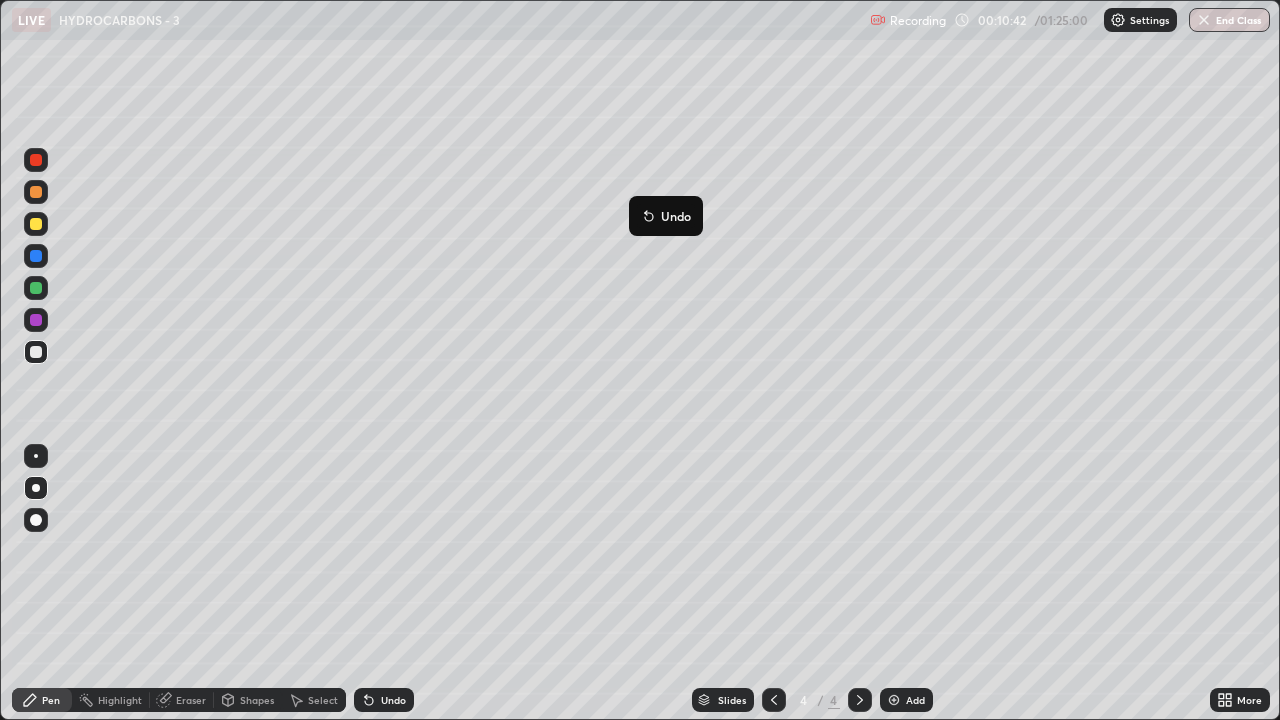 click on "Undo" at bounding box center [666, 216] 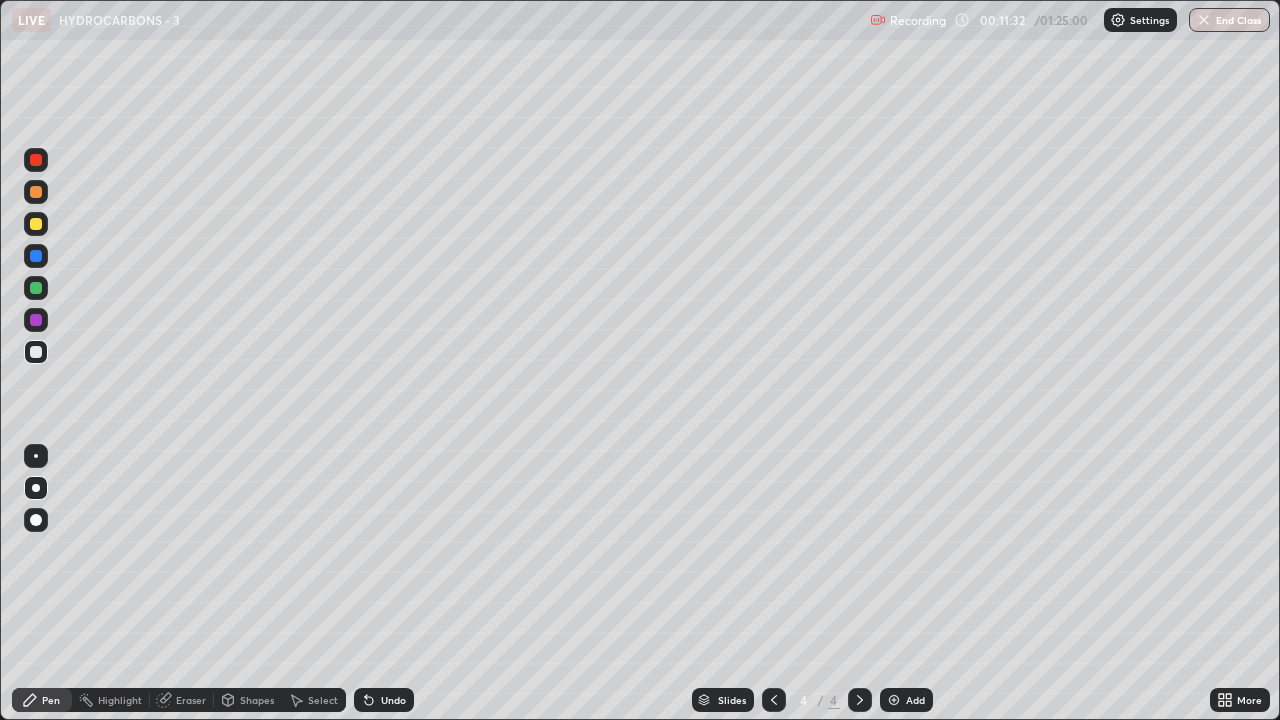 click at bounding box center [36, 320] 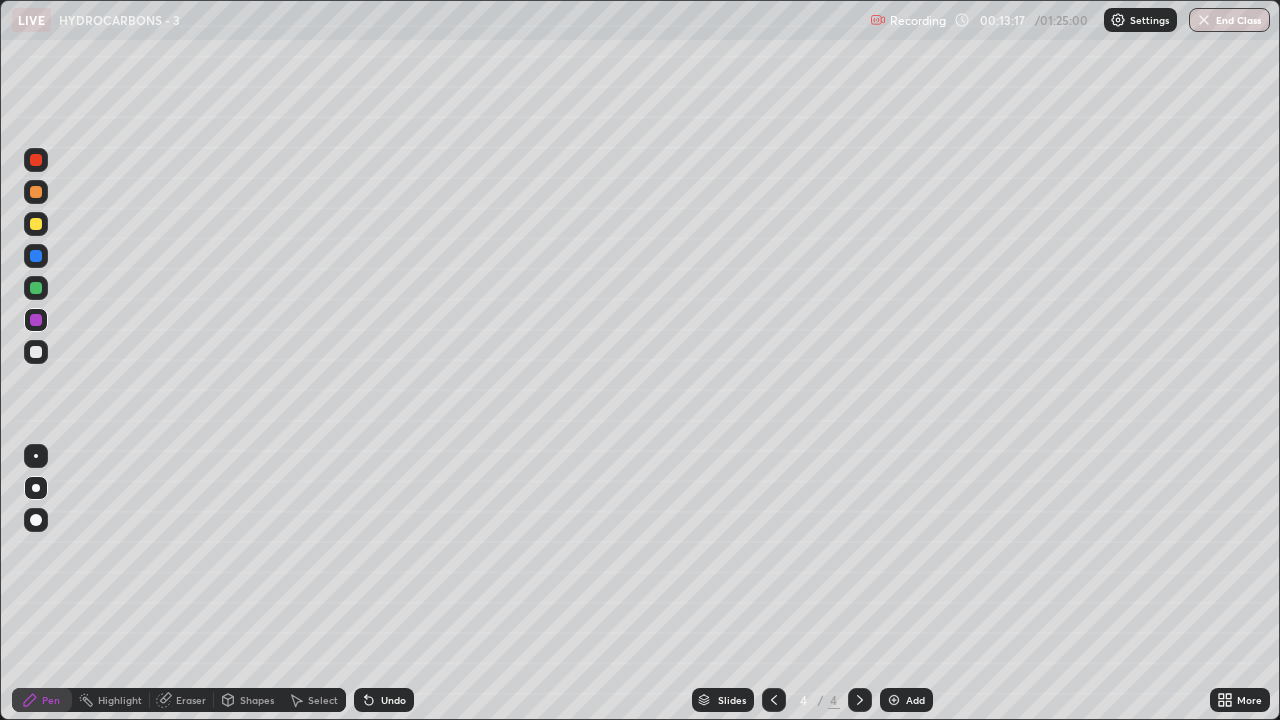 click at bounding box center (774, 700) 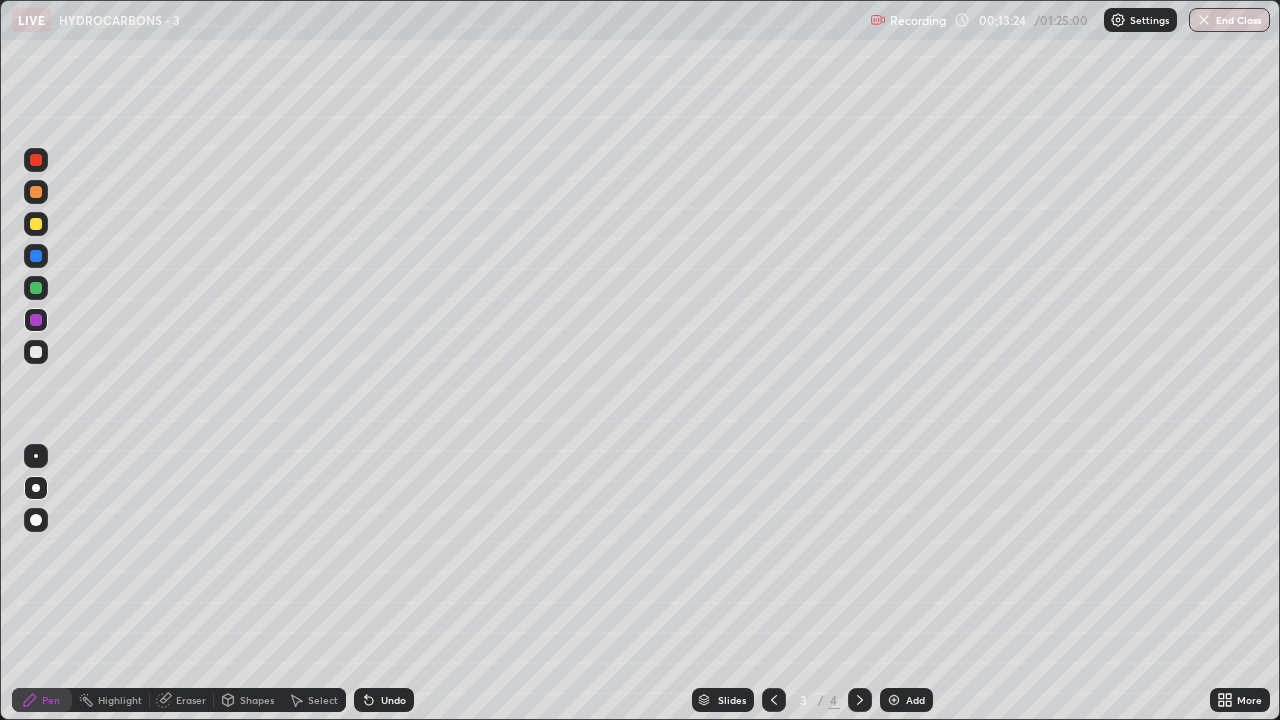 click 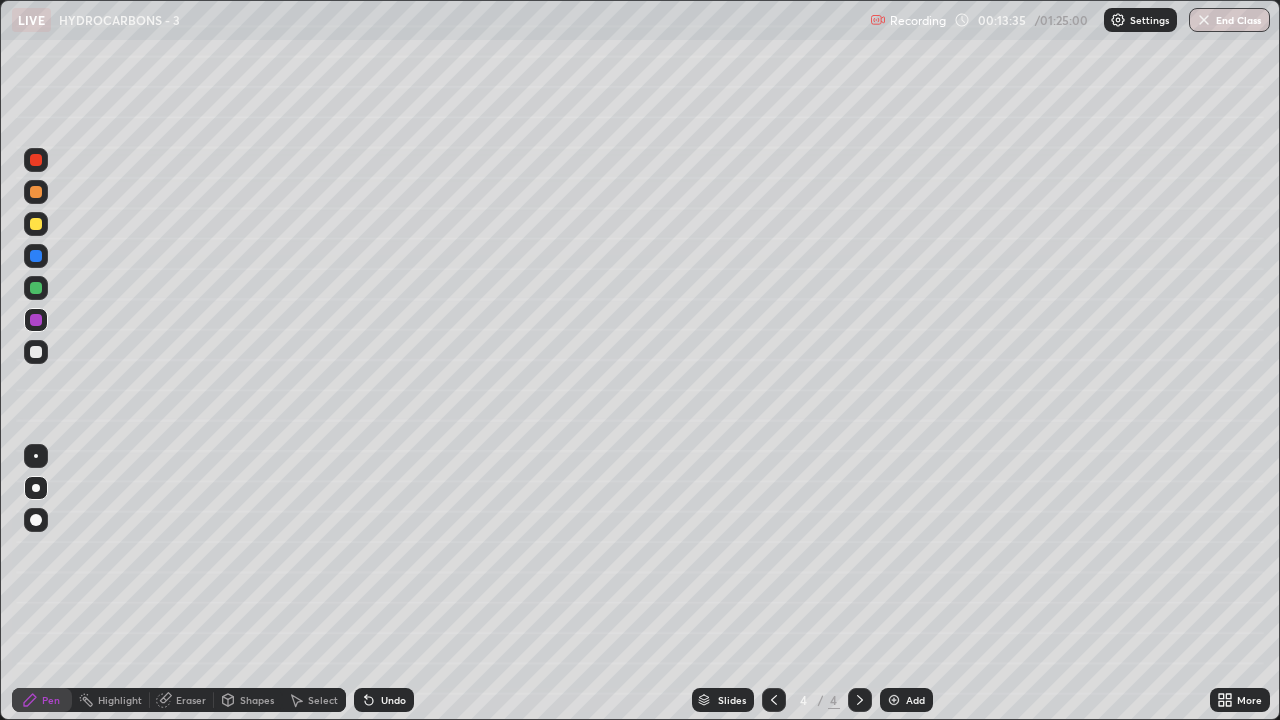 click at bounding box center (36, 288) 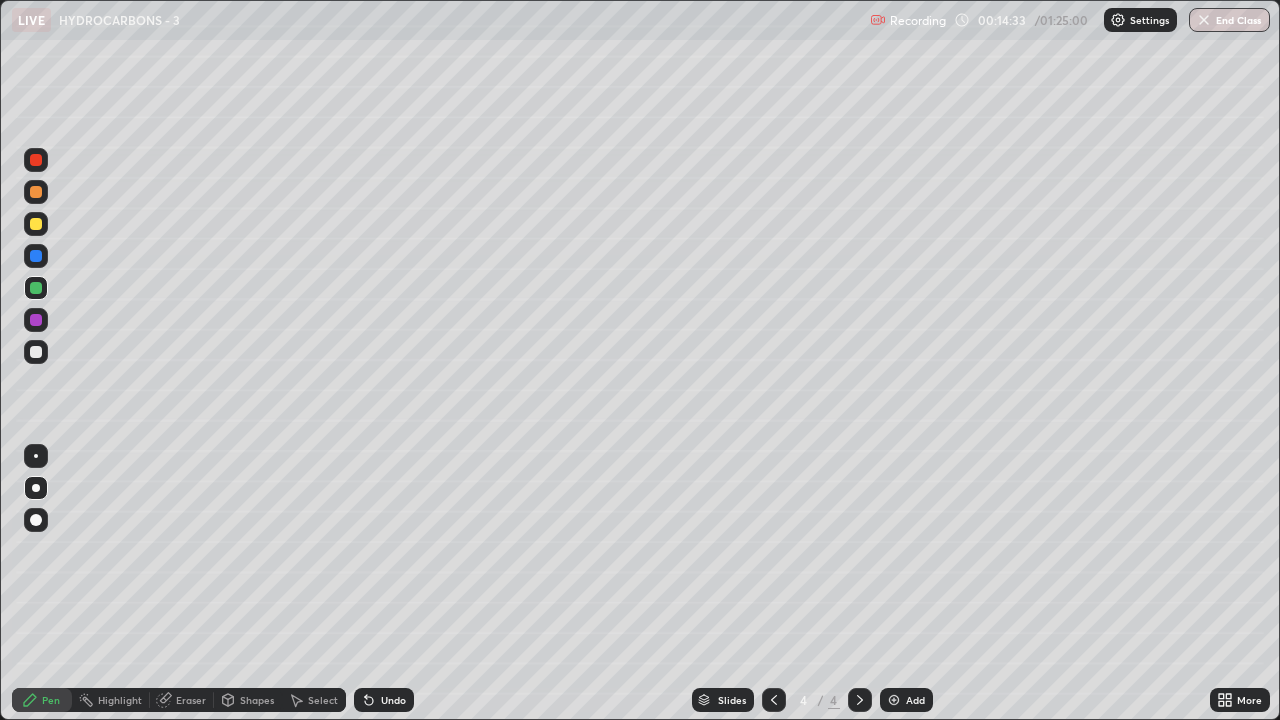 click at bounding box center (36, 192) 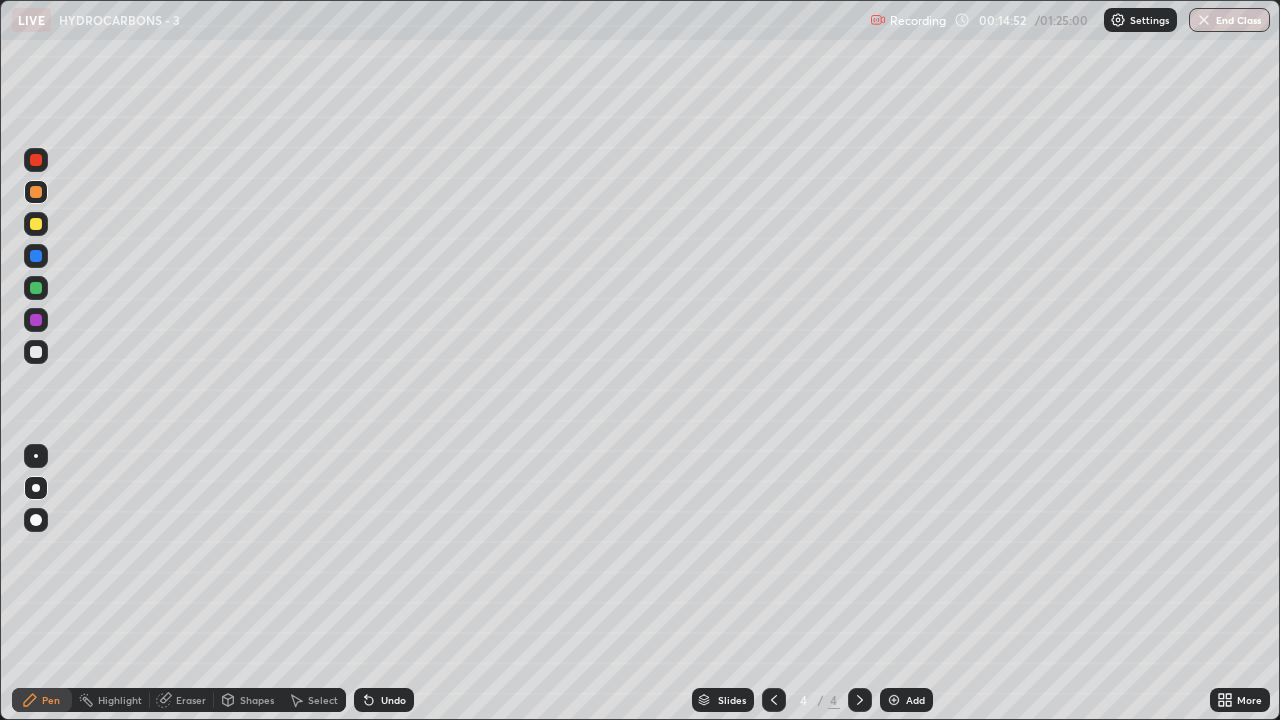 click at bounding box center (36, 224) 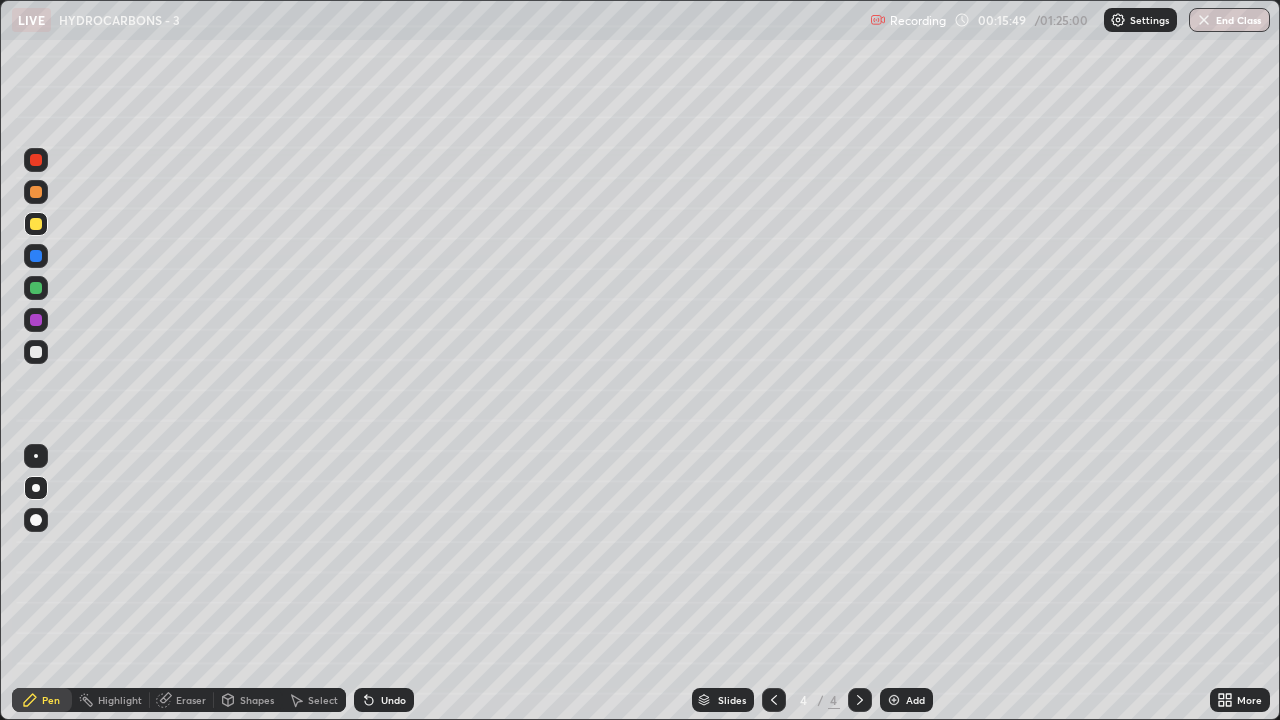 click at bounding box center [36, 352] 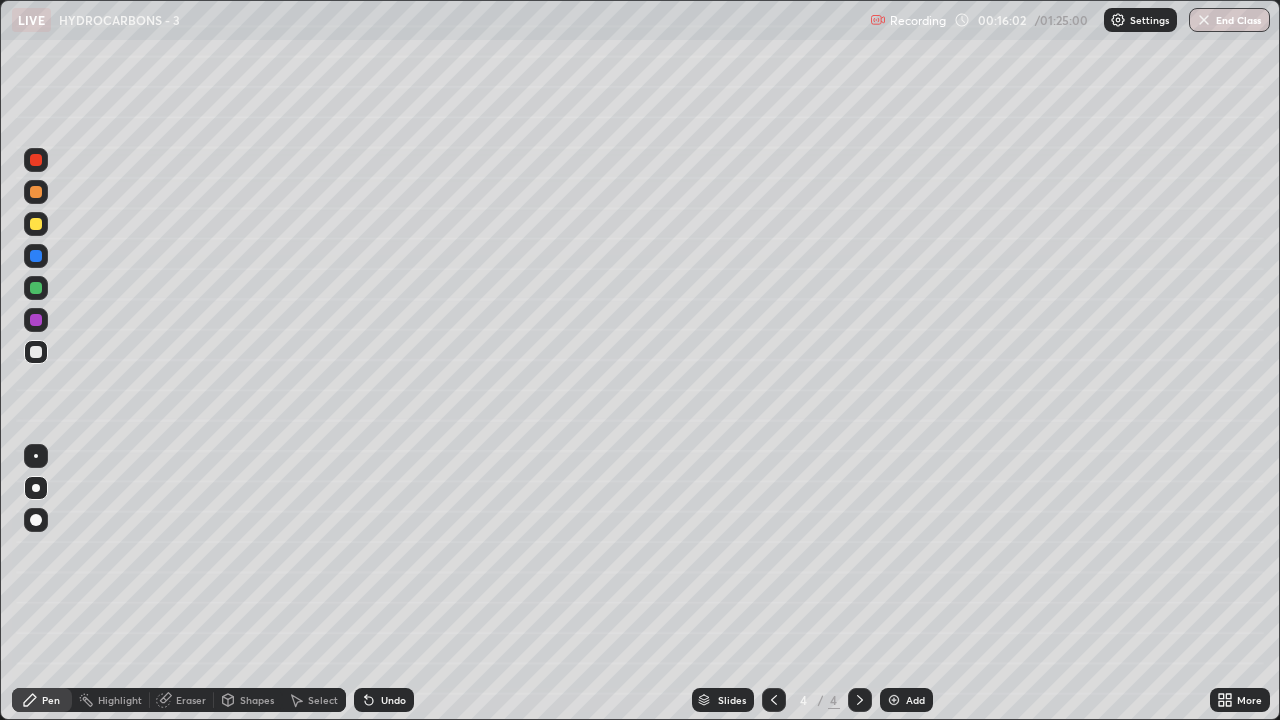 click at bounding box center (36, 224) 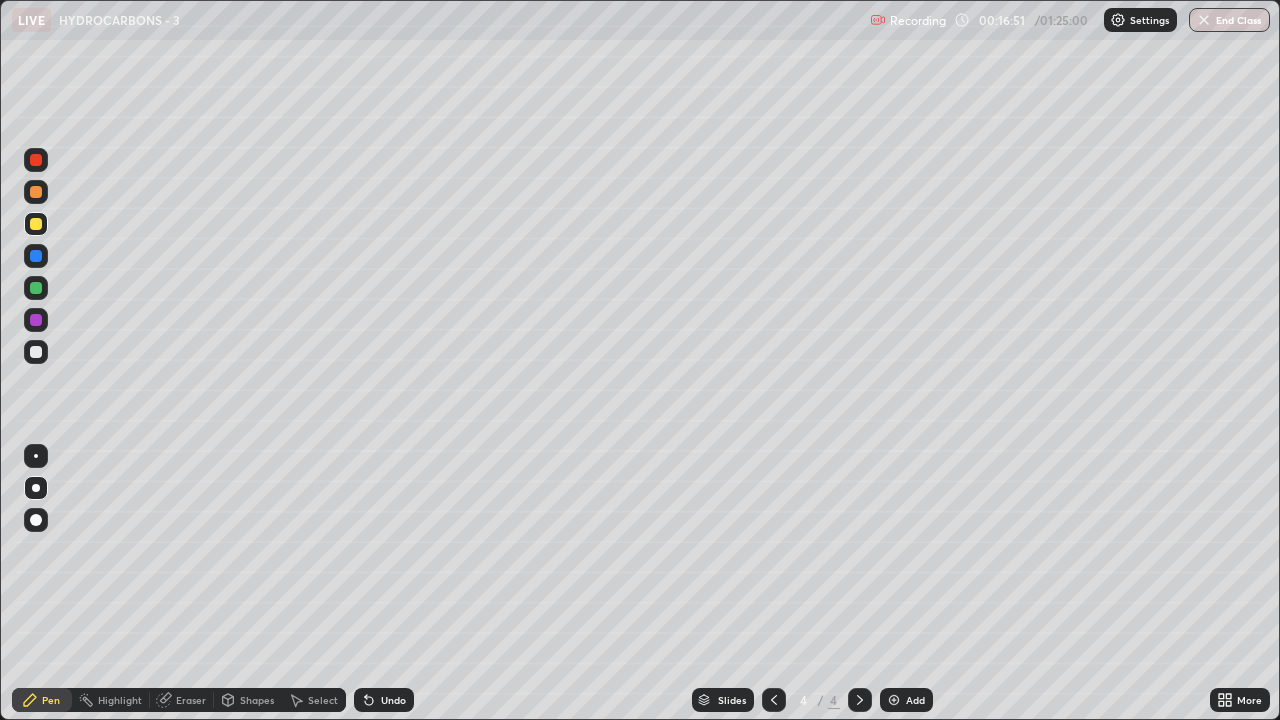 click at bounding box center [36, 256] 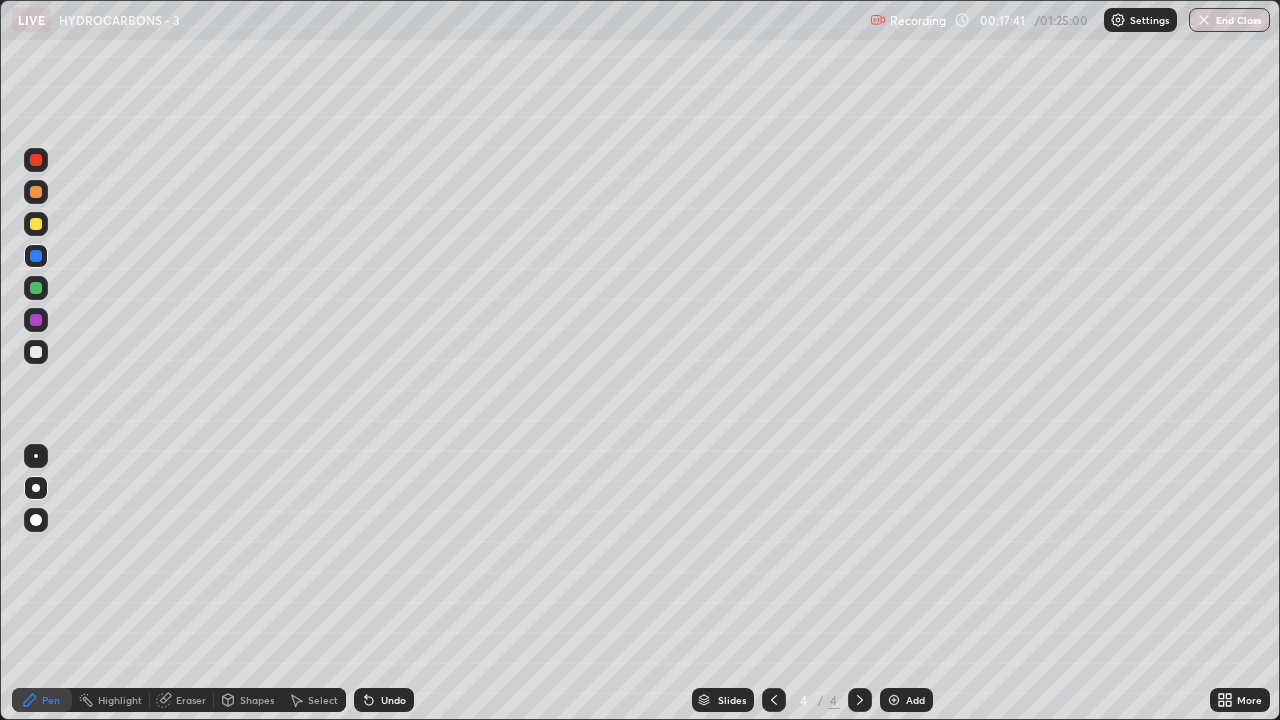 click 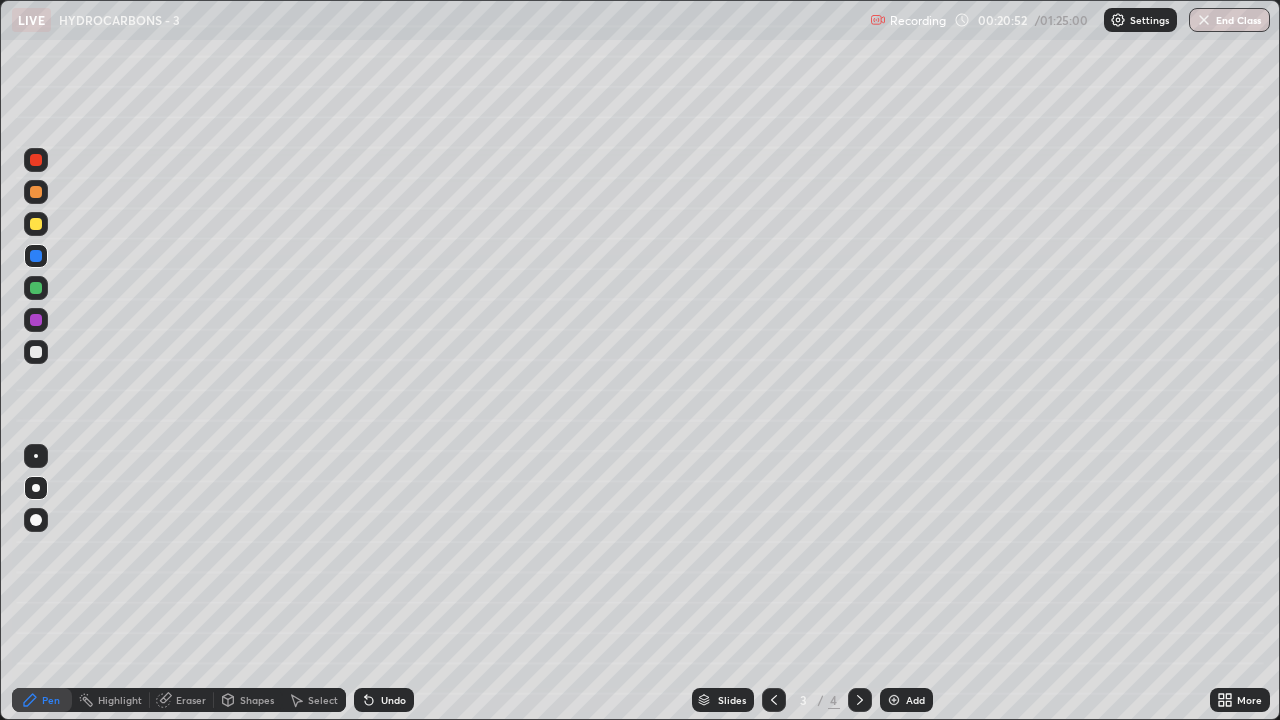 click 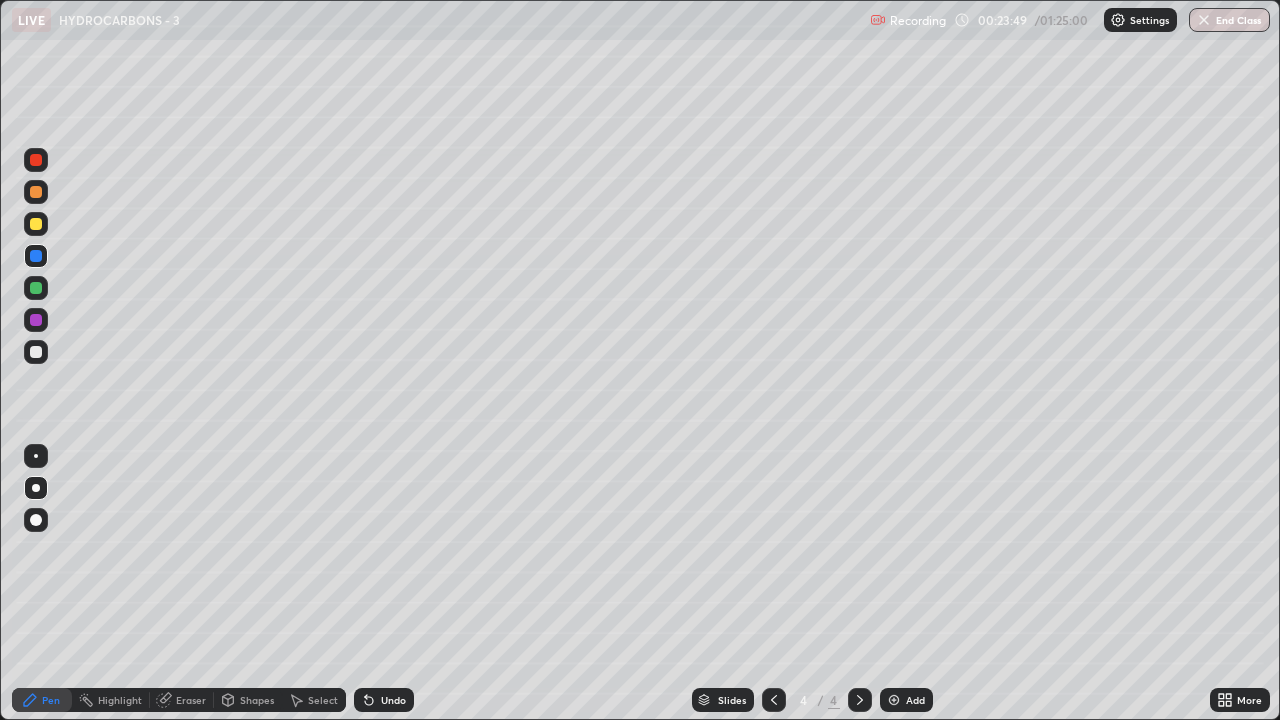 click at bounding box center [894, 700] 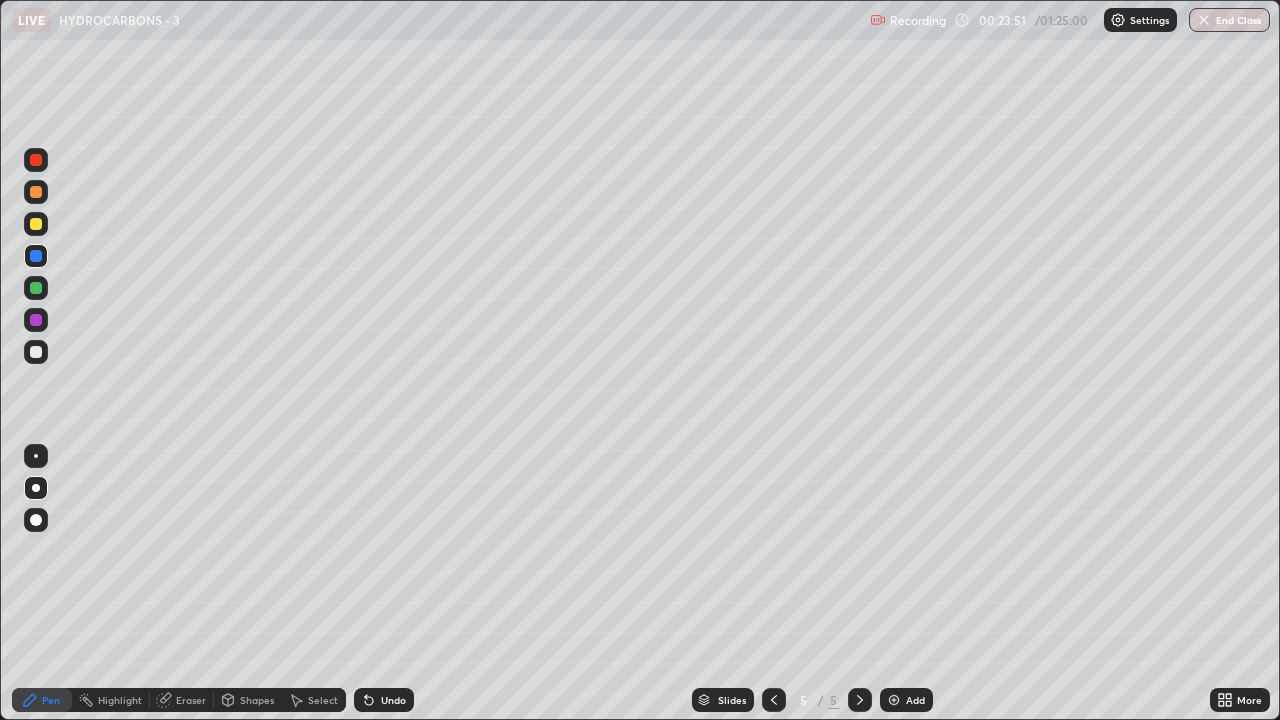 click at bounding box center [36, 352] 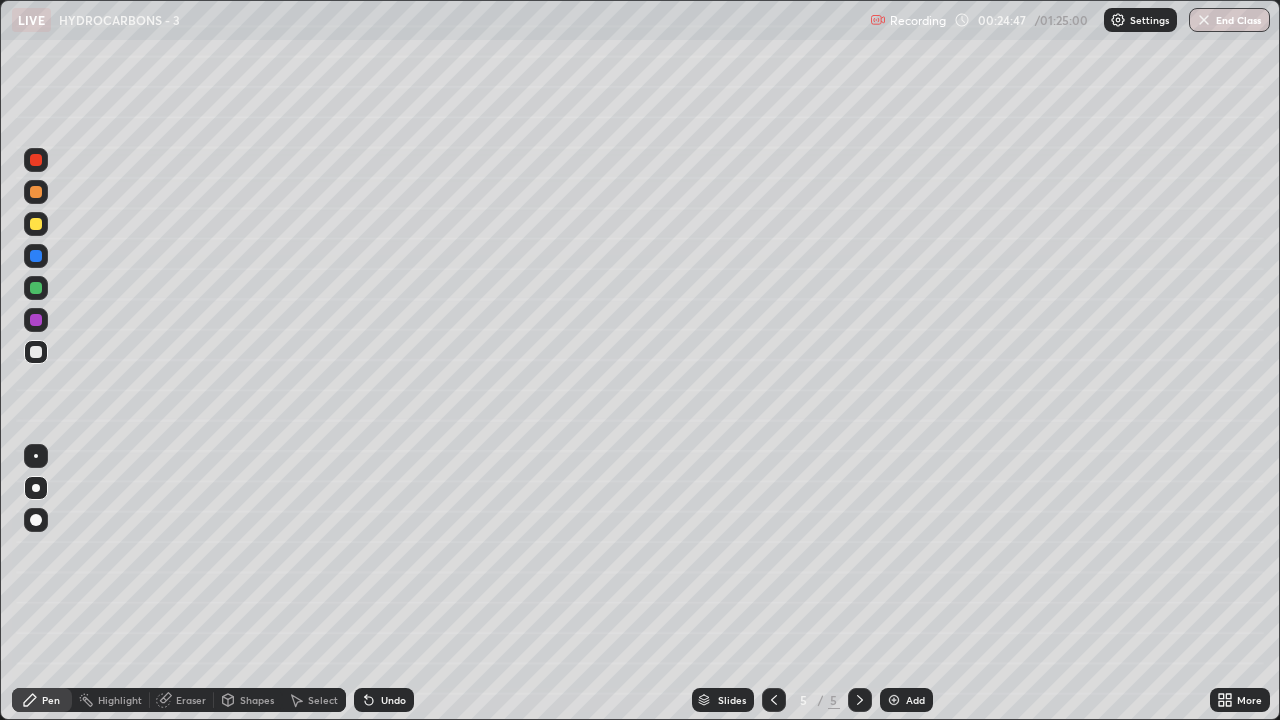 click on "Undo" at bounding box center [393, 700] 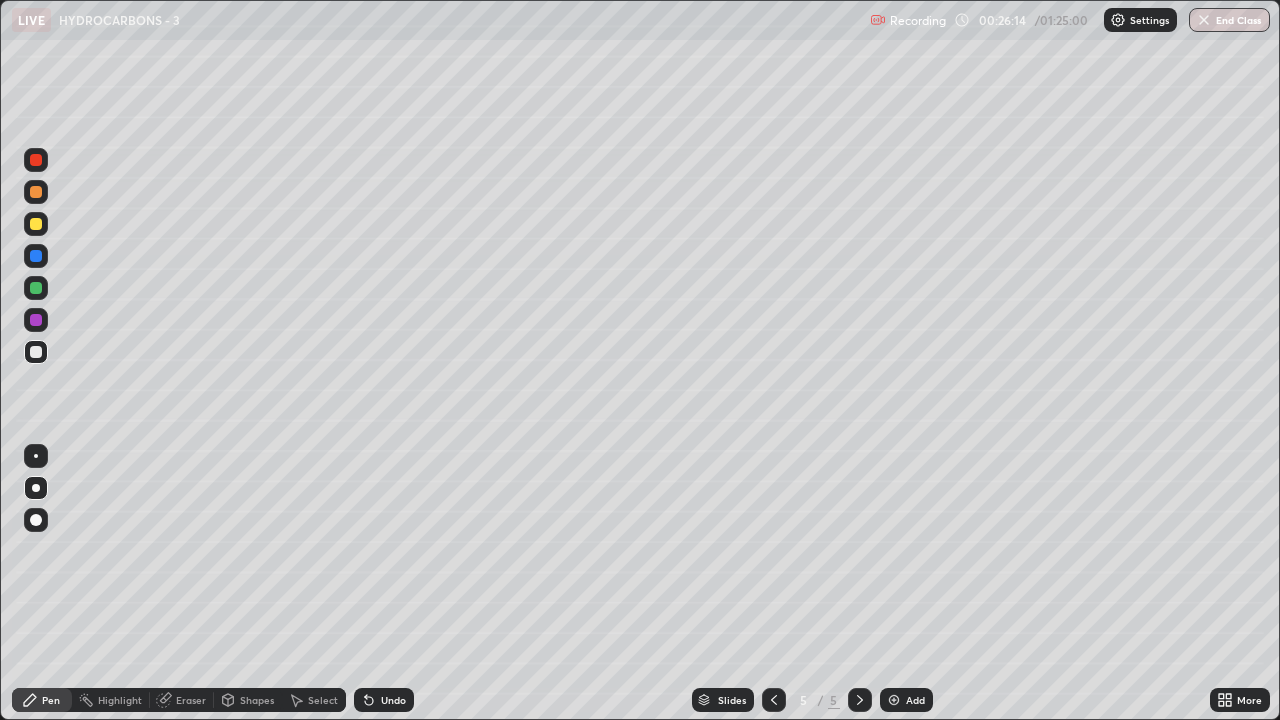 click at bounding box center [36, 224] 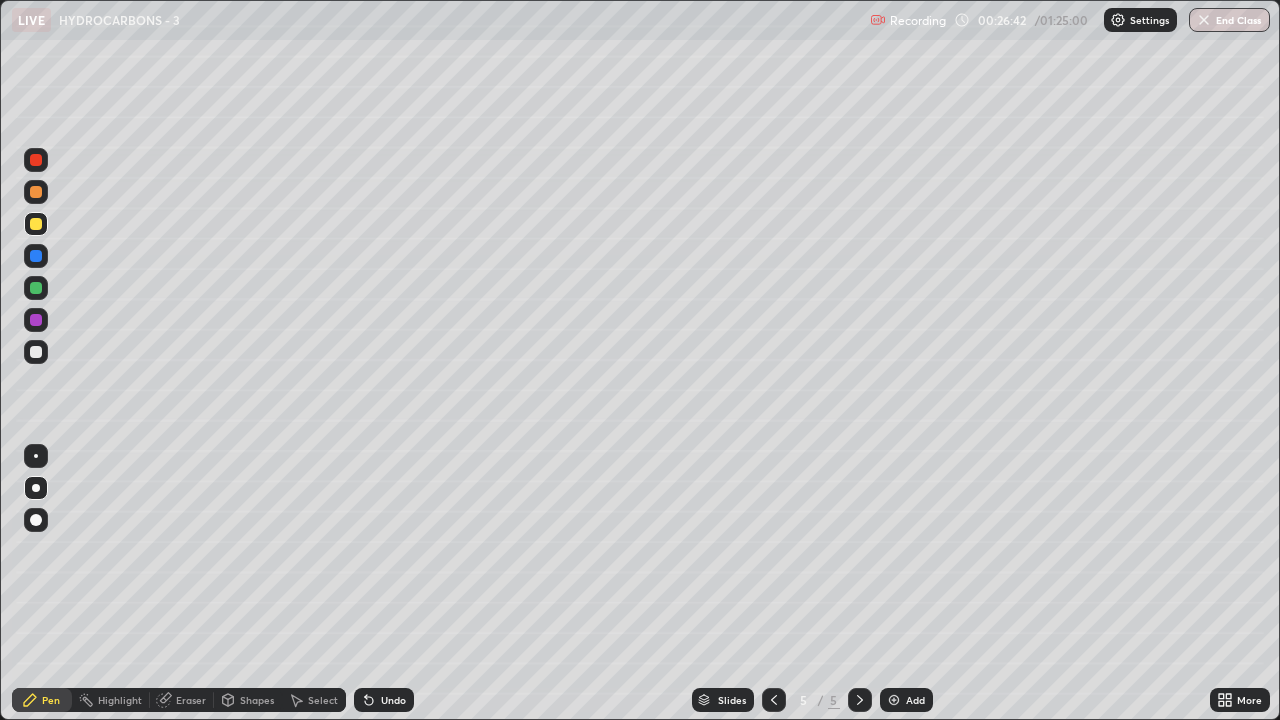 click at bounding box center [36, 160] 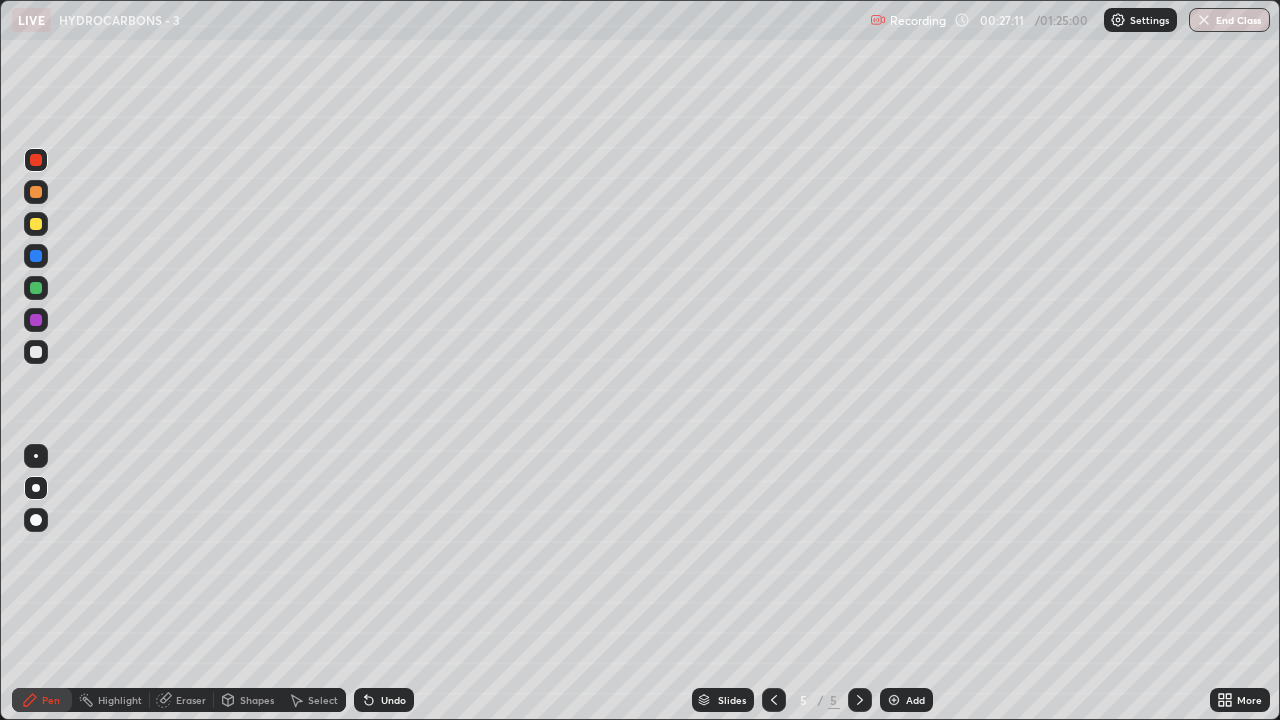 click at bounding box center (36, 352) 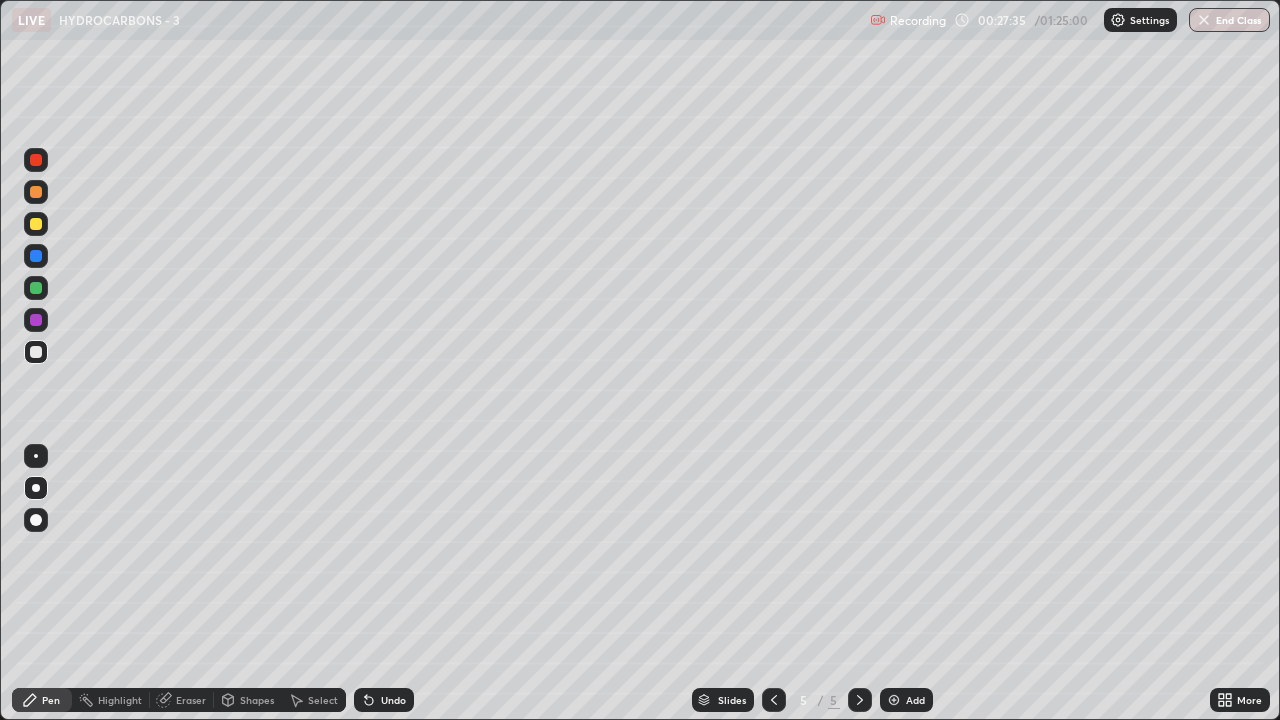 click at bounding box center (36, 224) 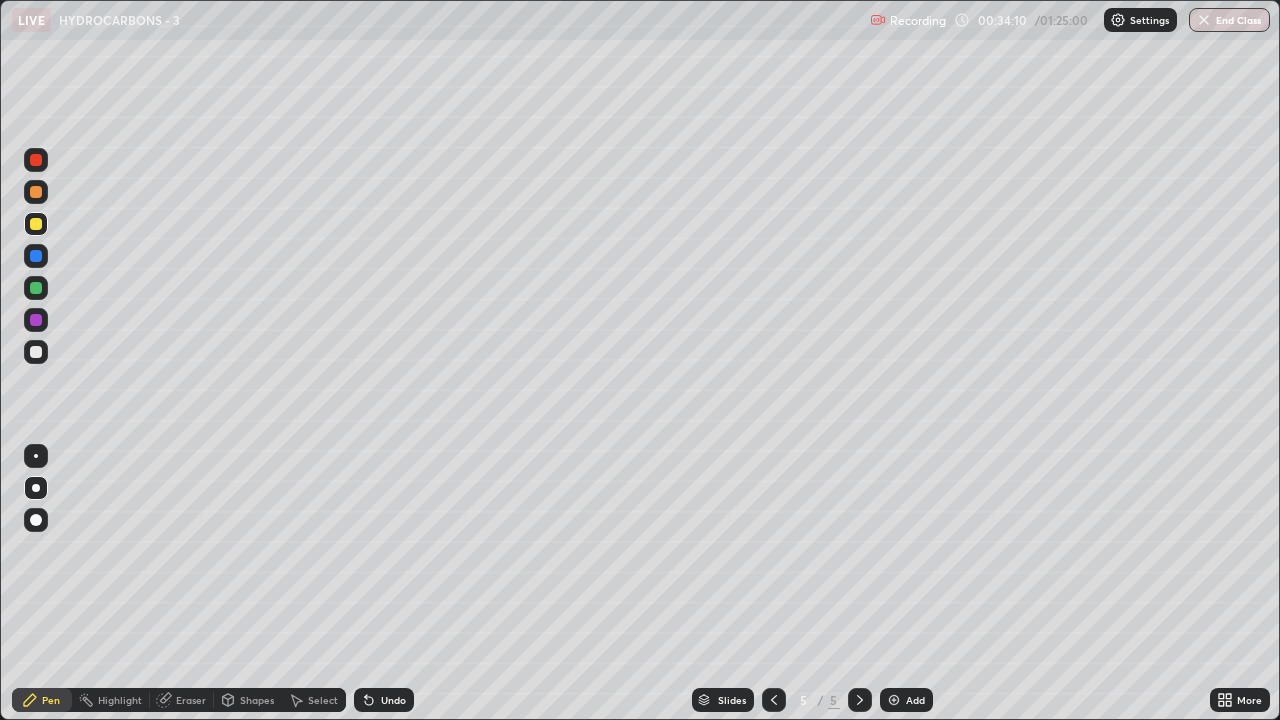 click at bounding box center (894, 700) 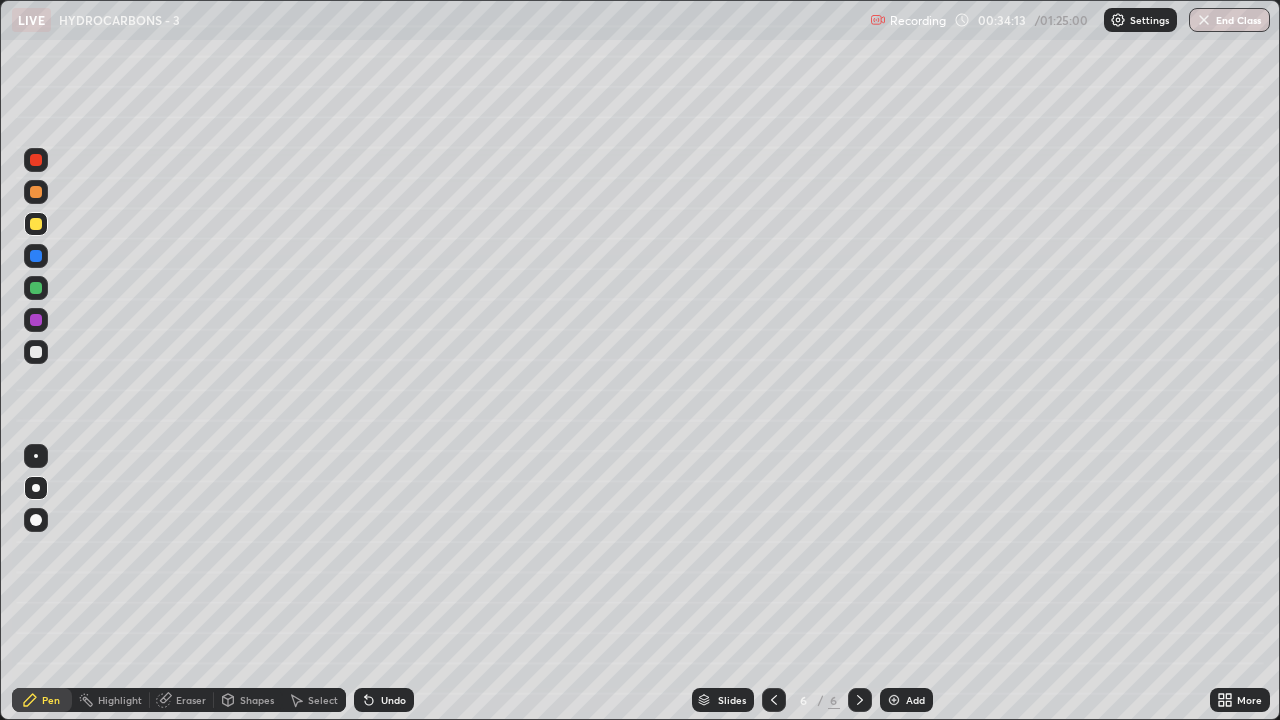 click at bounding box center (36, 352) 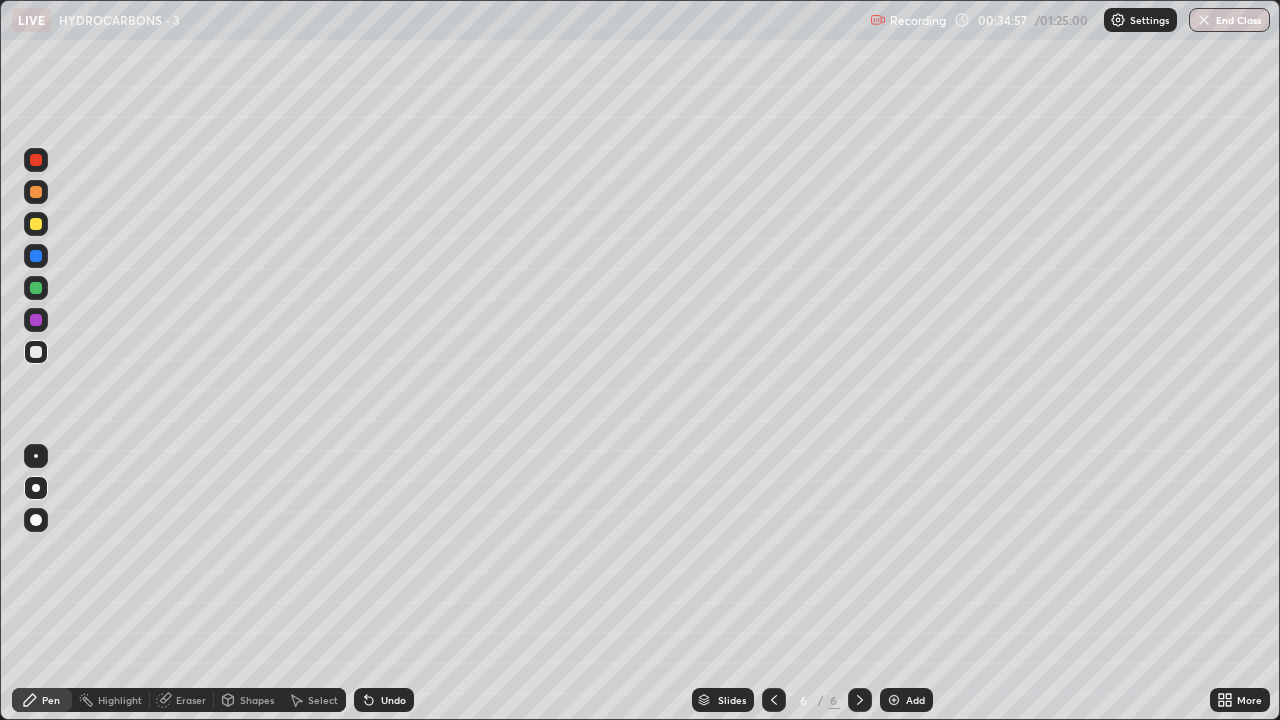click at bounding box center [36, 192] 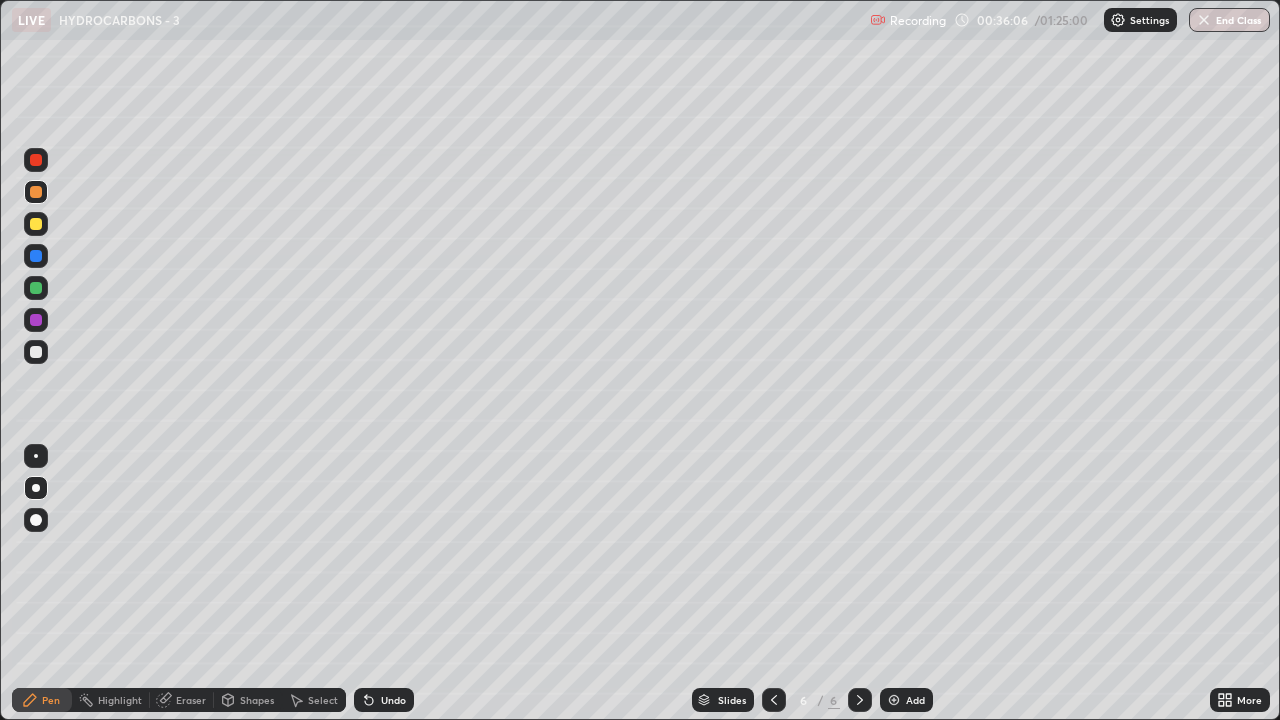 click at bounding box center [36, 352] 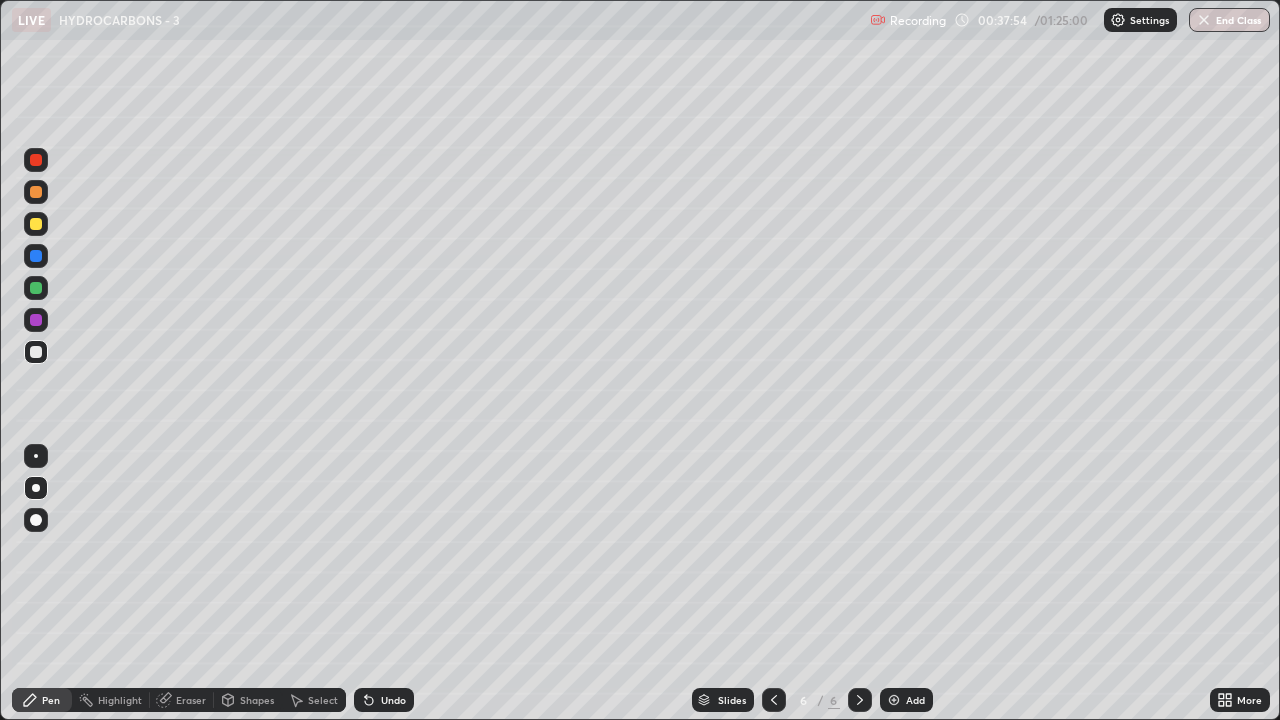 click at bounding box center [36, 320] 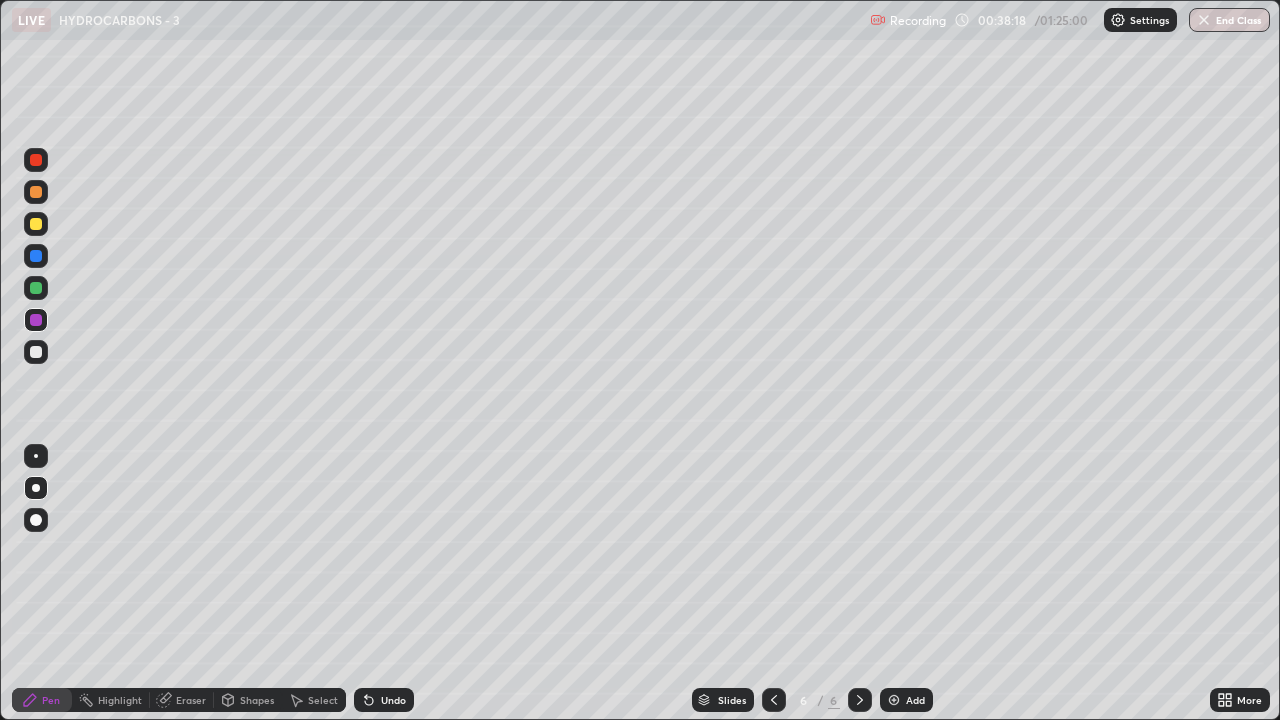 click at bounding box center [36, 352] 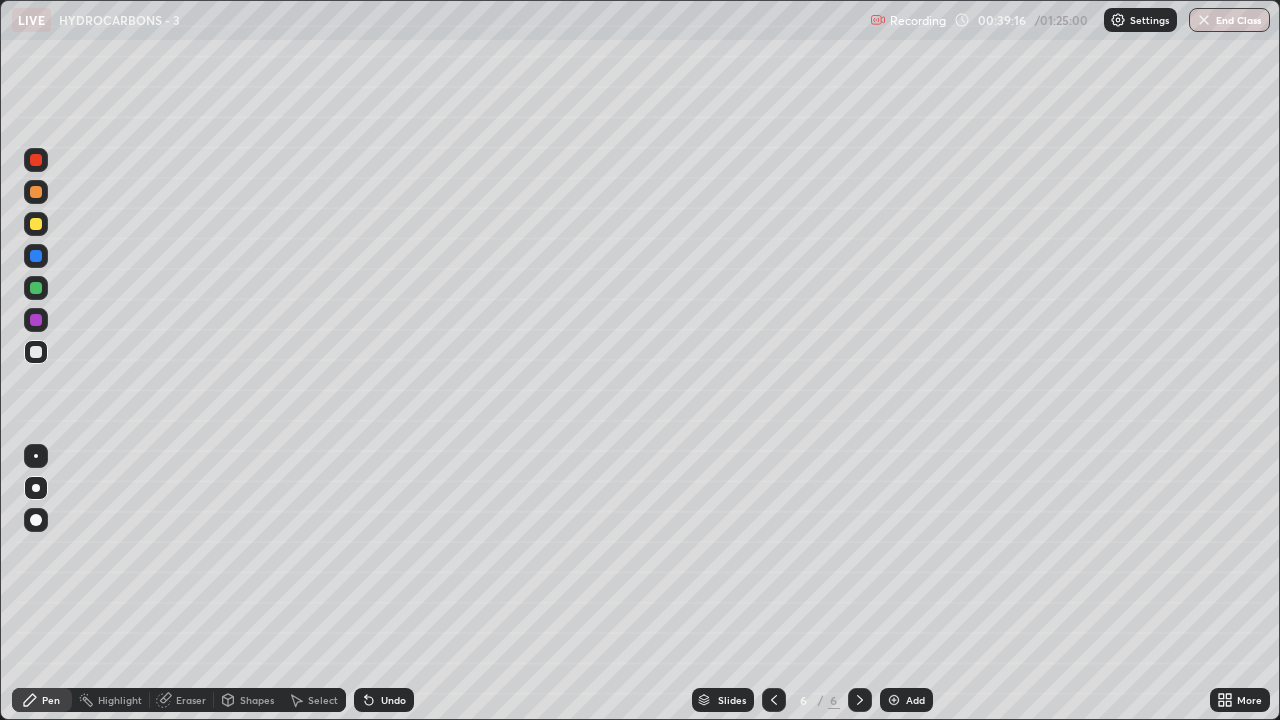 click at bounding box center [36, 320] 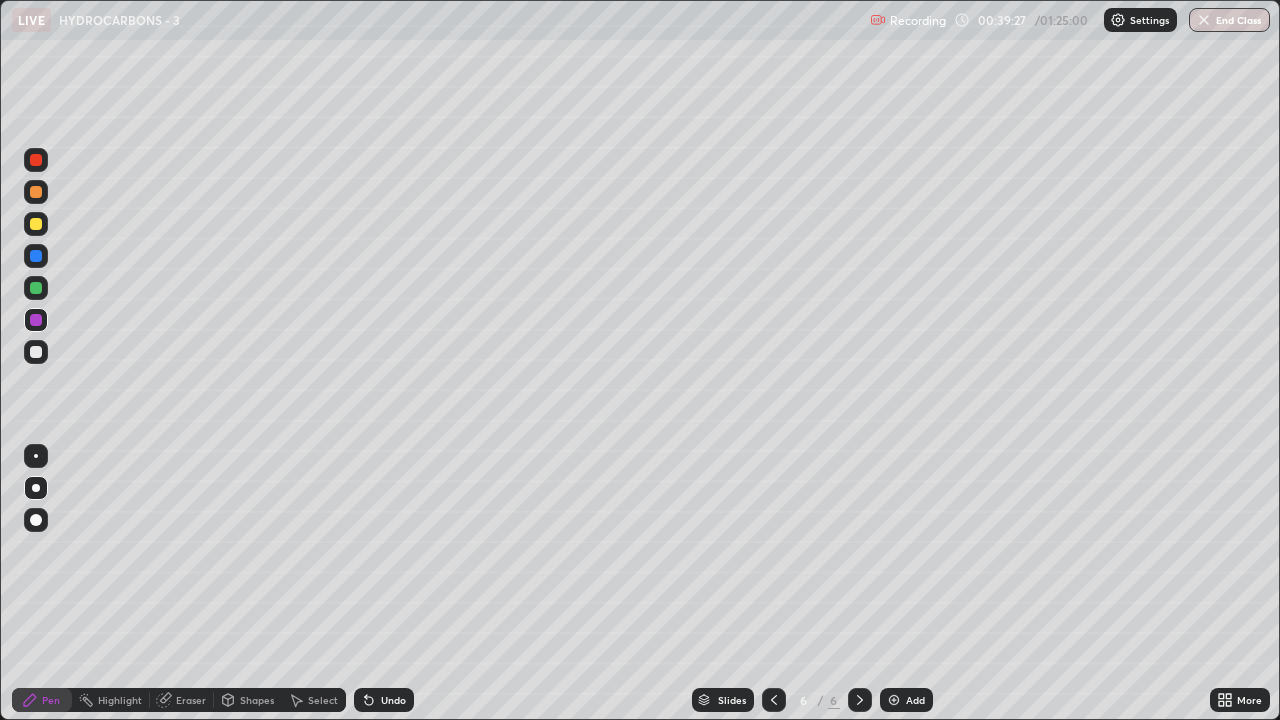 click at bounding box center [36, 352] 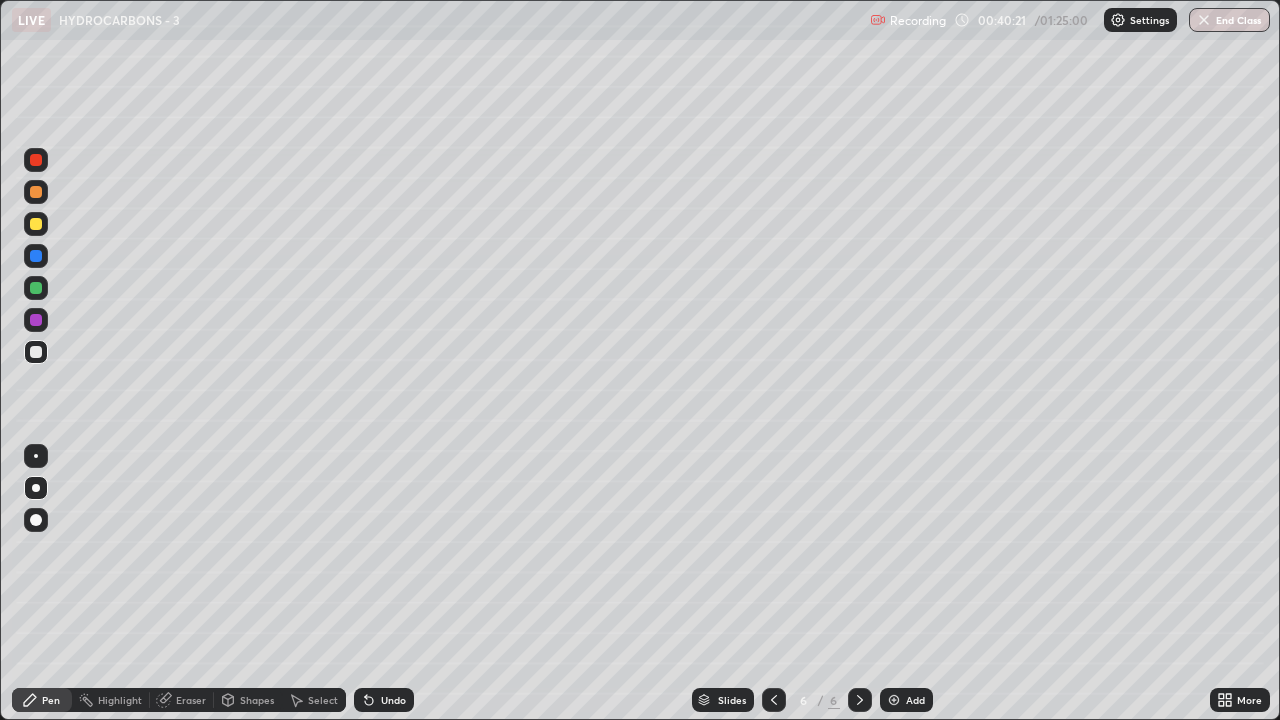 click at bounding box center [36, 288] 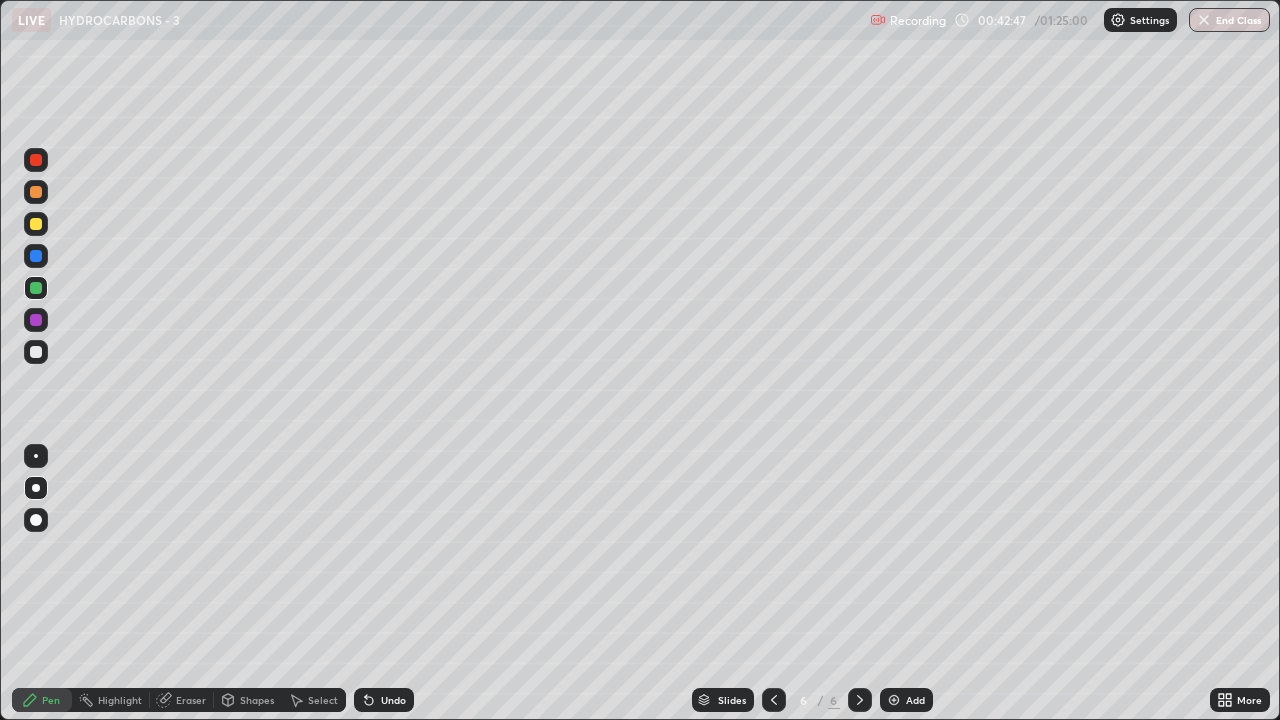 click 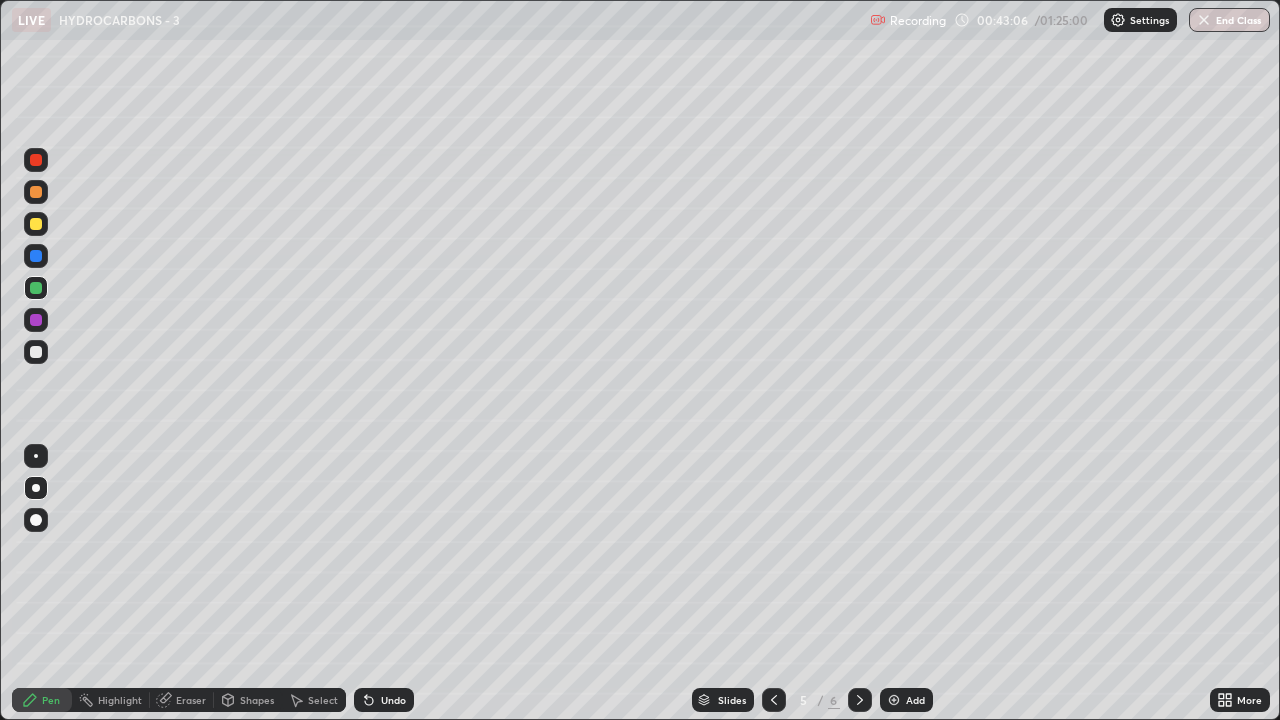 click 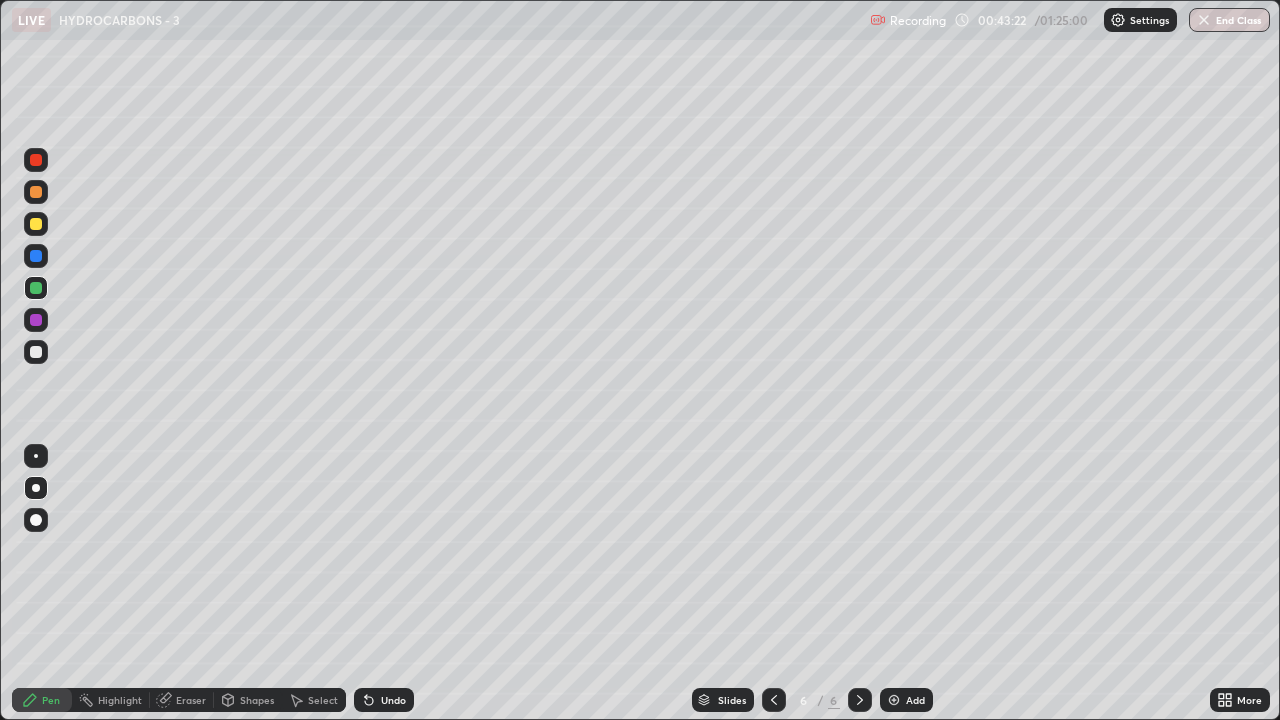 click at bounding box center [36, 352] 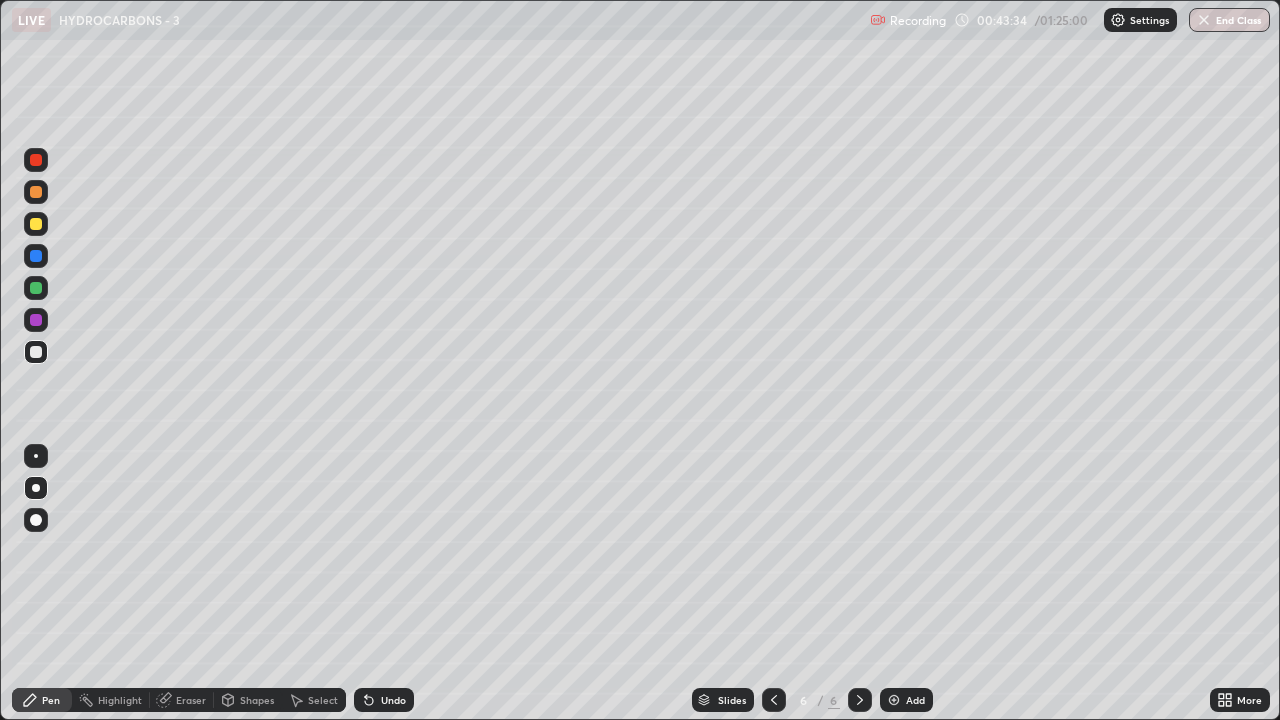 click at bounding box center (36, 320) 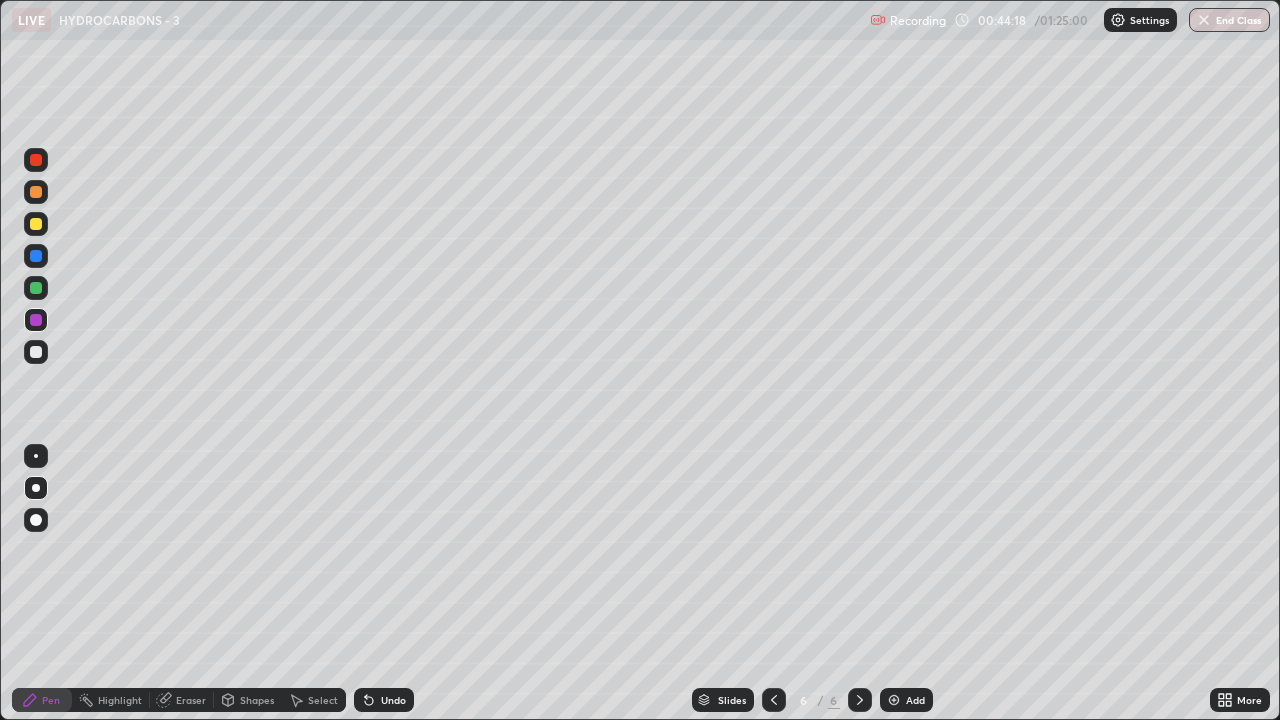 click 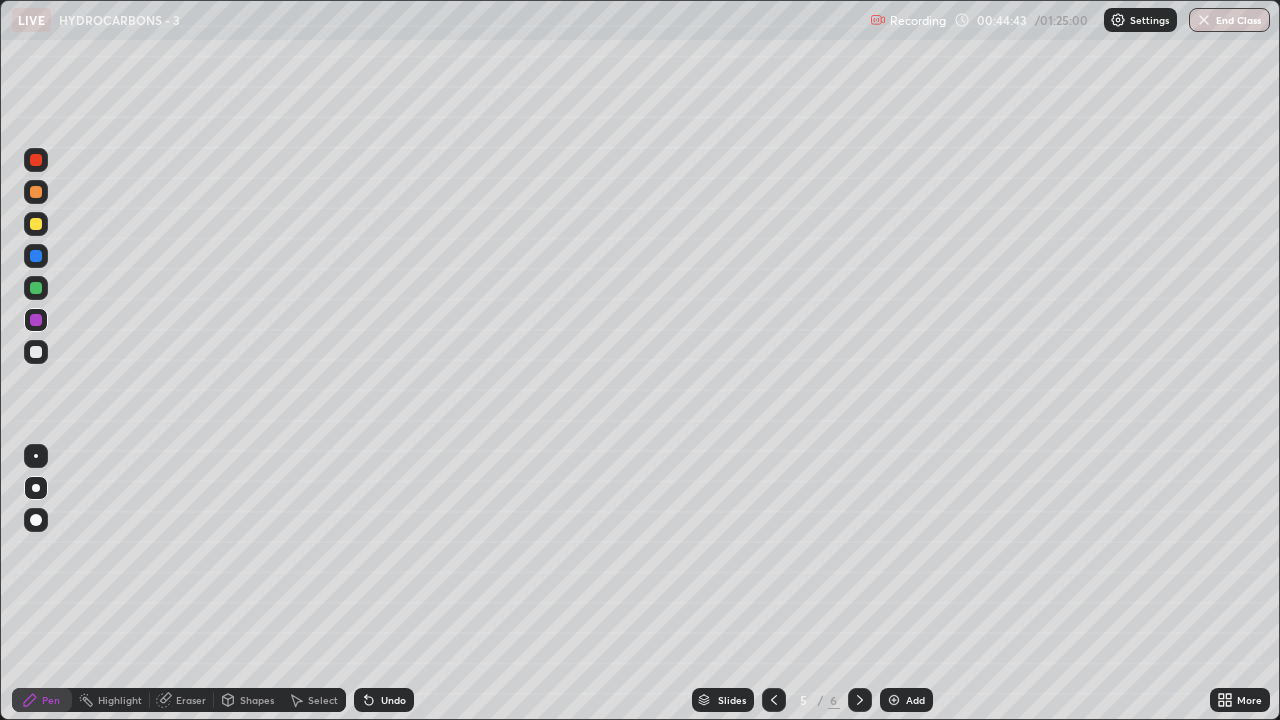 click 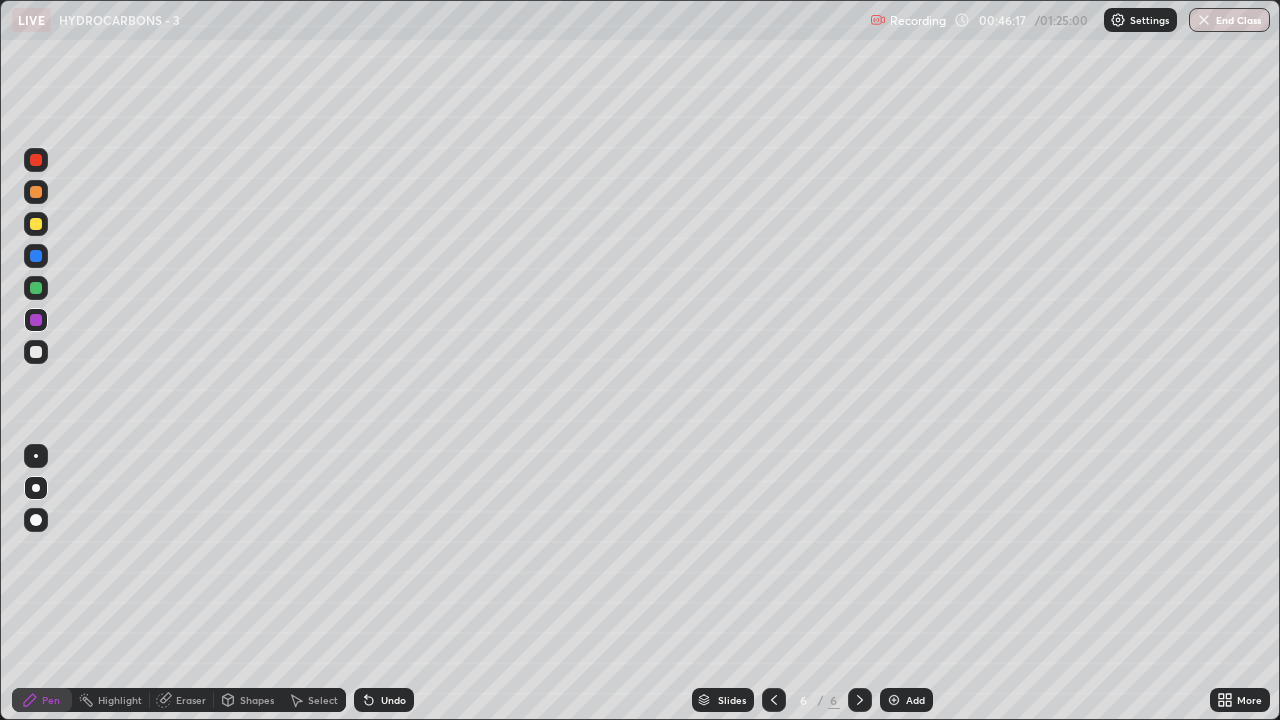 click at bounding box center (36, 224) 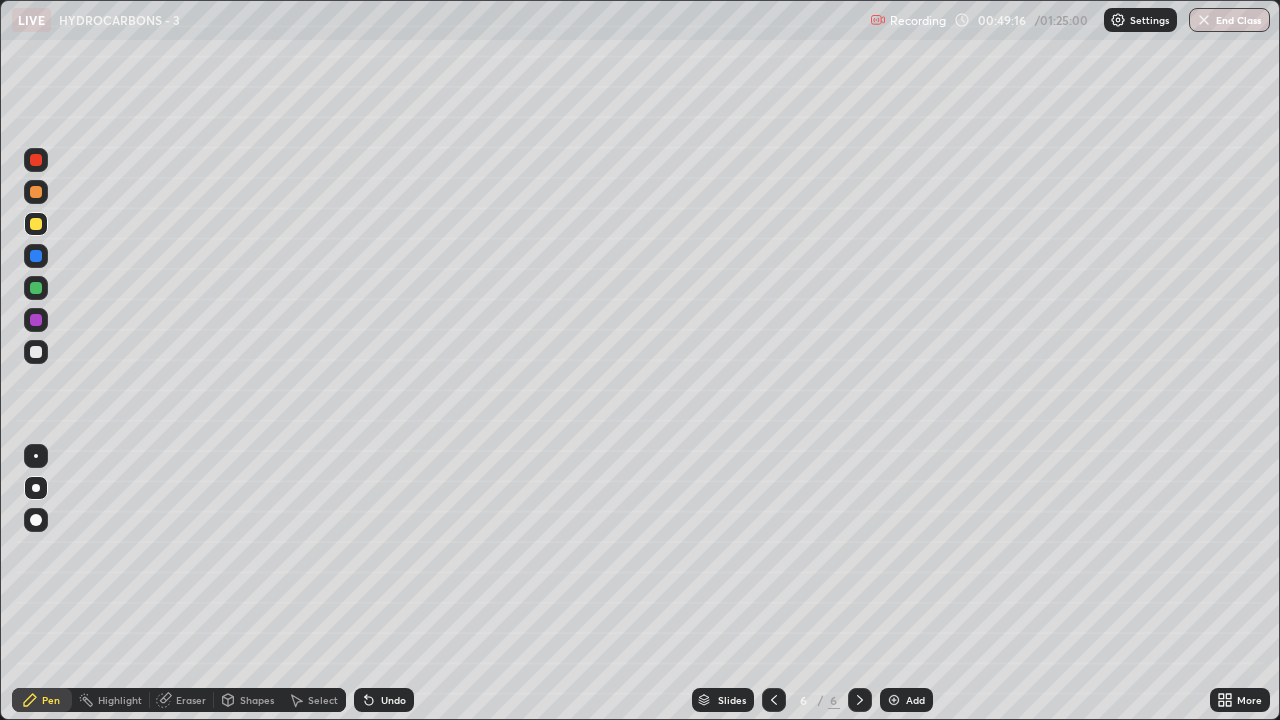 click at bounding box center [894, 700] 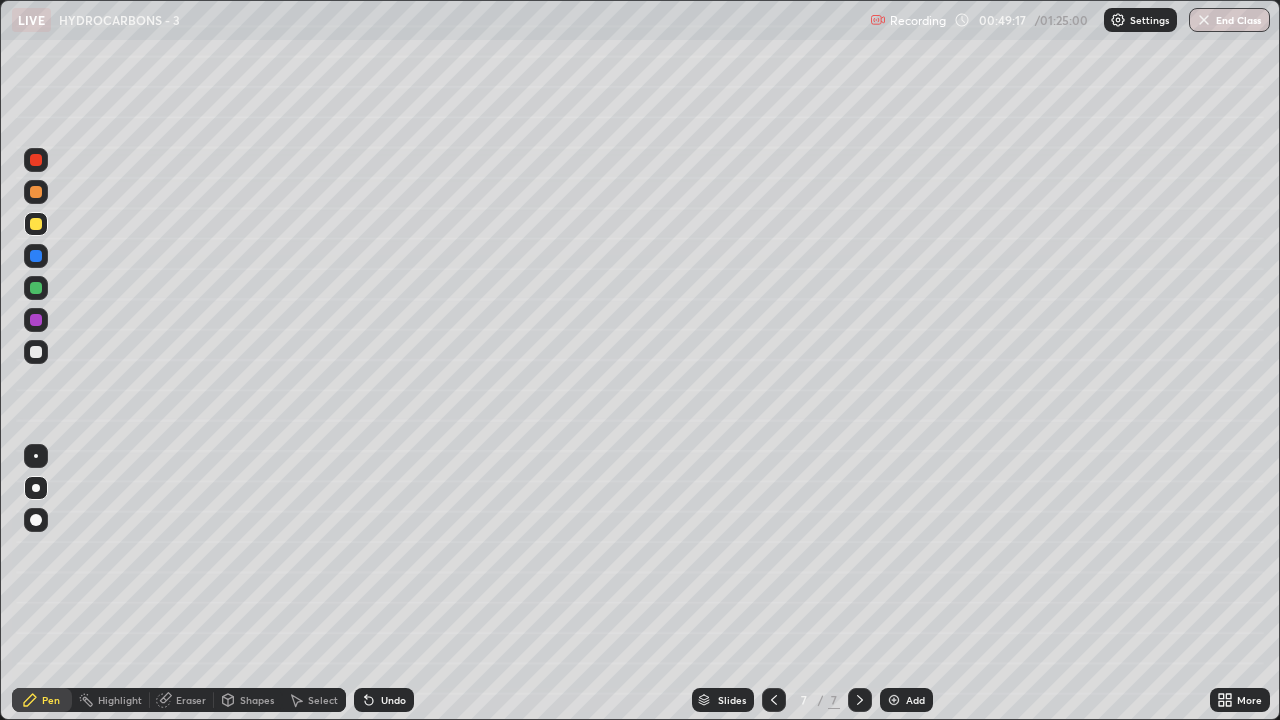 click at bounding box center (36, 352) 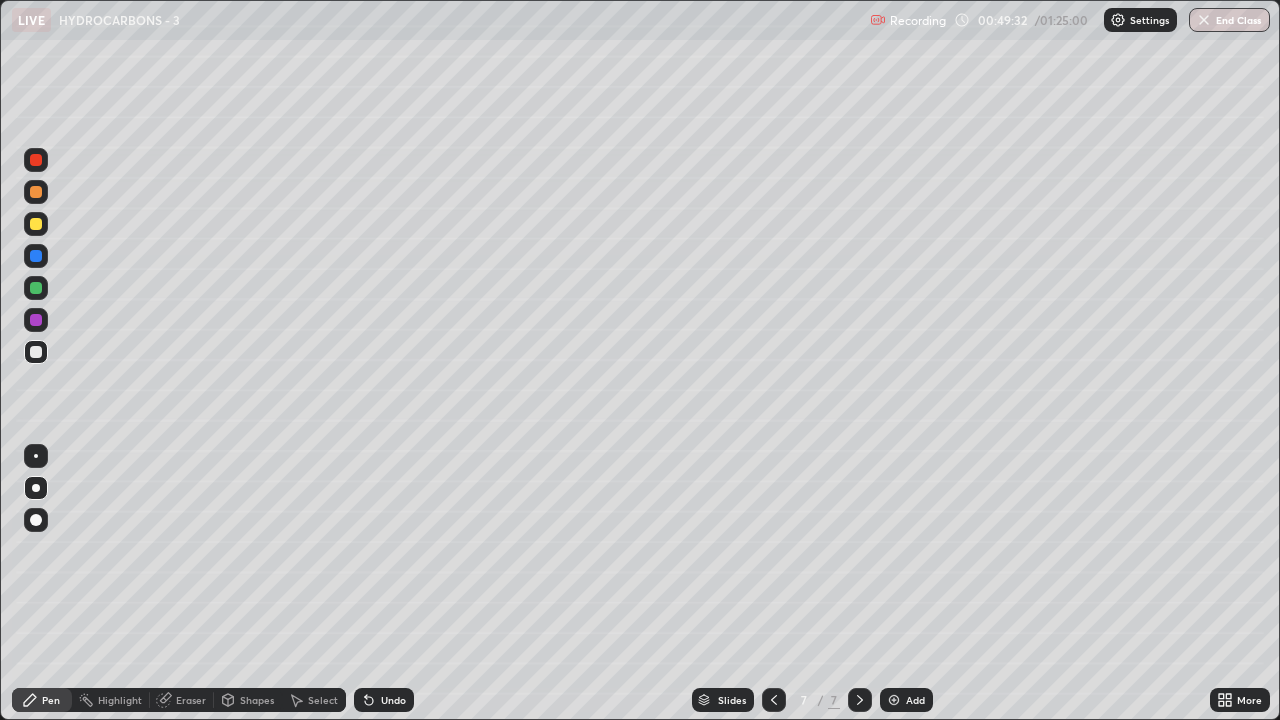 click 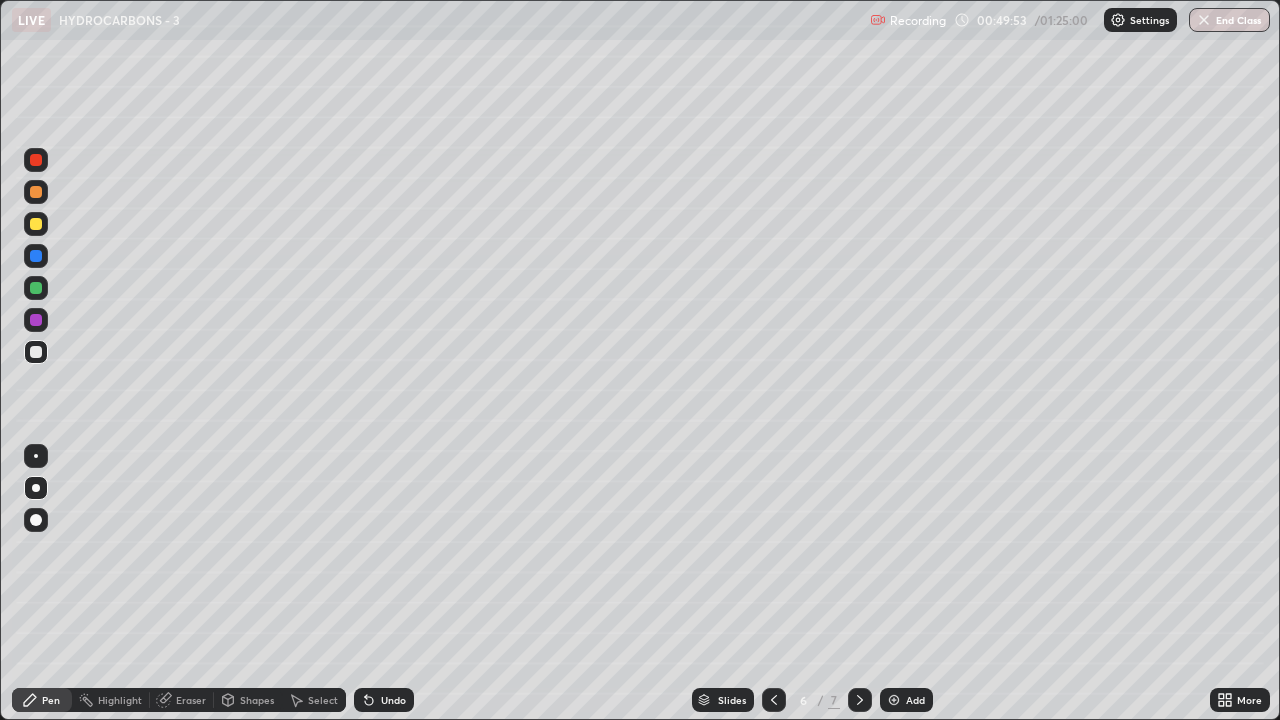 click 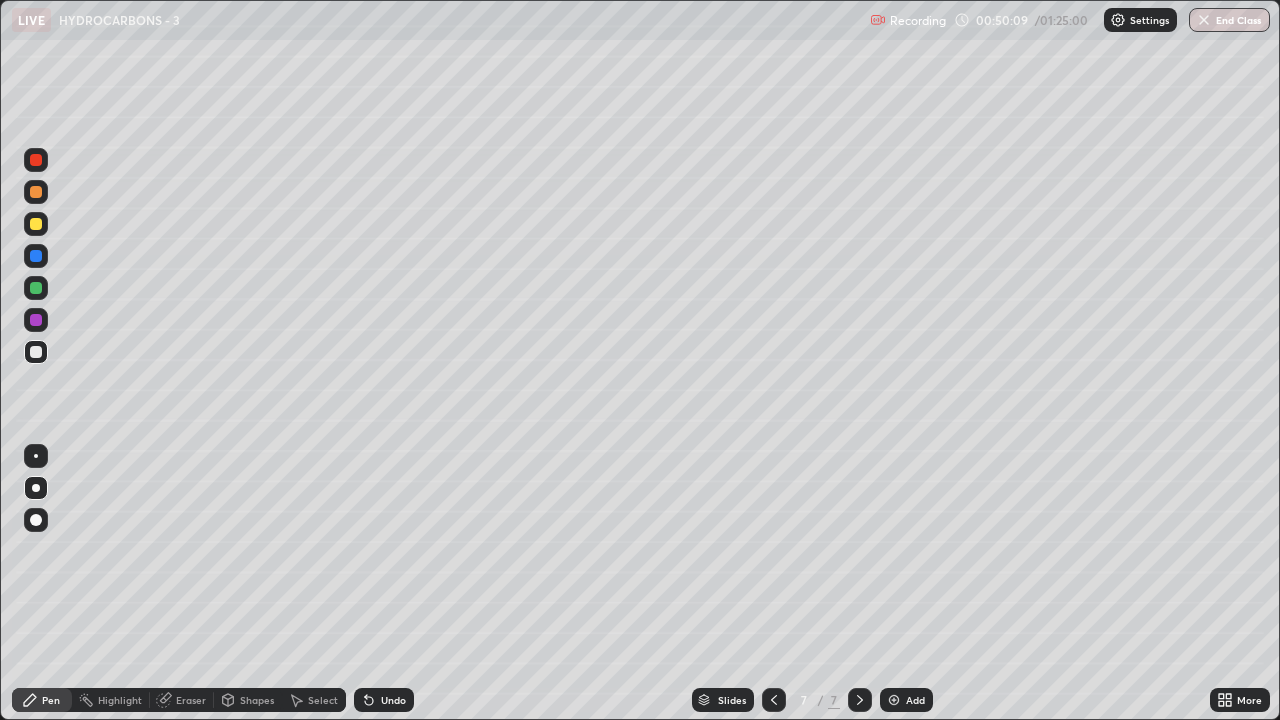 click 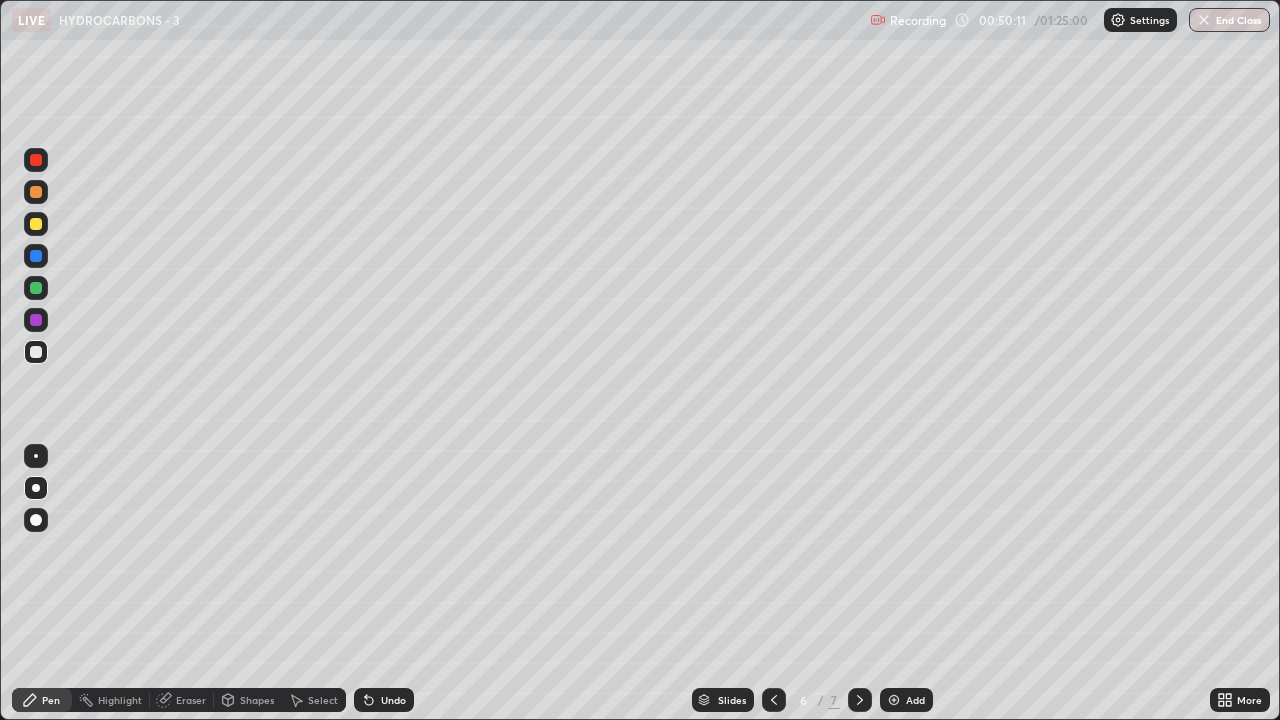 click at bounding box center [36, 352] 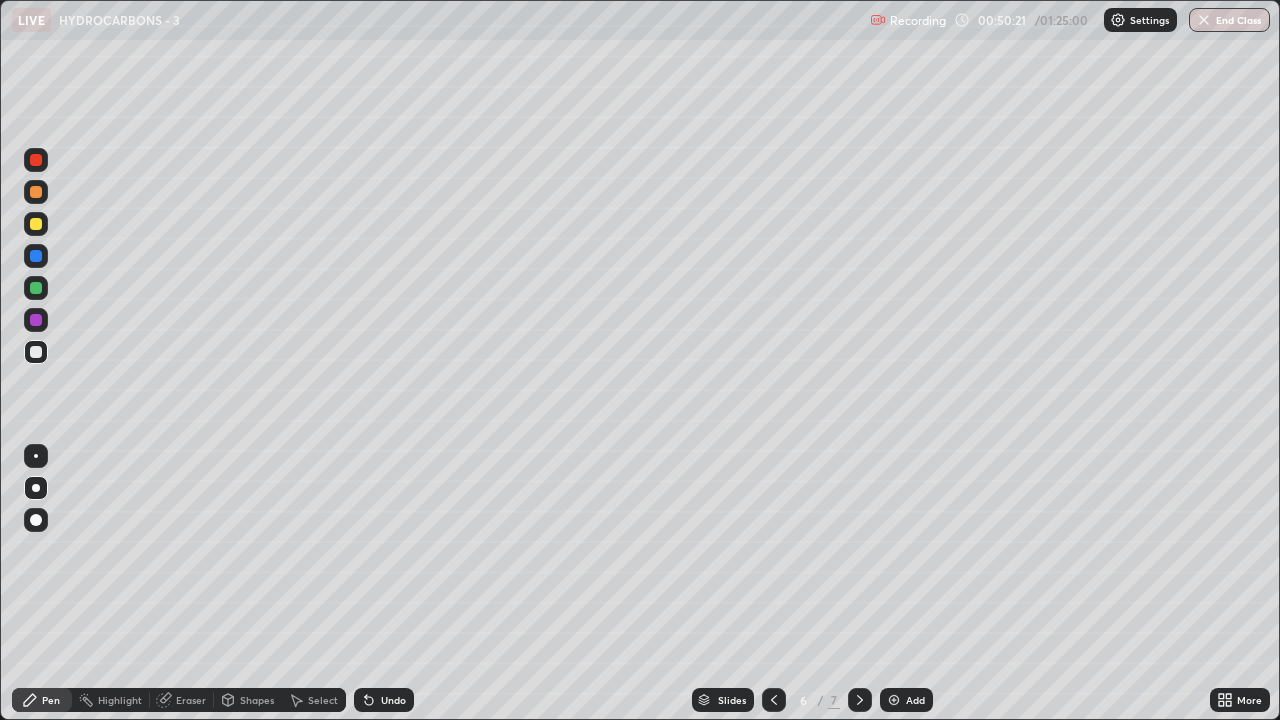 click 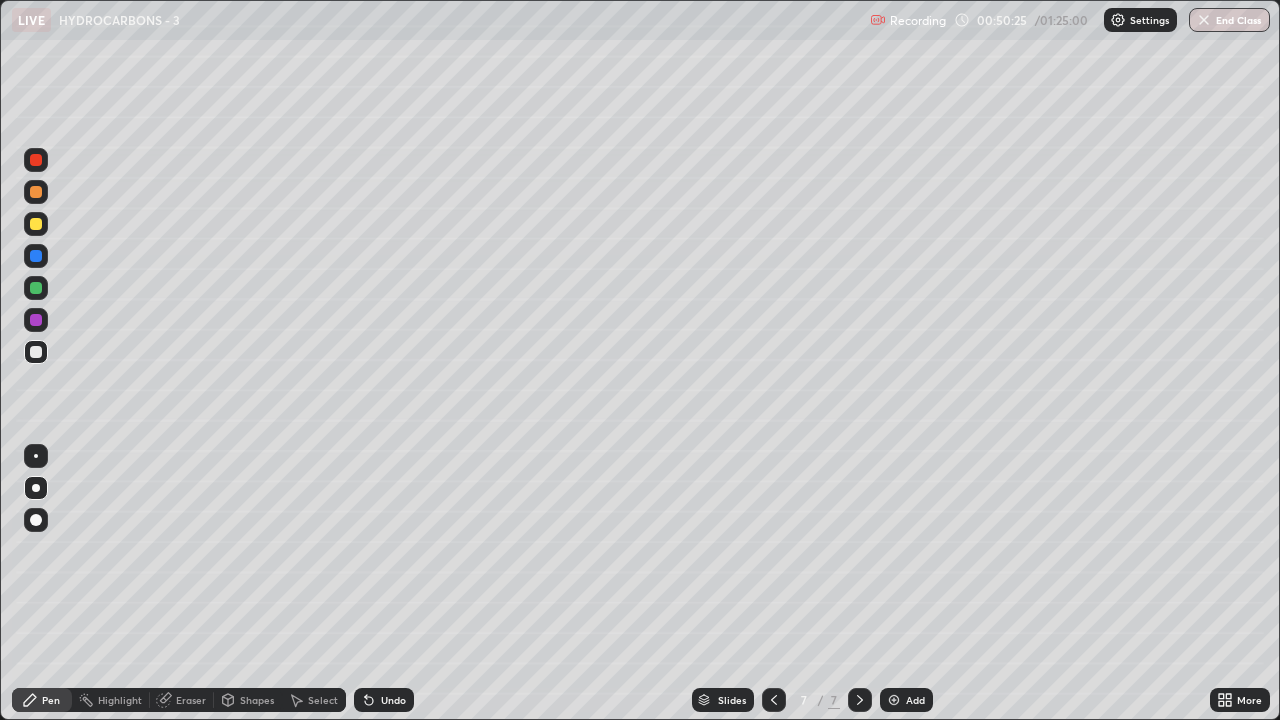 click at bounding box center [36, 288] 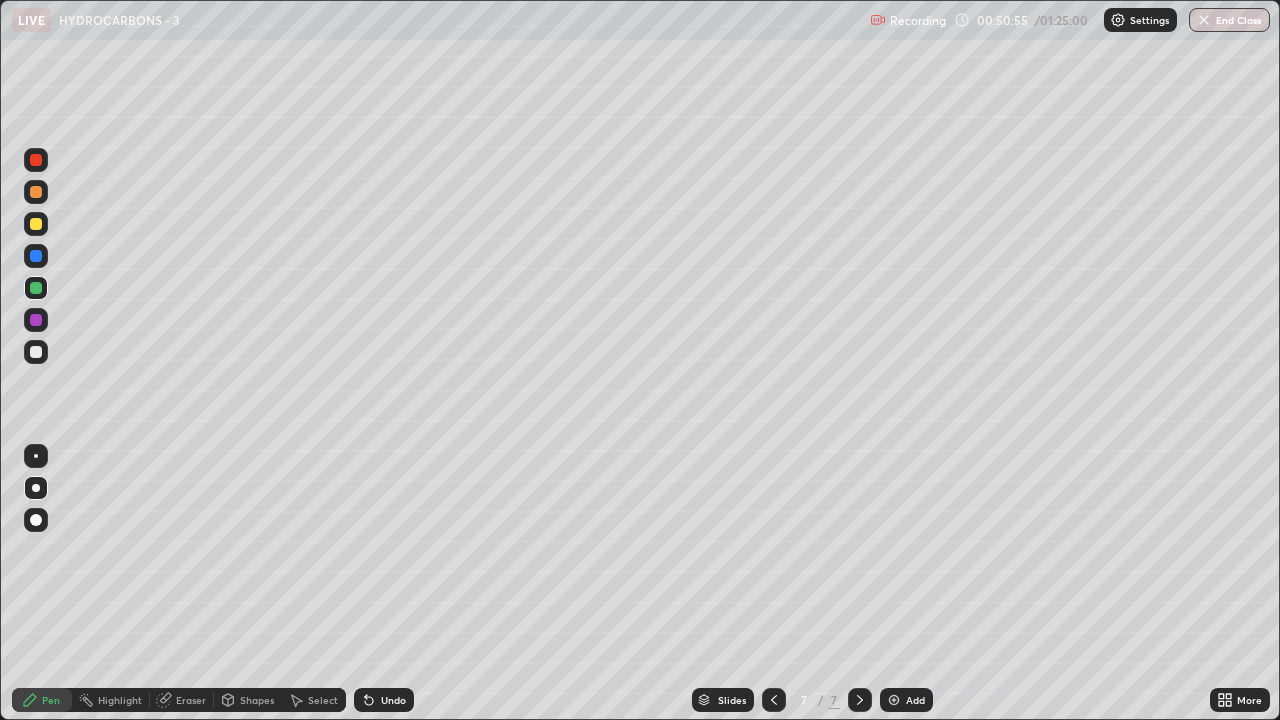 click at bounding box center [36, 352] 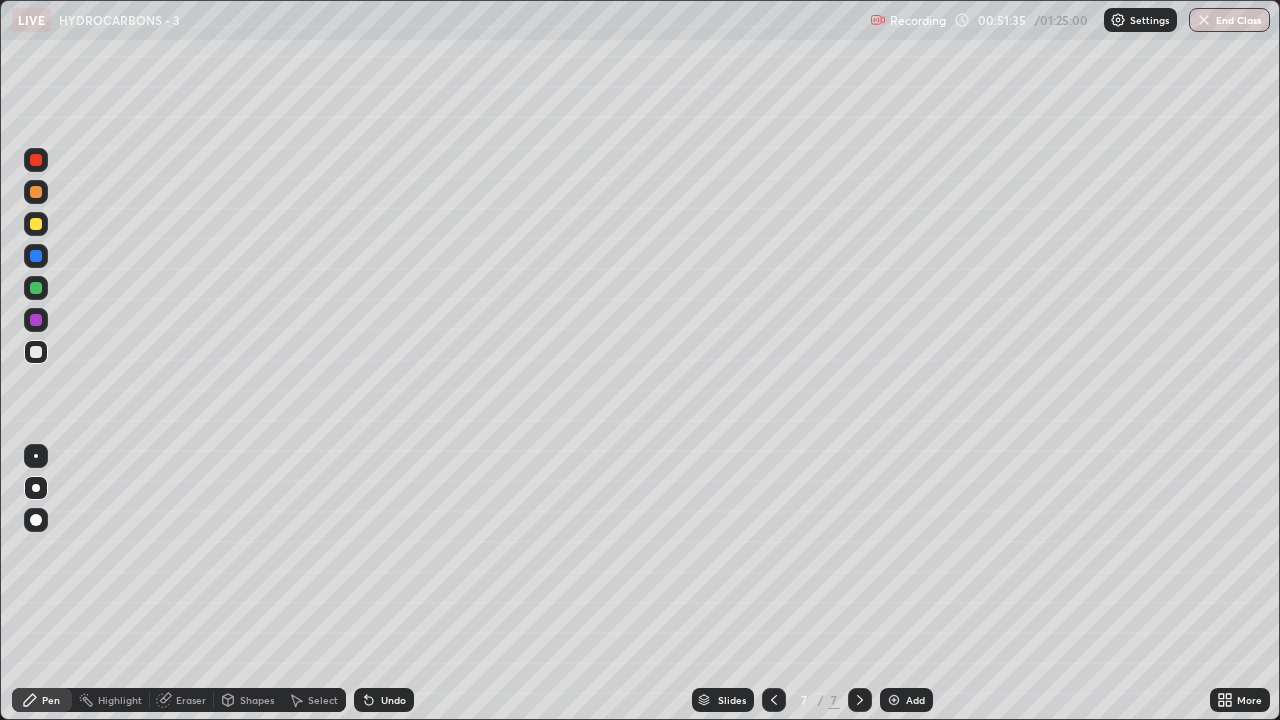 click at bounding box center (36, 288) 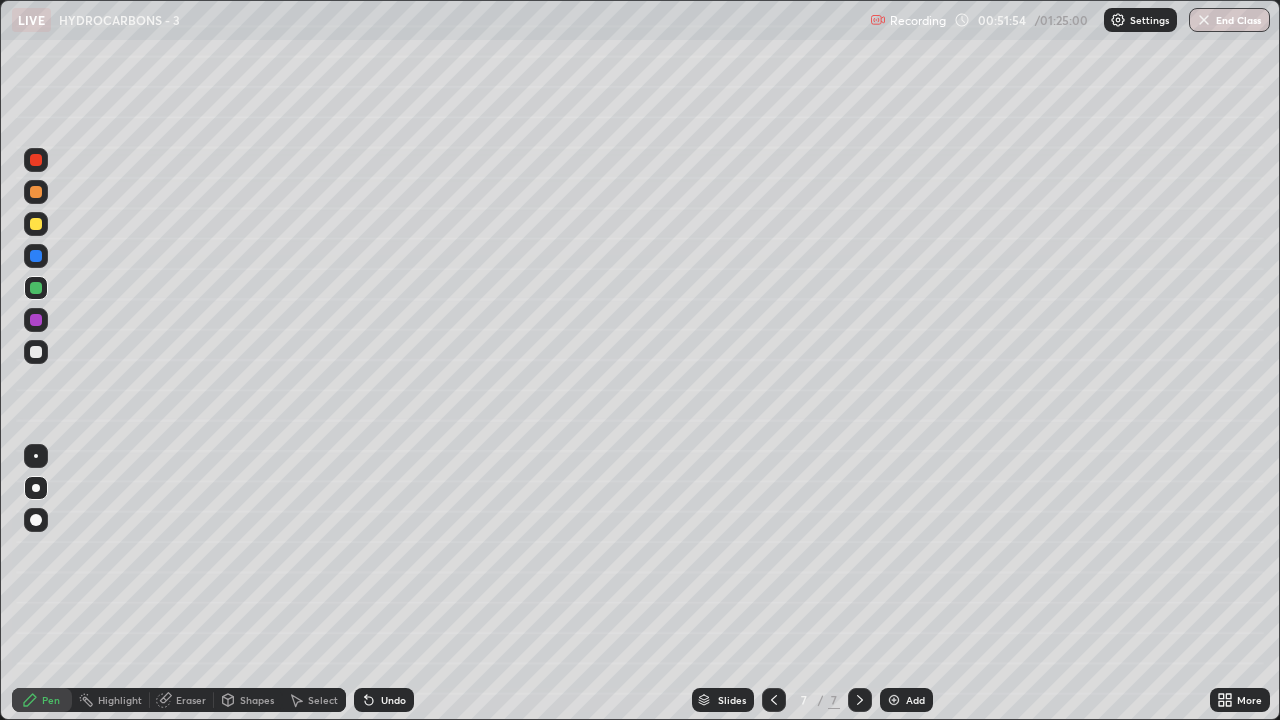 click at bounding box center (36, 352) 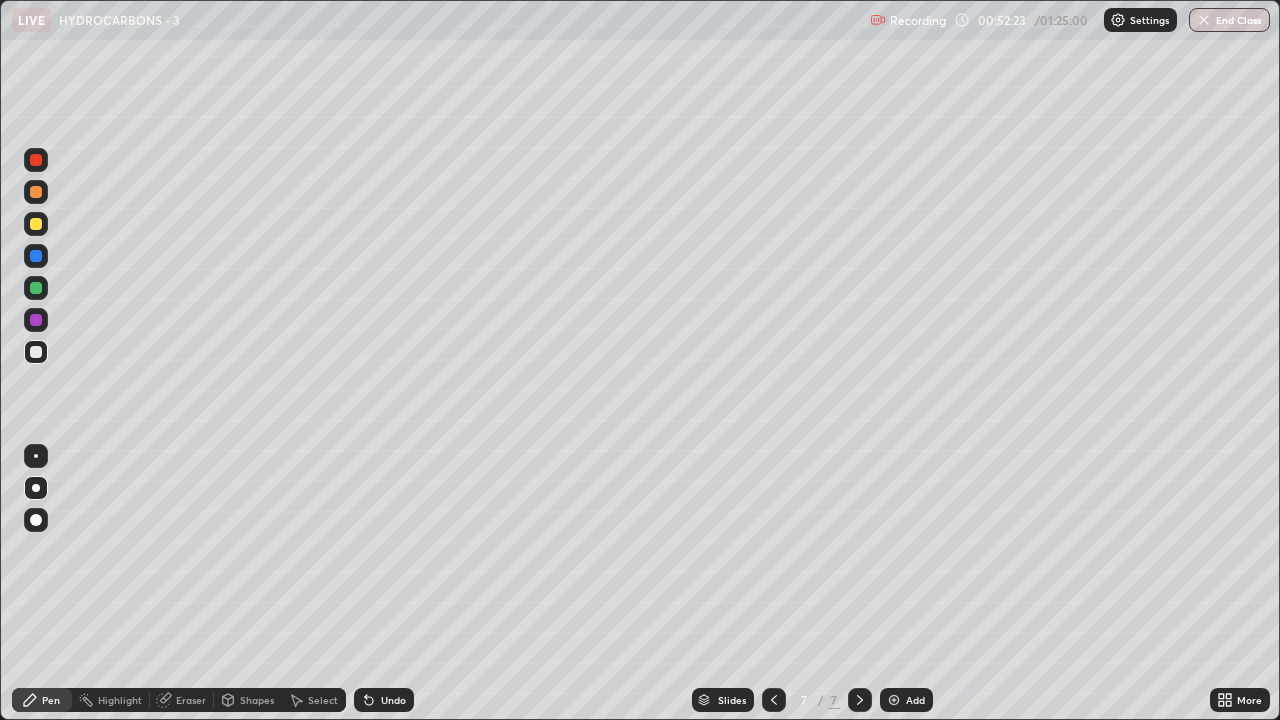 click at bounding box center (36, 320) 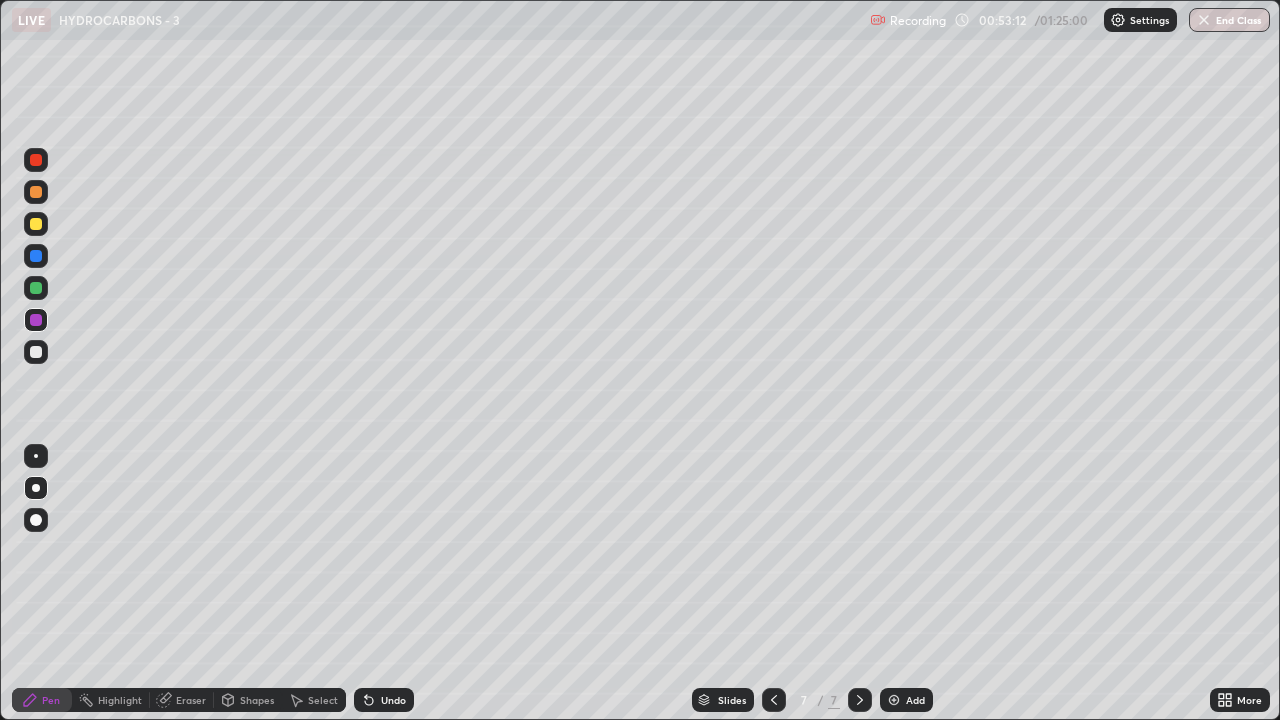 click 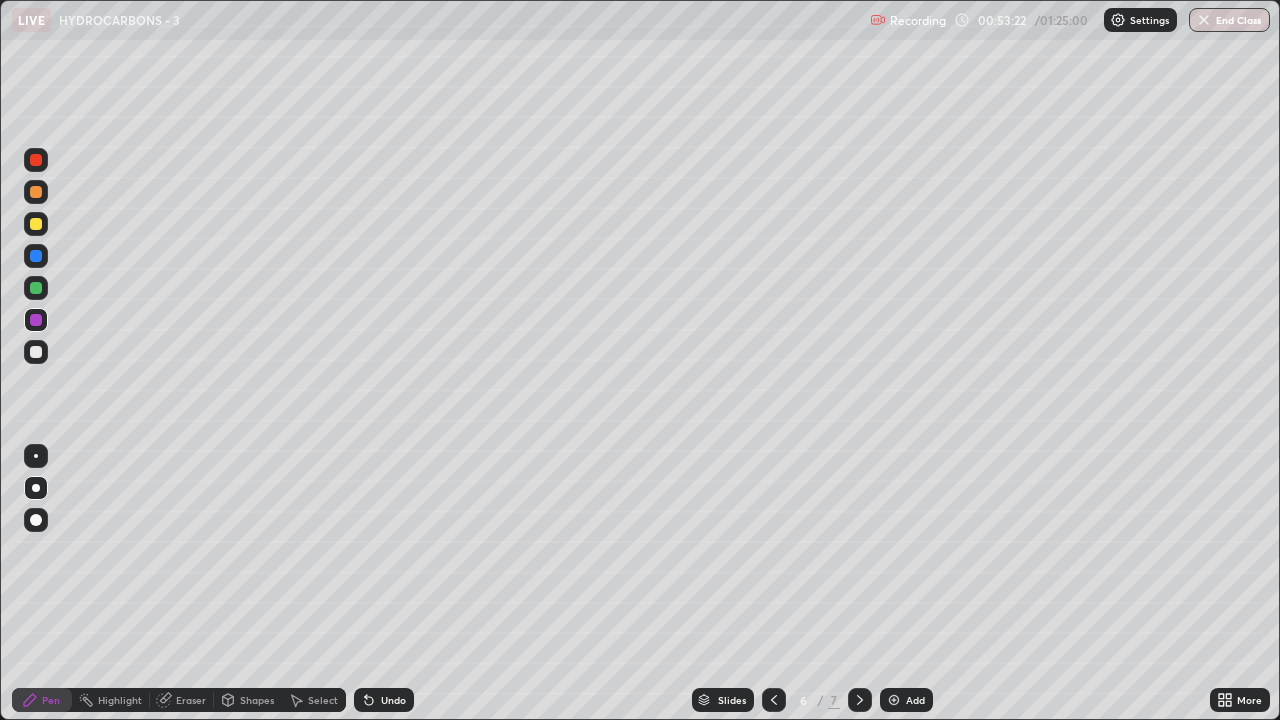 click 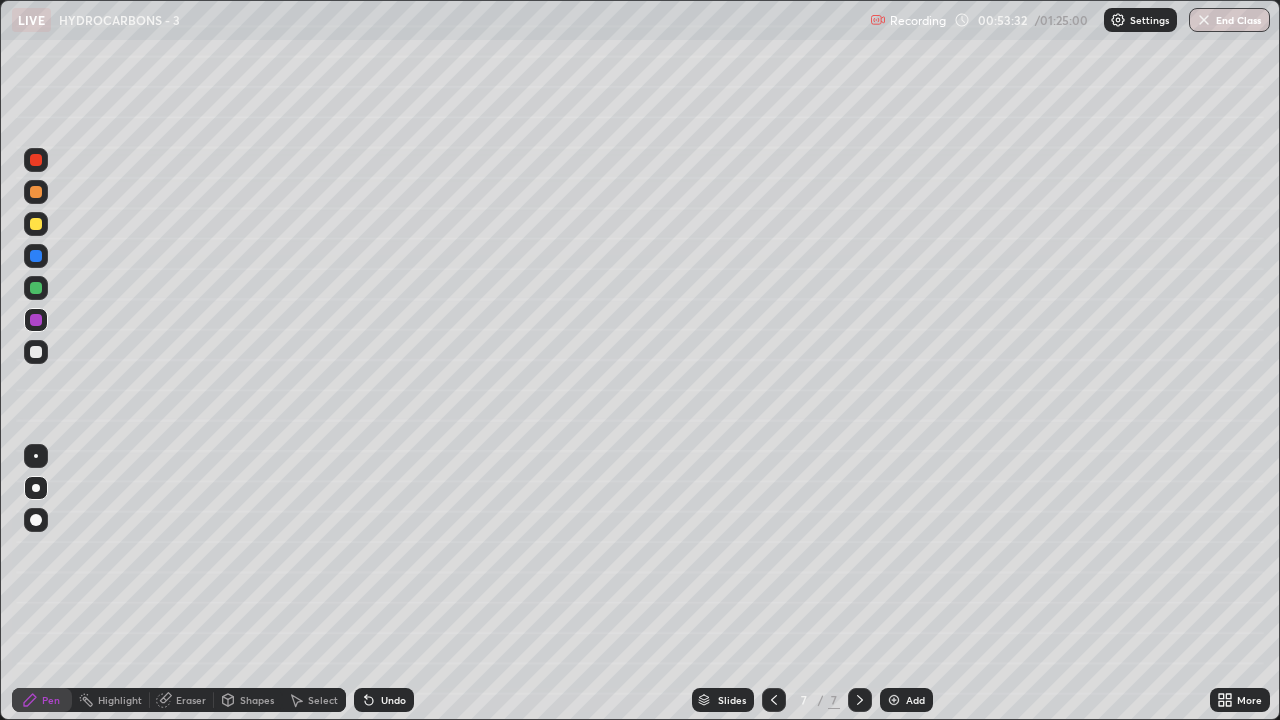 click at bounding box center (36, 352) 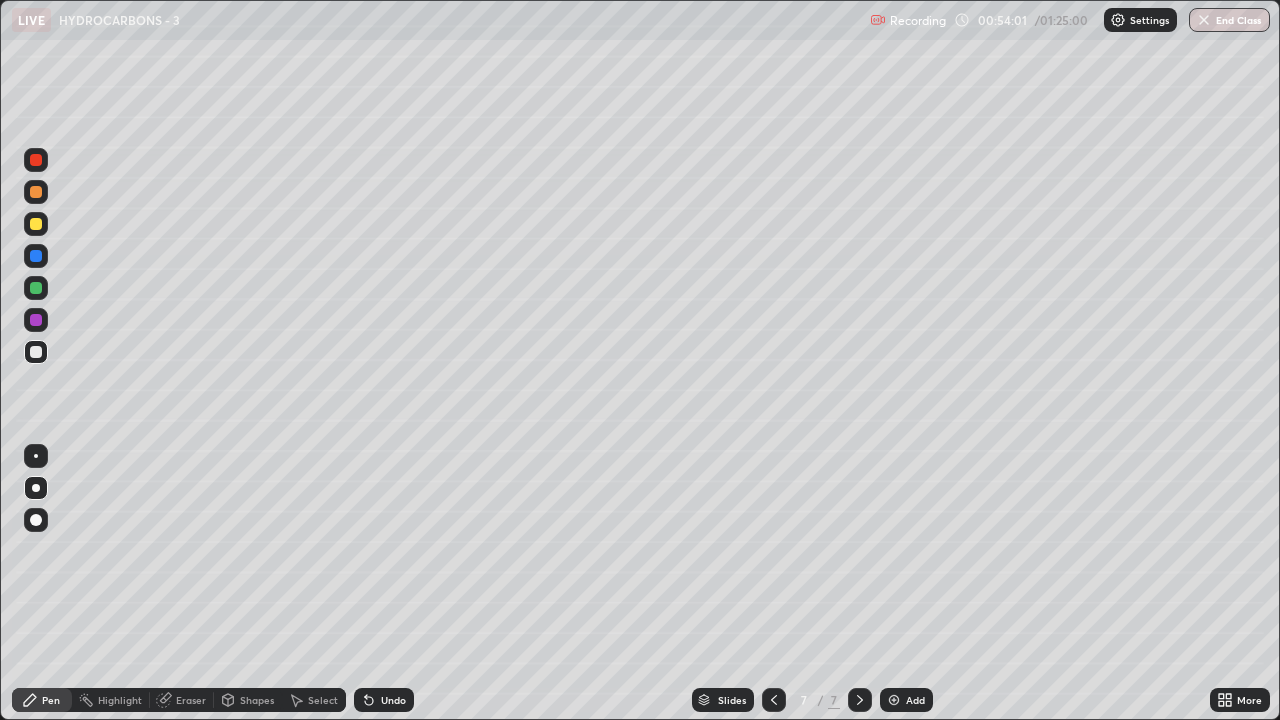 click at bounding box center [36, 288] 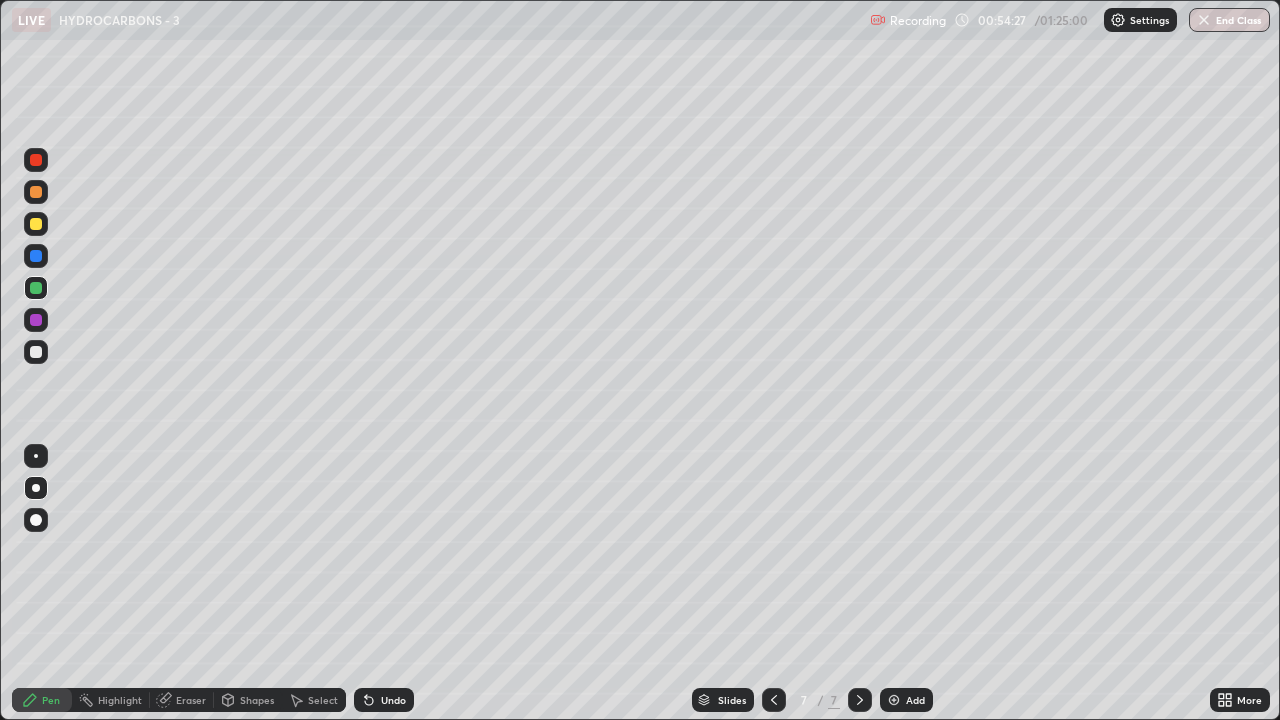 click at bounding box center [36, 352] 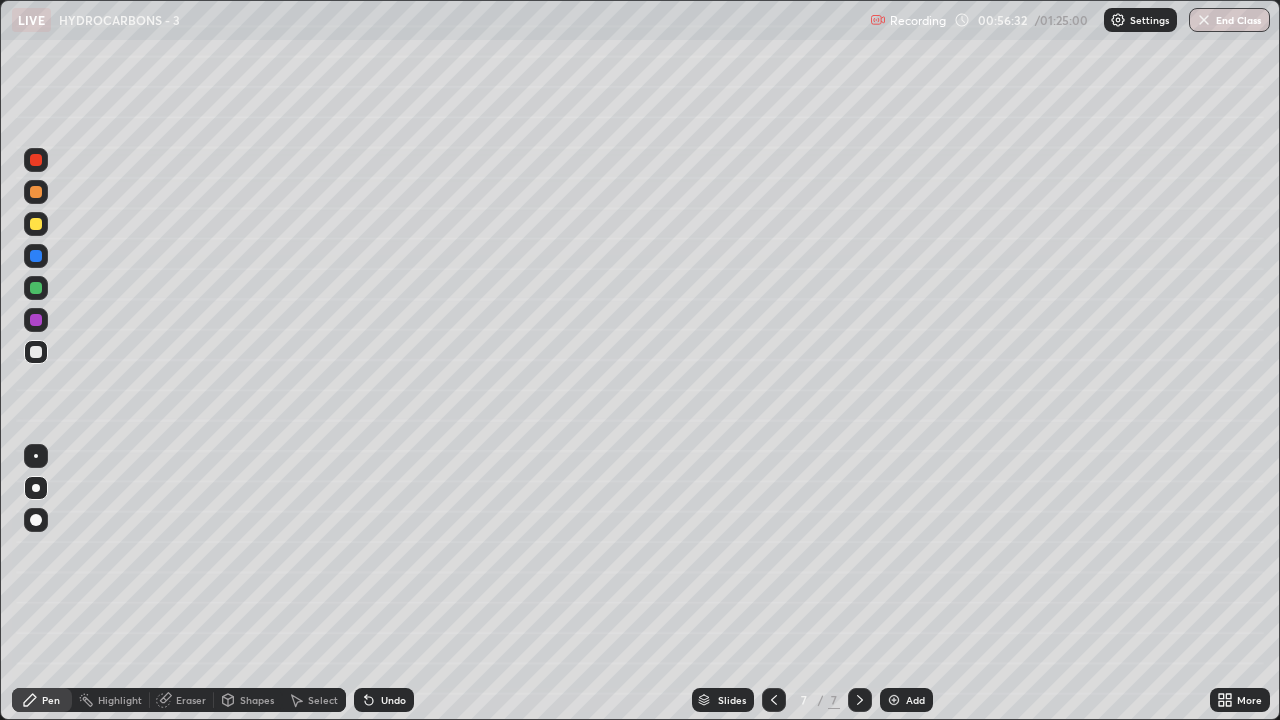 click at bounding box center (36, 256) 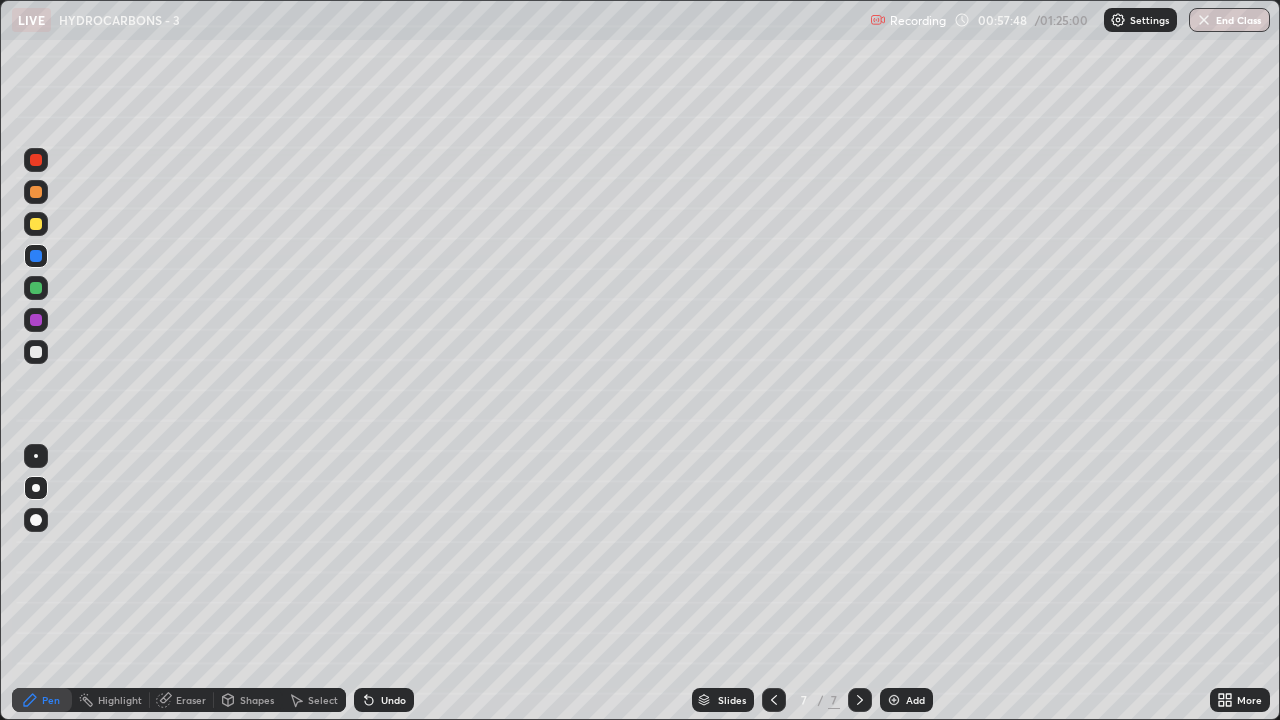 click 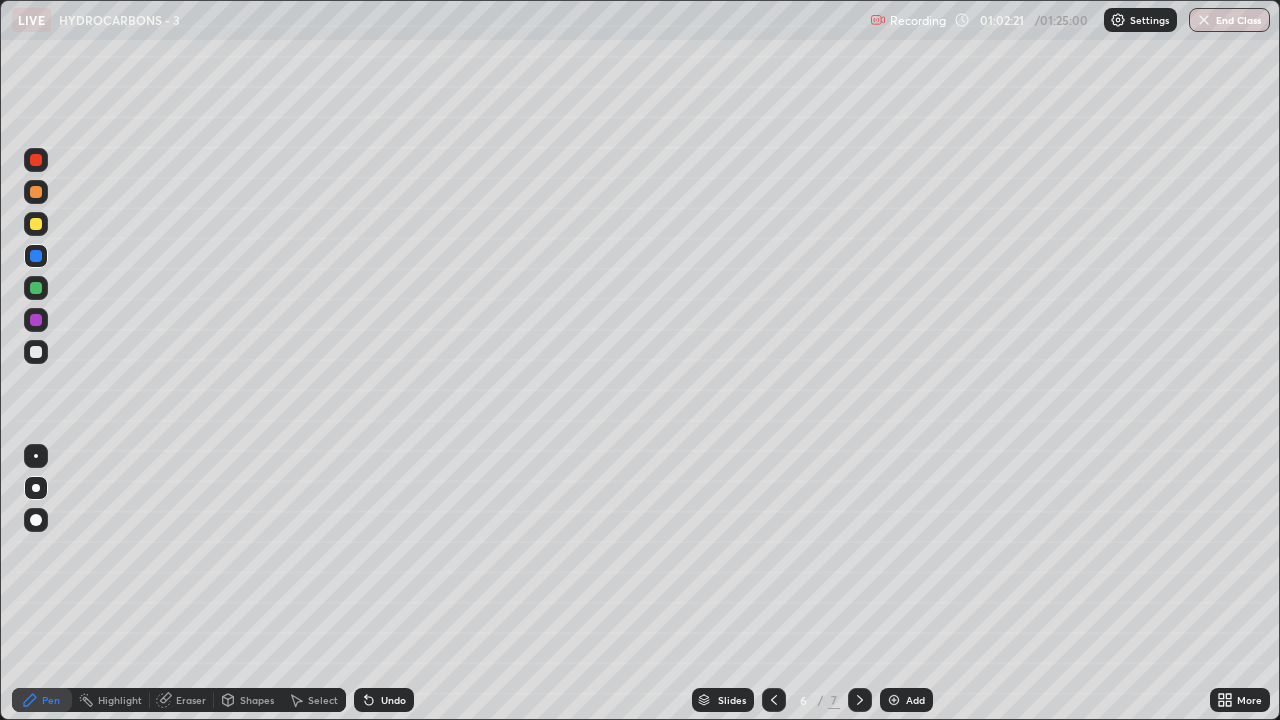 click 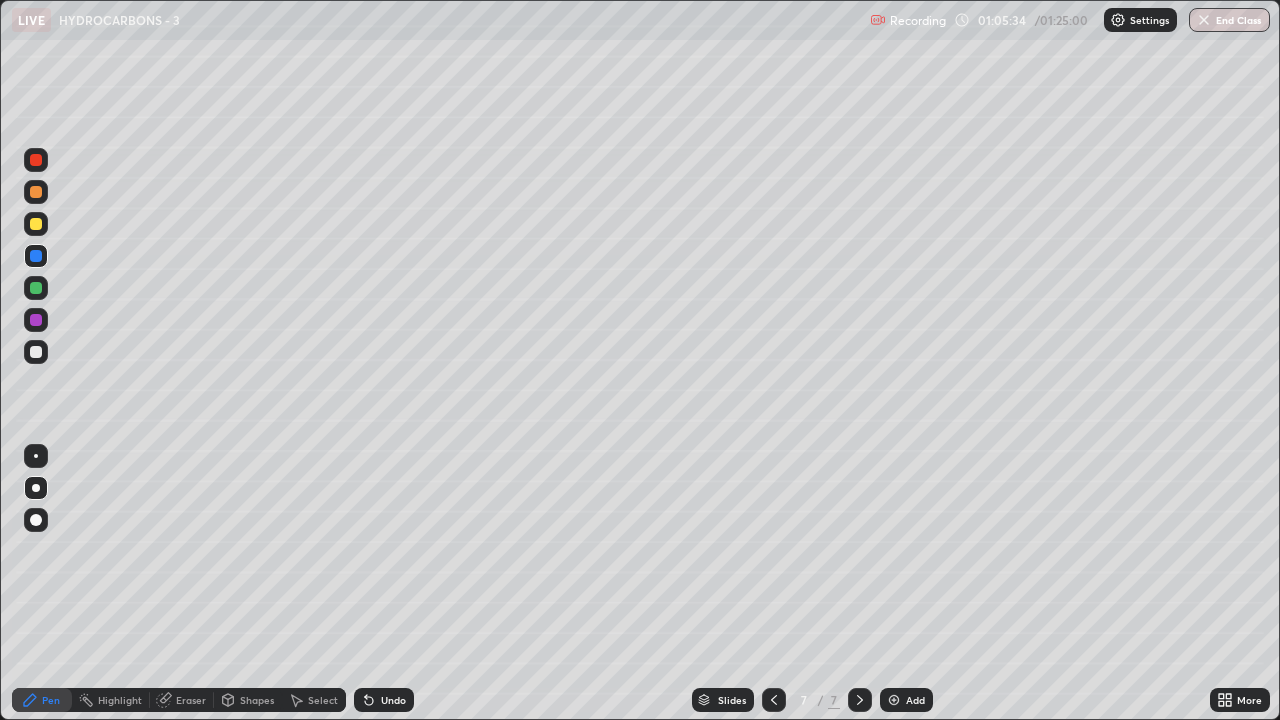 click at bounding box center [894, 700] 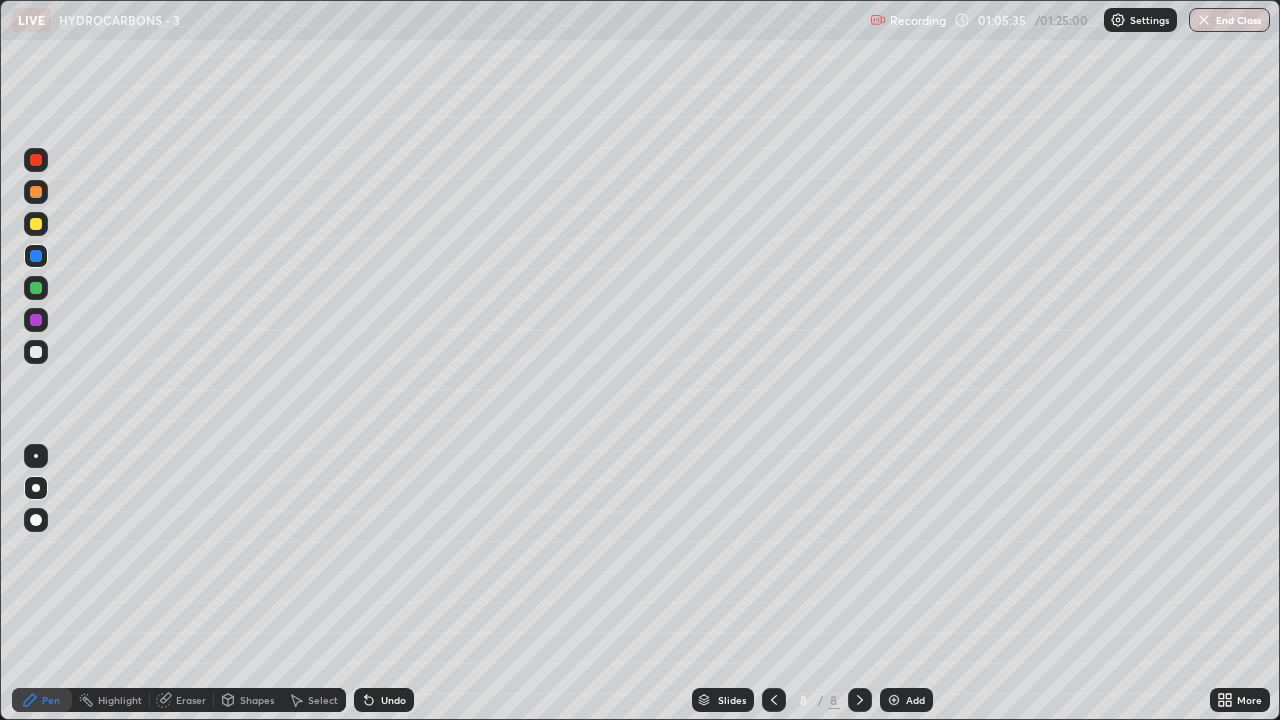click at bounding box center [36, 352] 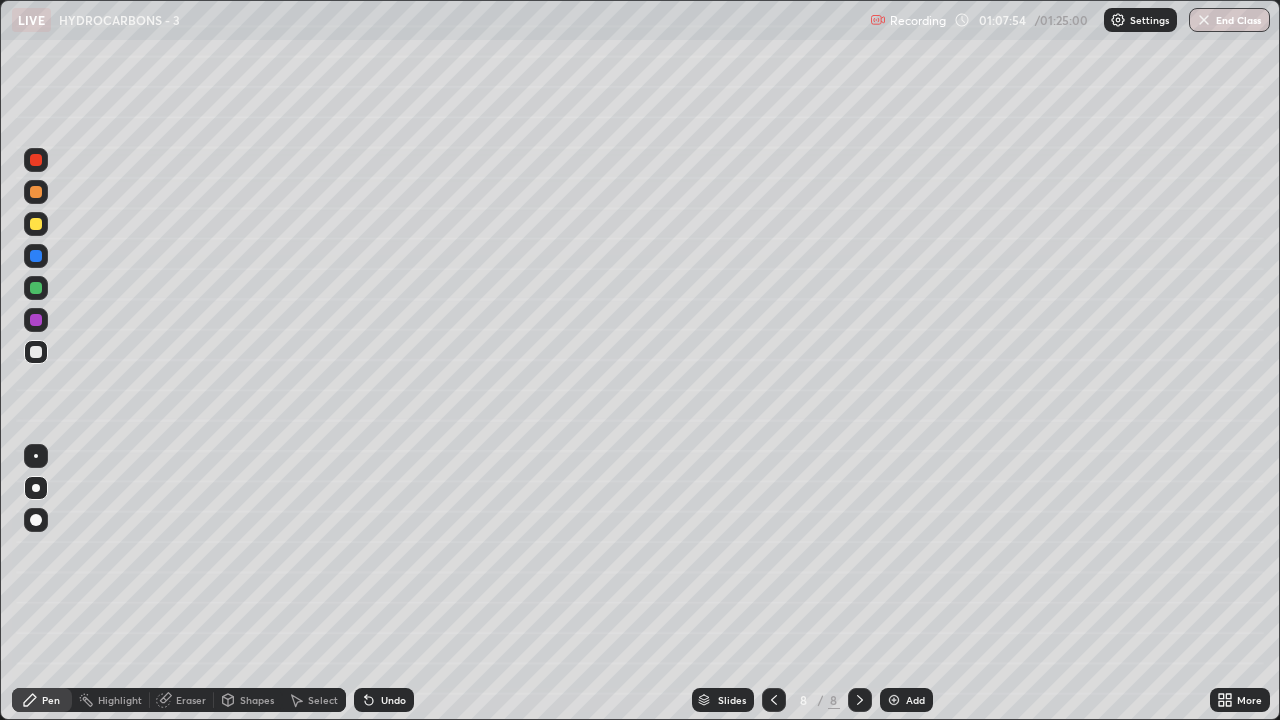 click at bounding box center (36, 352) 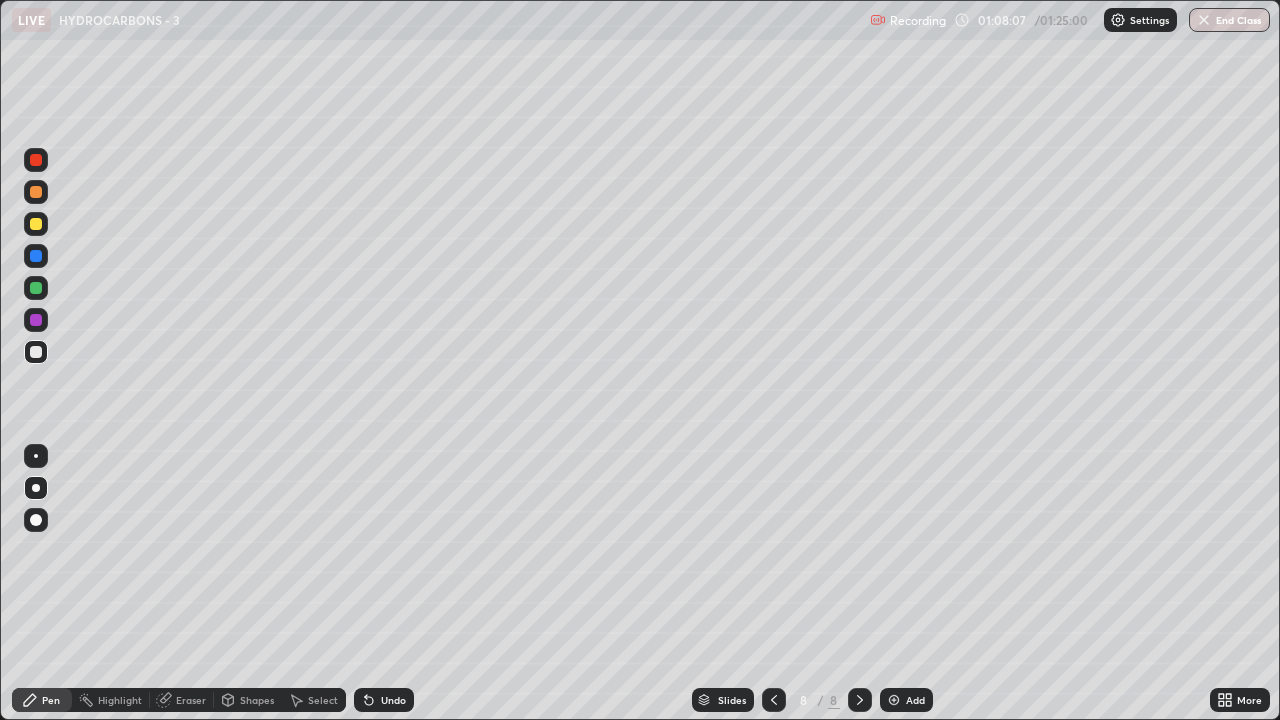 click at bounding box center [36, 288] 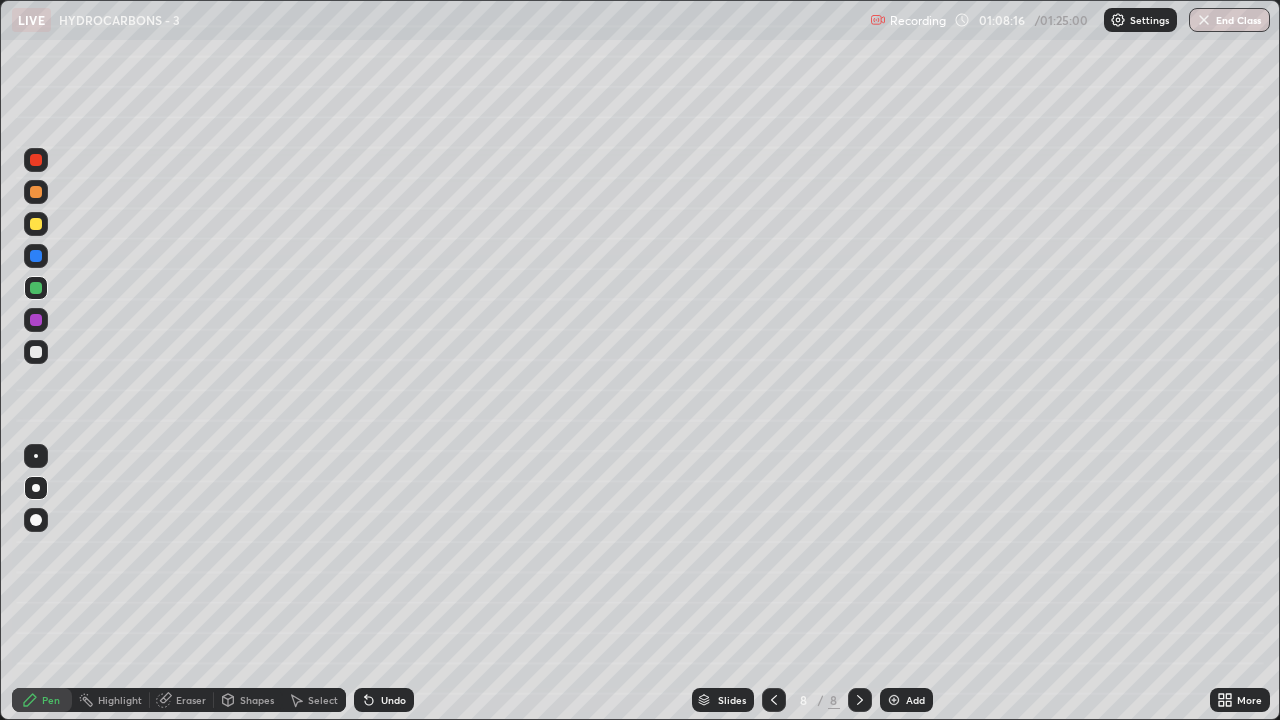 click at bounding box center (36, 352) 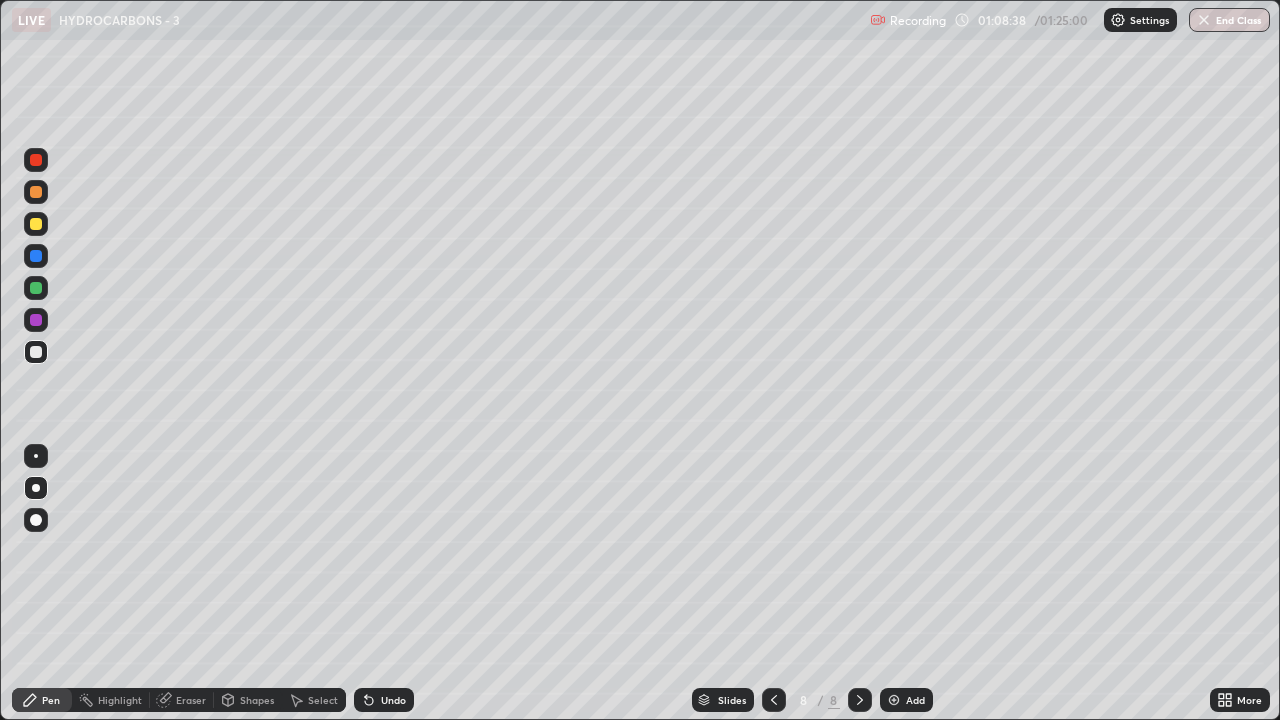 click at bounding box center [36, 352] 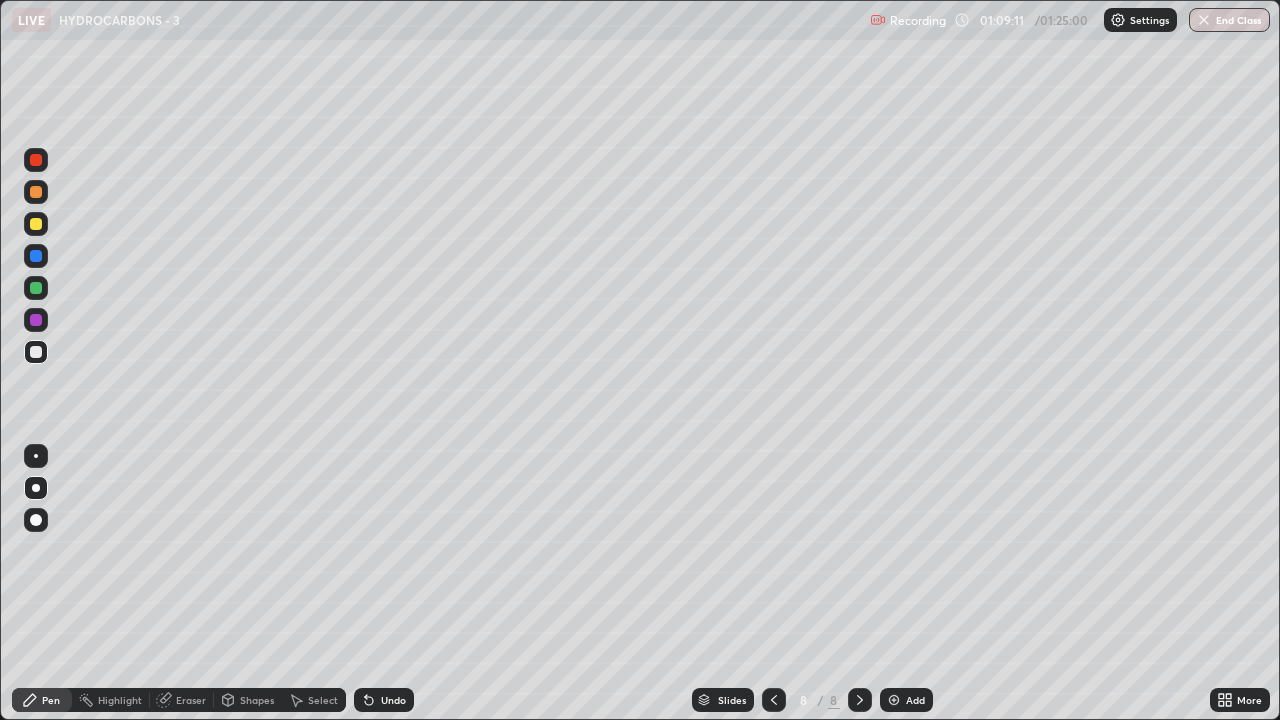 click at bounding box center (36, 224) 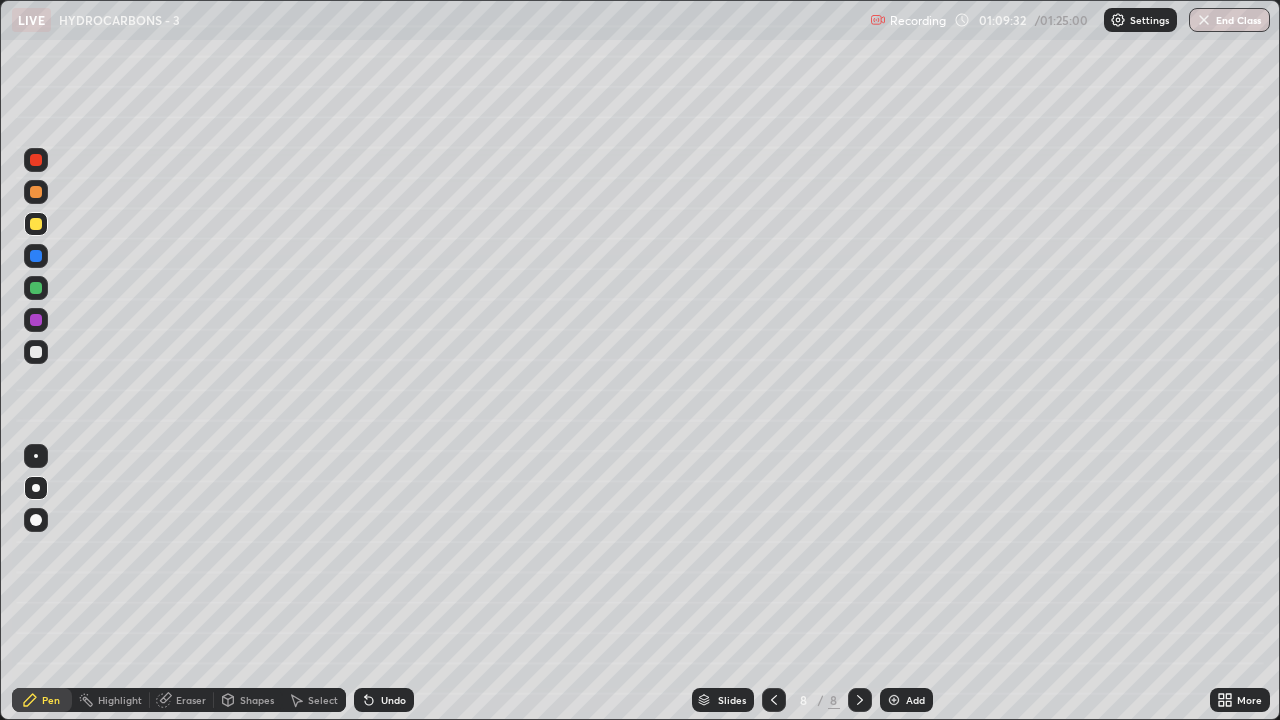 click on "Undo" at bounding box center (393, 700) 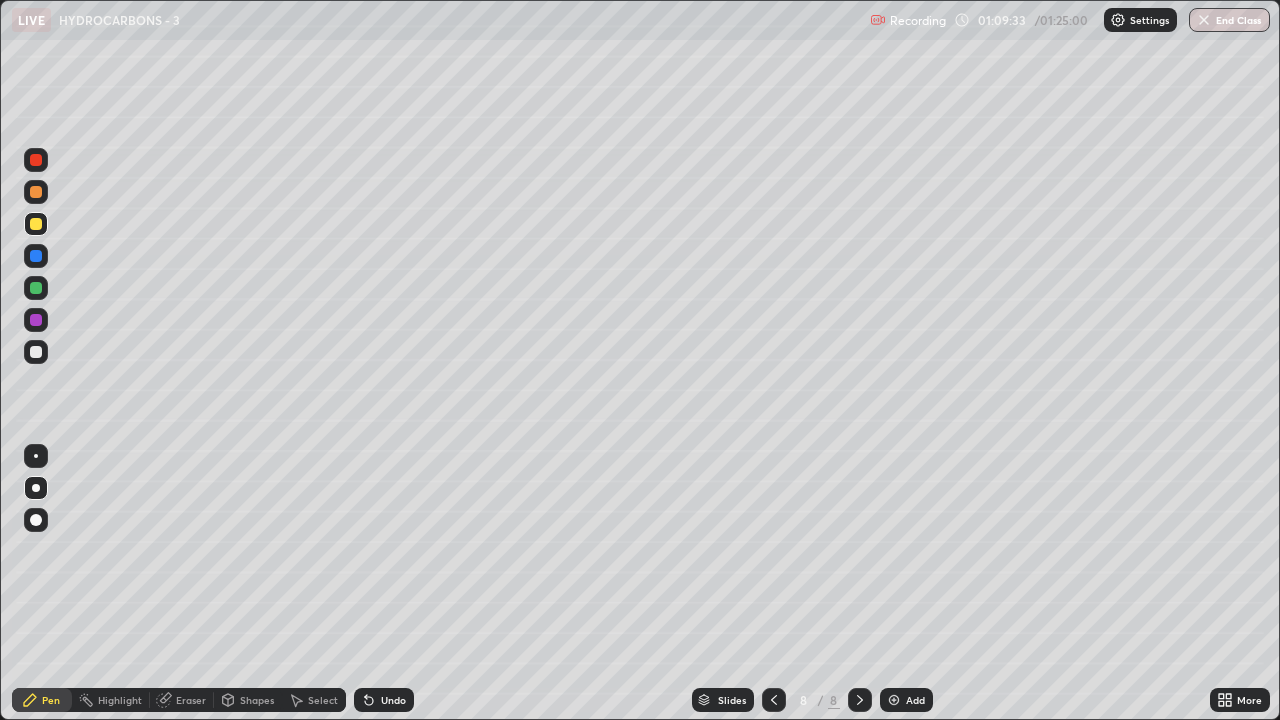 click on "Undo" at bounding box center (393, 700) 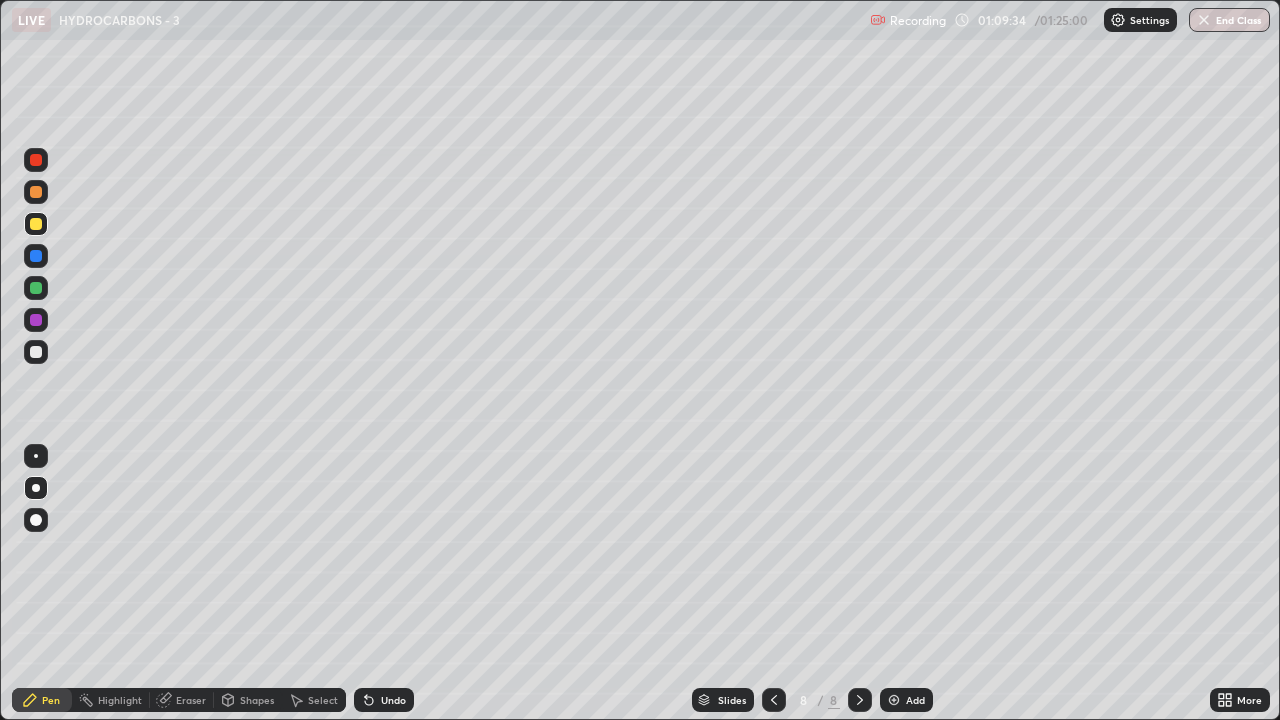 click on "Undo" at bounding box center [393, 700] 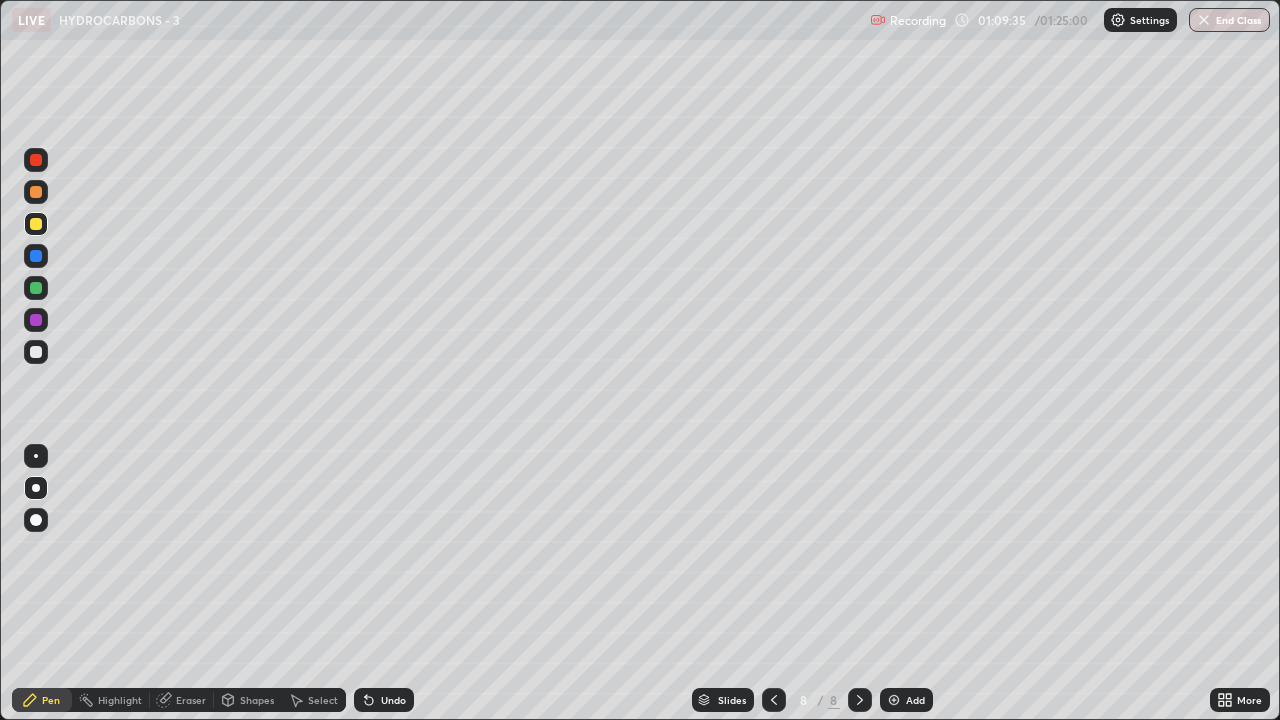 click on "Undo" at bounding box center [384, 700] 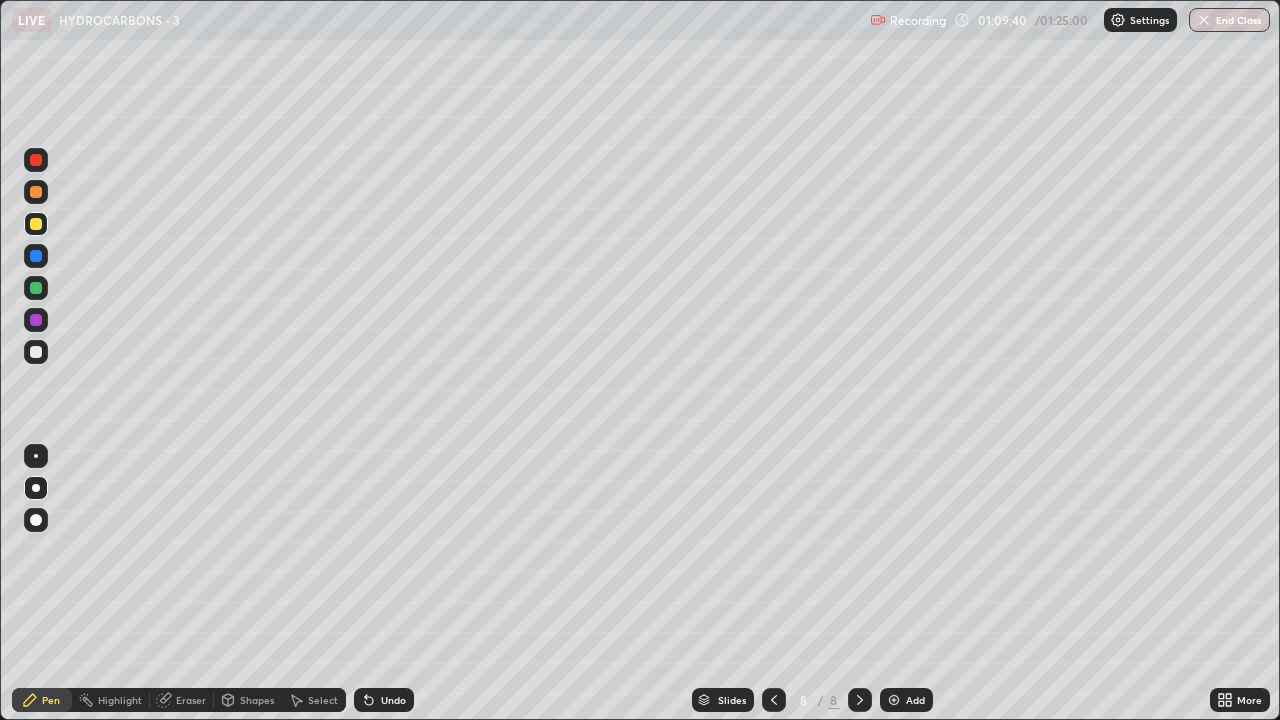 click at bounding box center (36, 352) 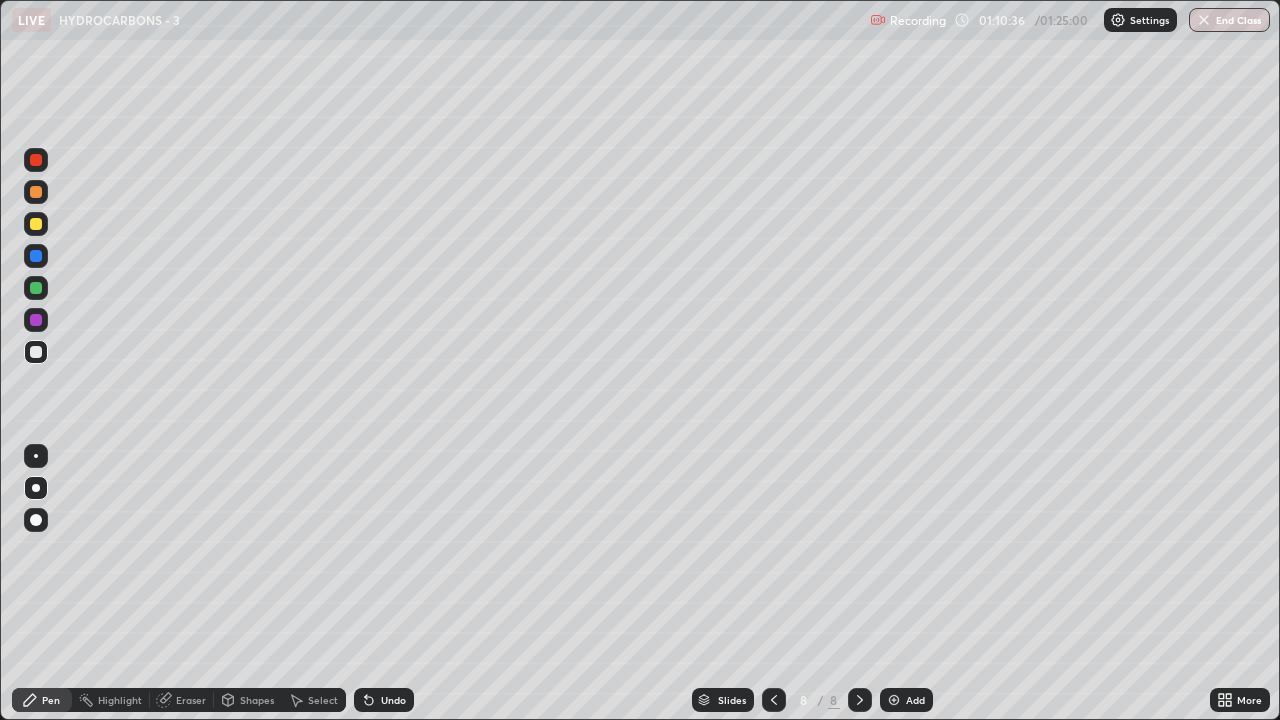 click at bounding box center [36, 288] 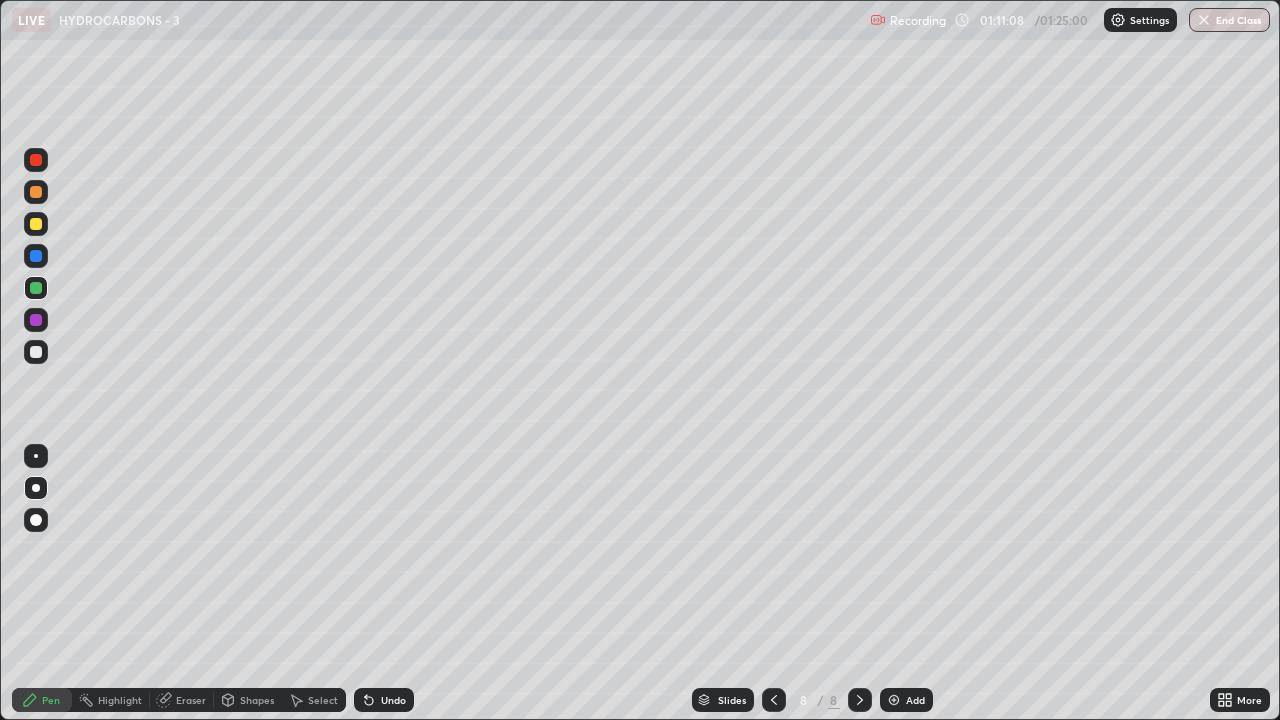 click at bounding box center [36, 352] 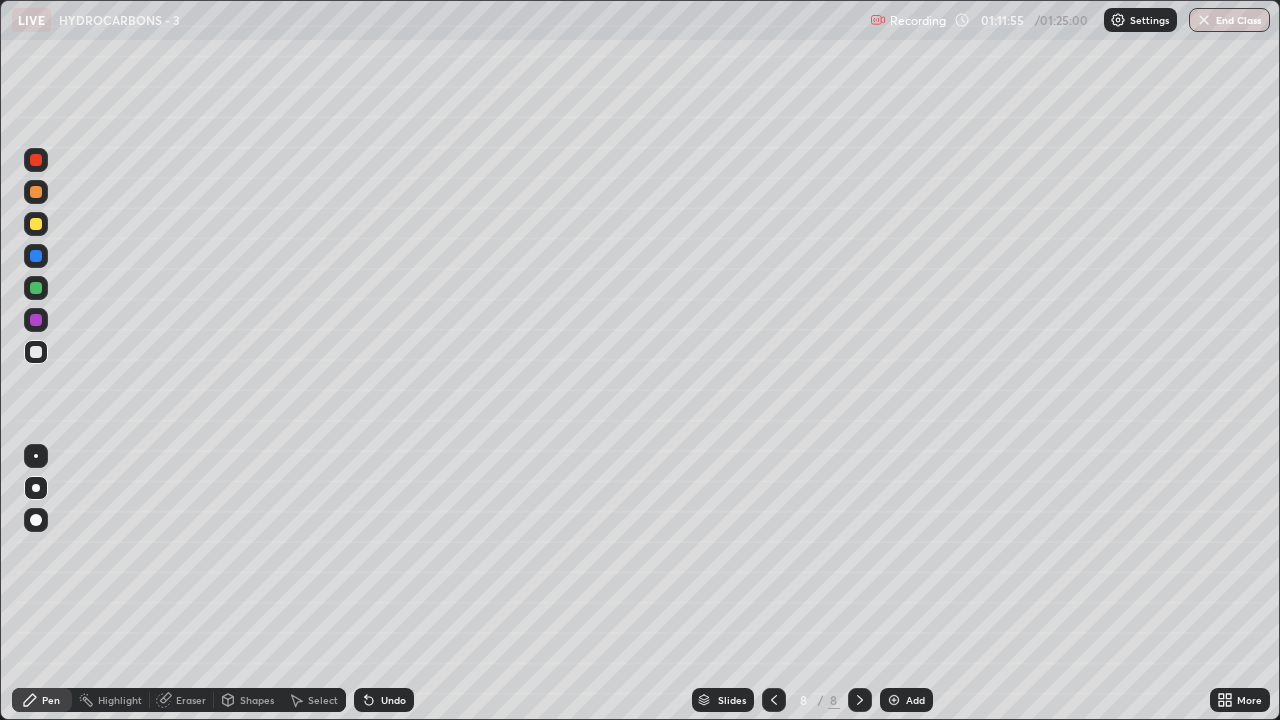 click at bounding box center [36, 320] 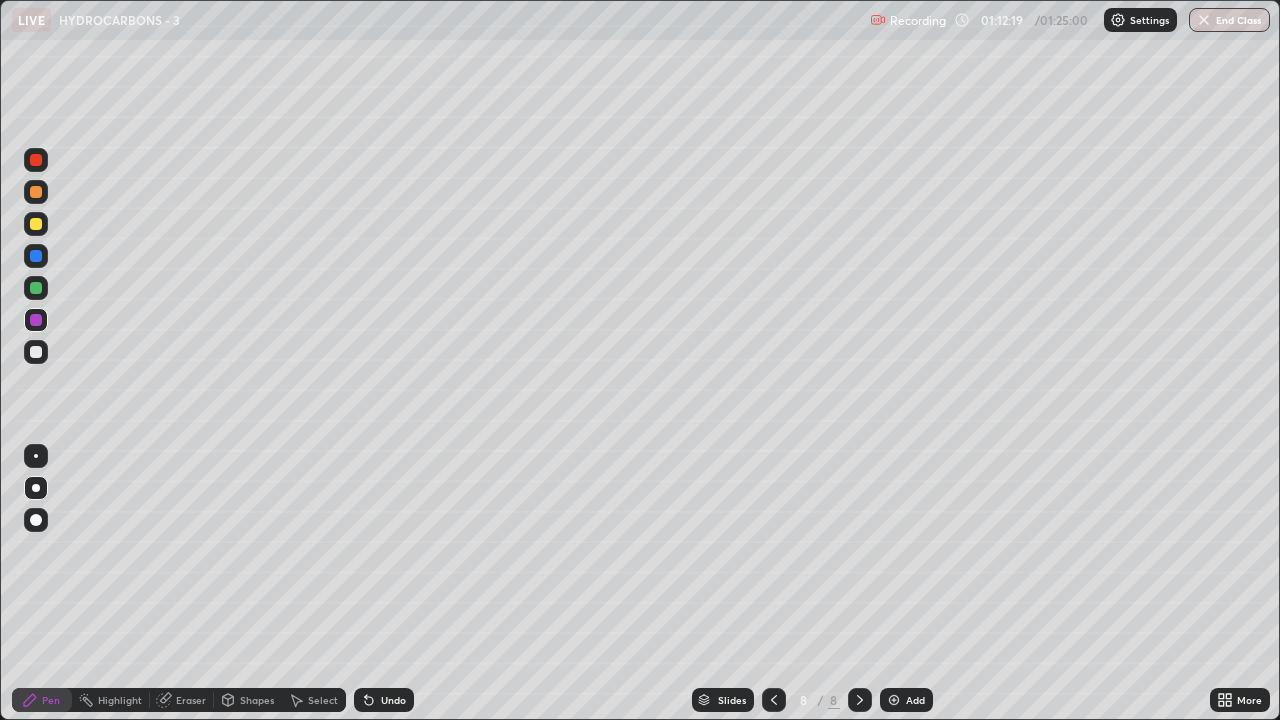 click at bounding box center (36, 224) 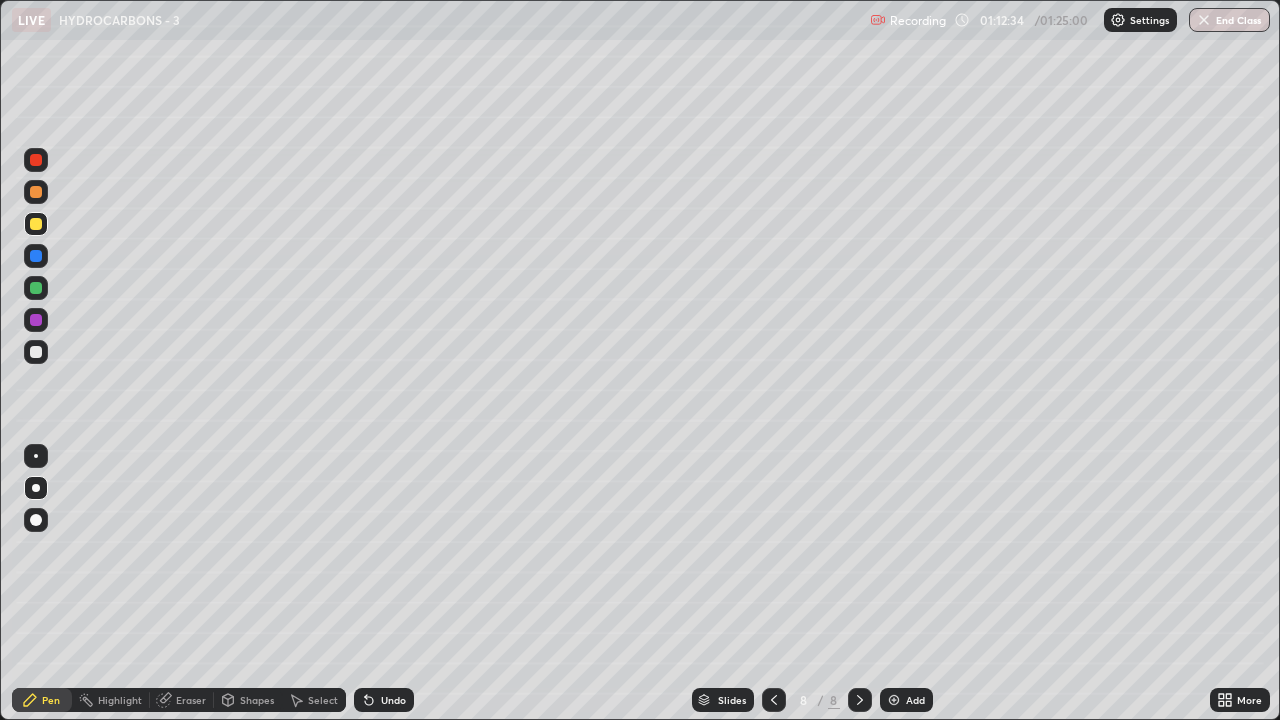 click at bounding box center (36, 320) 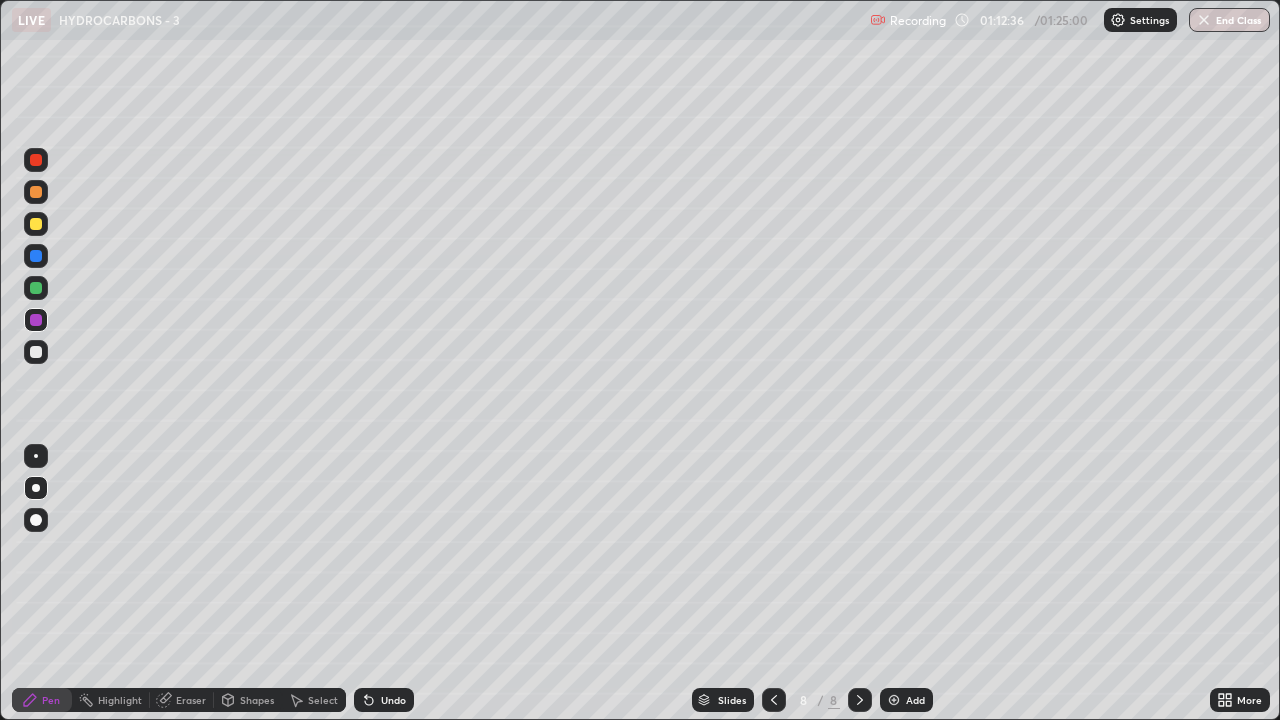 click at bounding box center (36, 256) 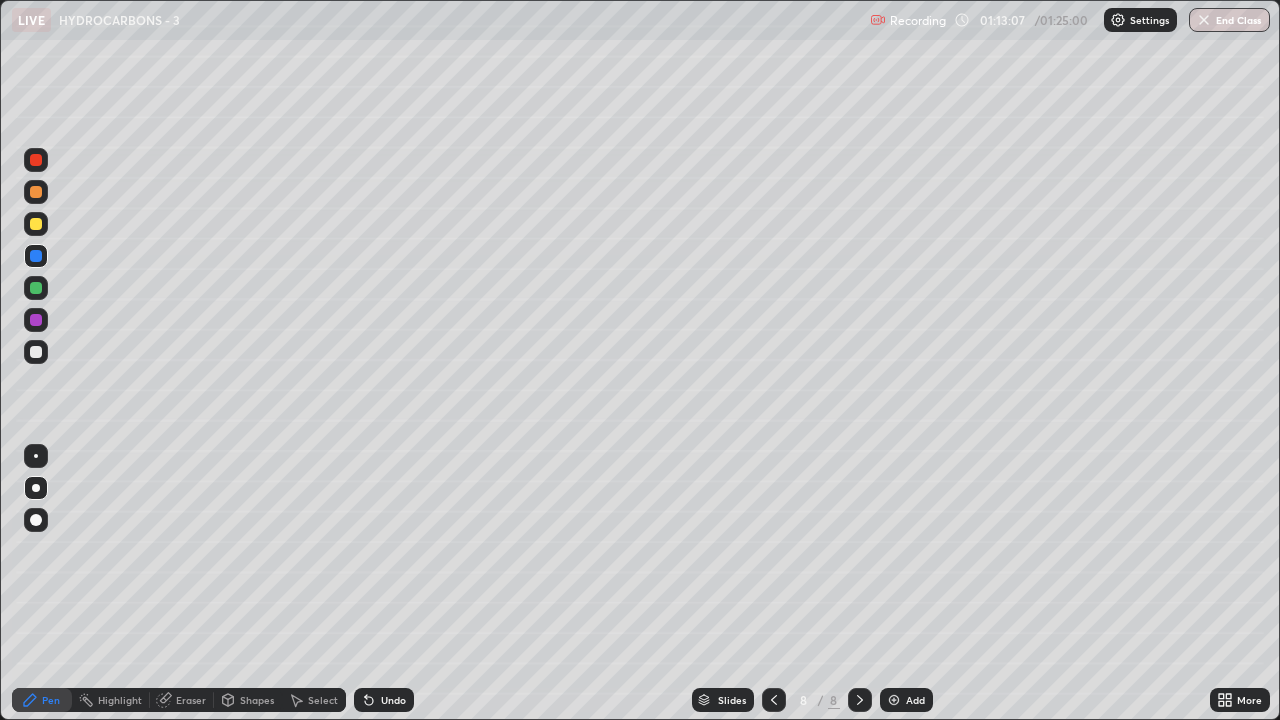 click at bounding box center [36, 160] 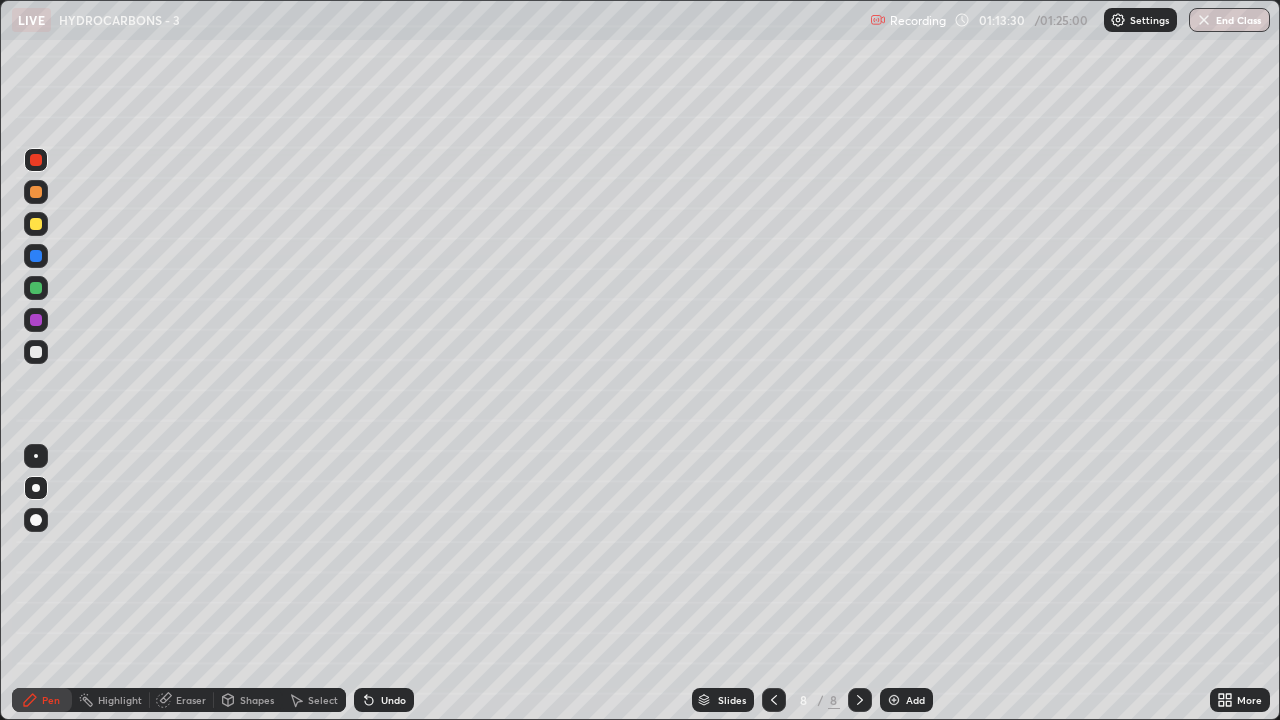 click at bounding box center (774, 700) 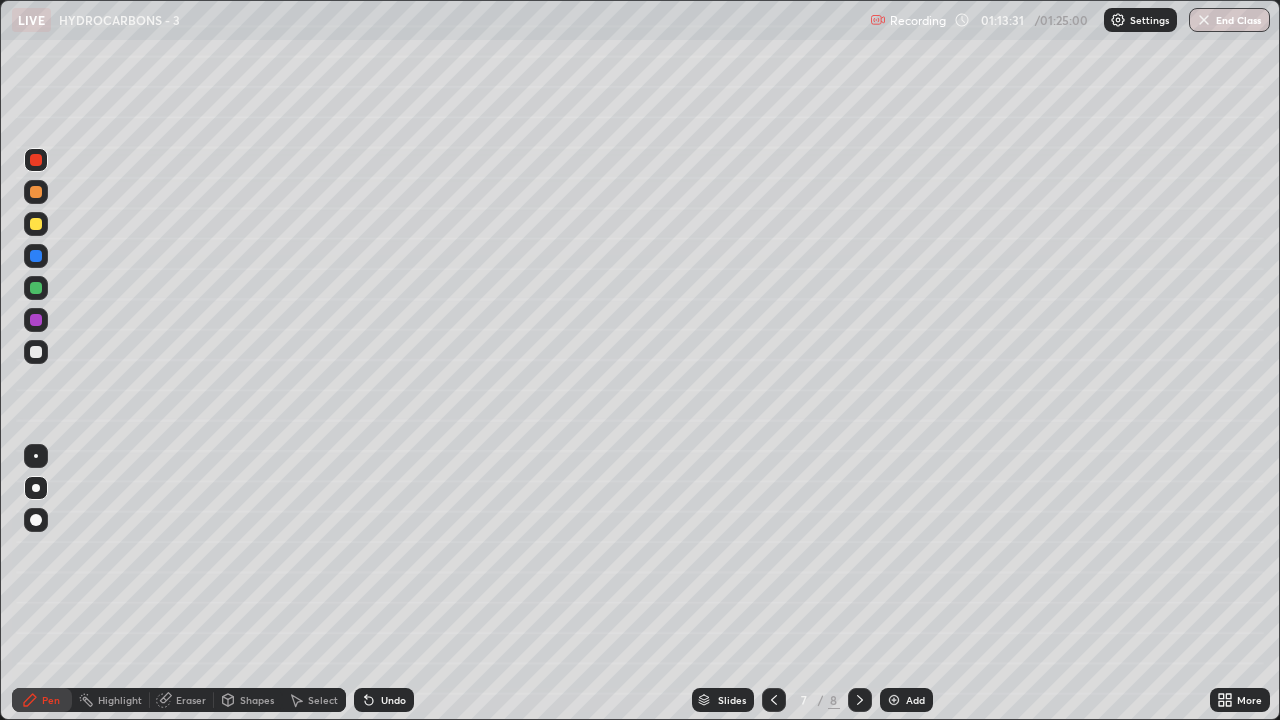 click 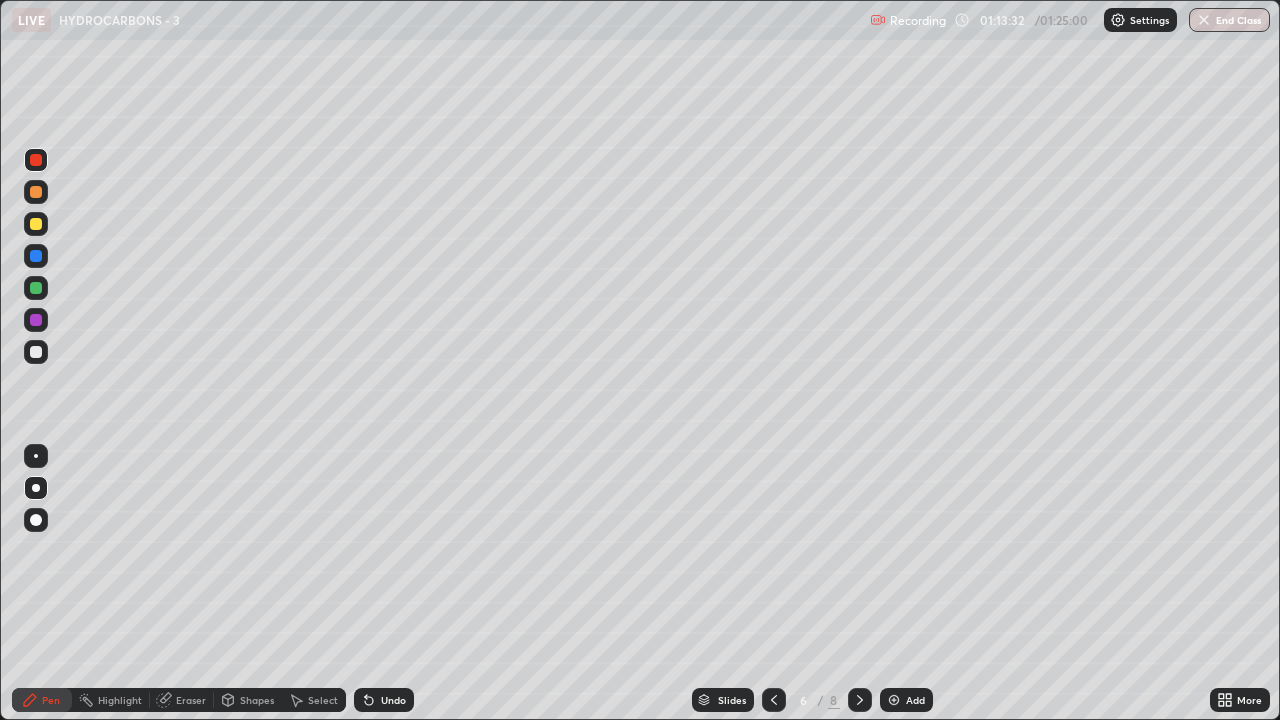 click 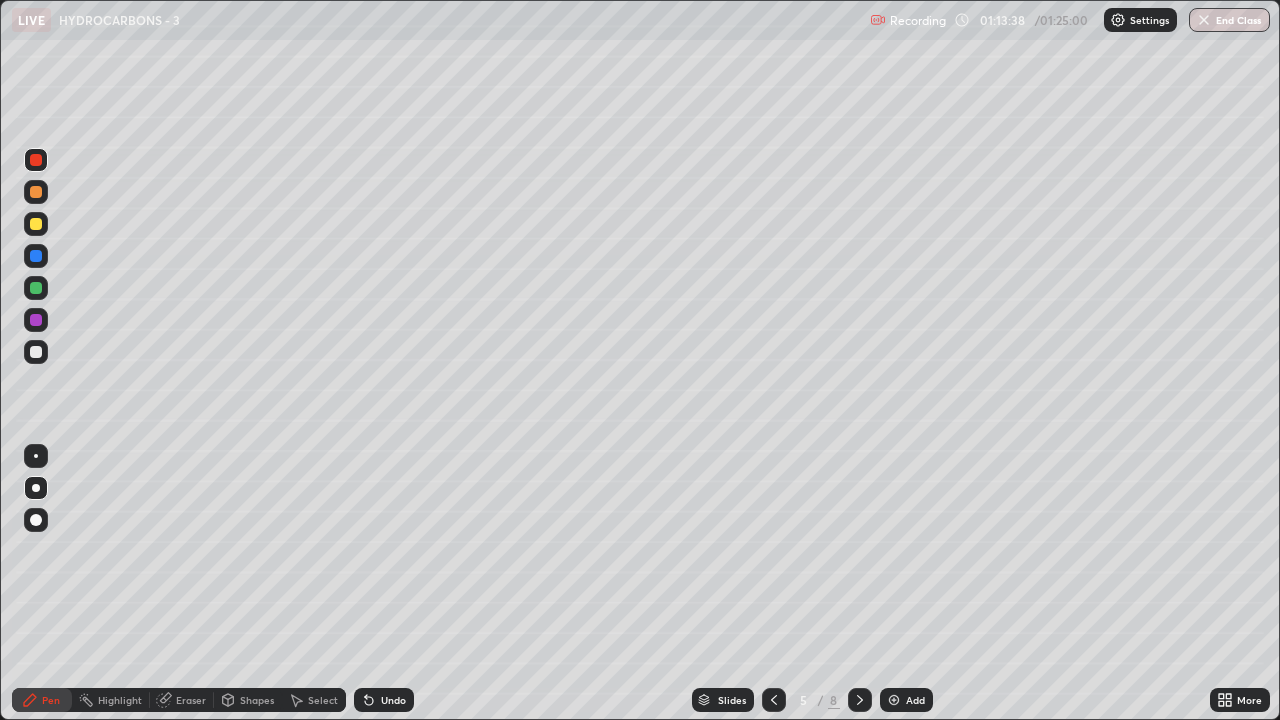 click 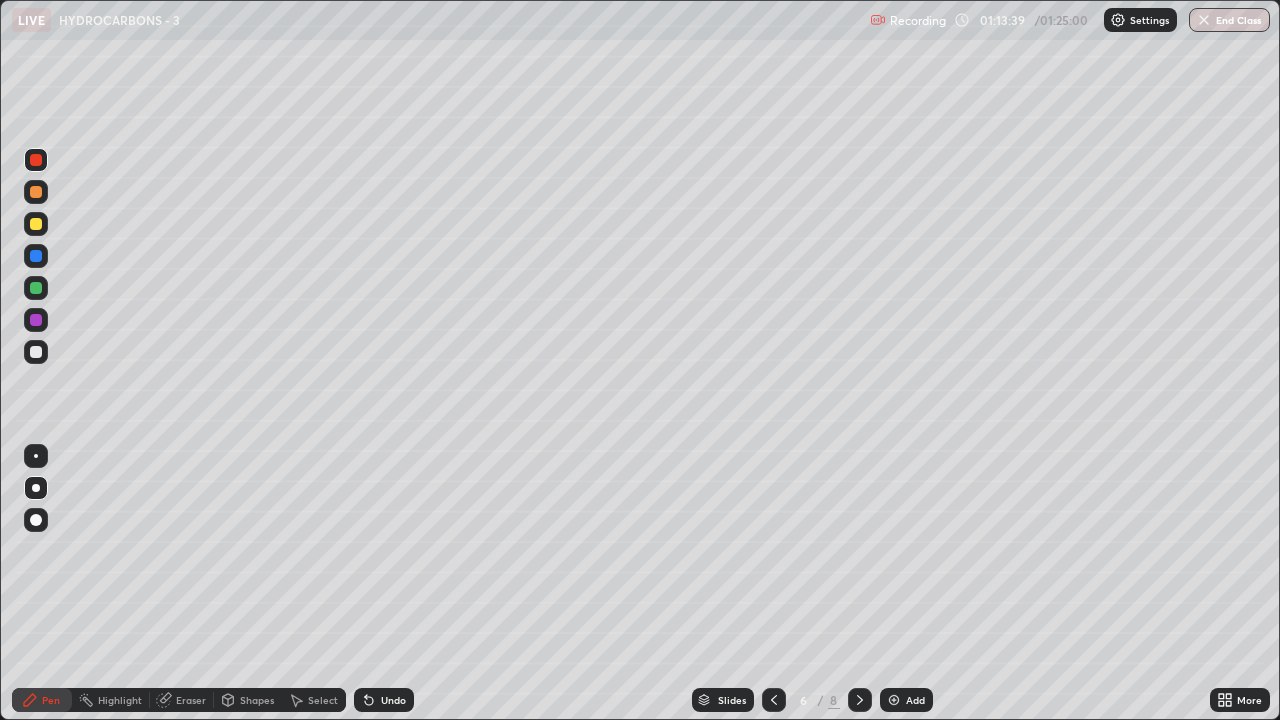 click 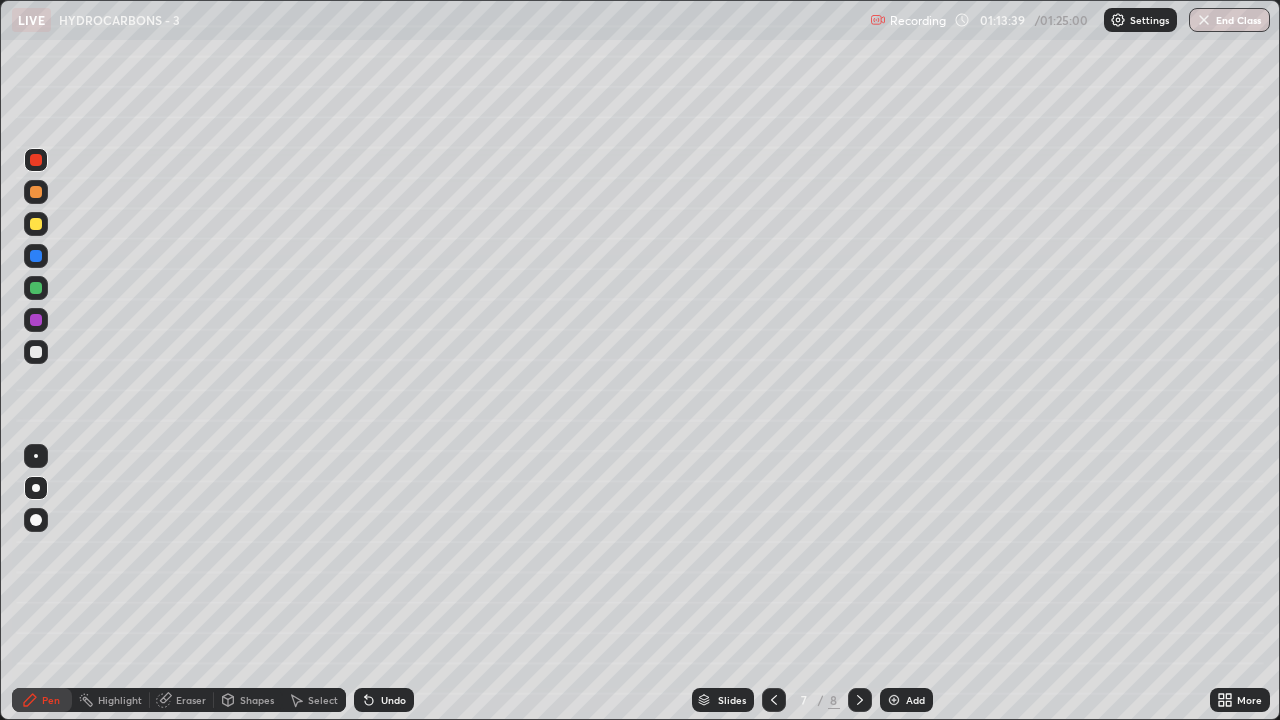 click 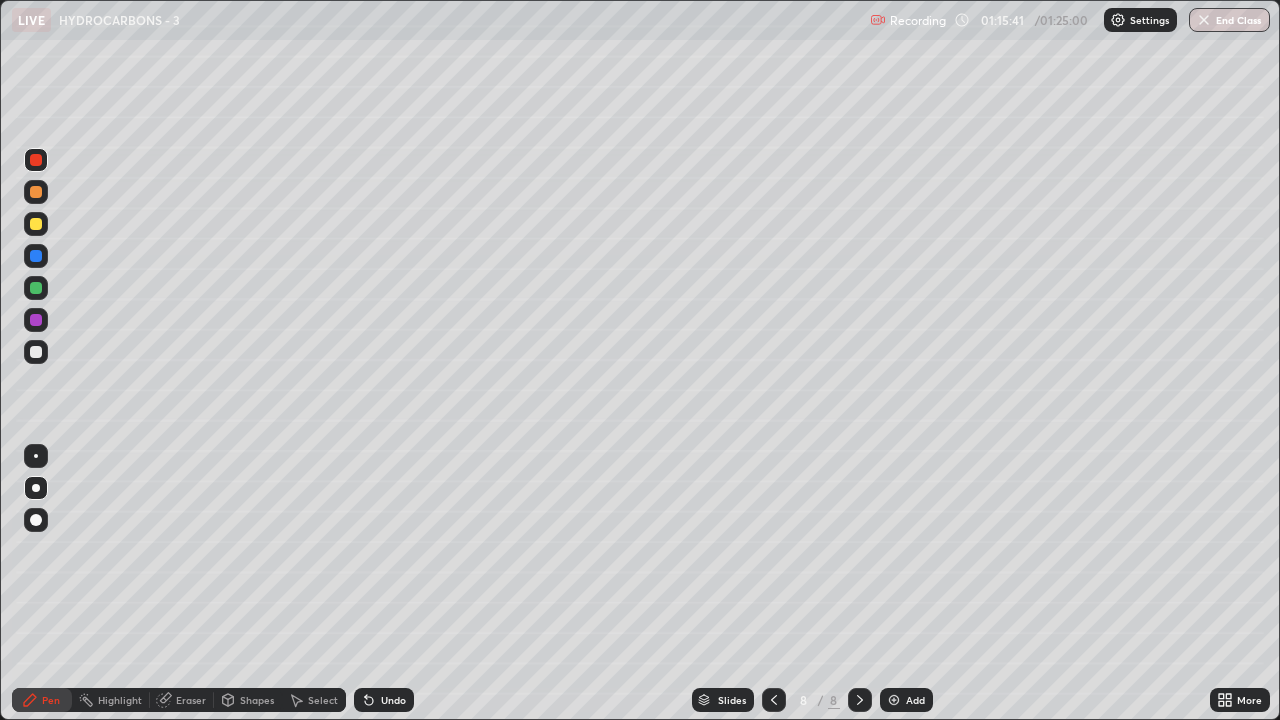 click at bounding box center [36, 224] 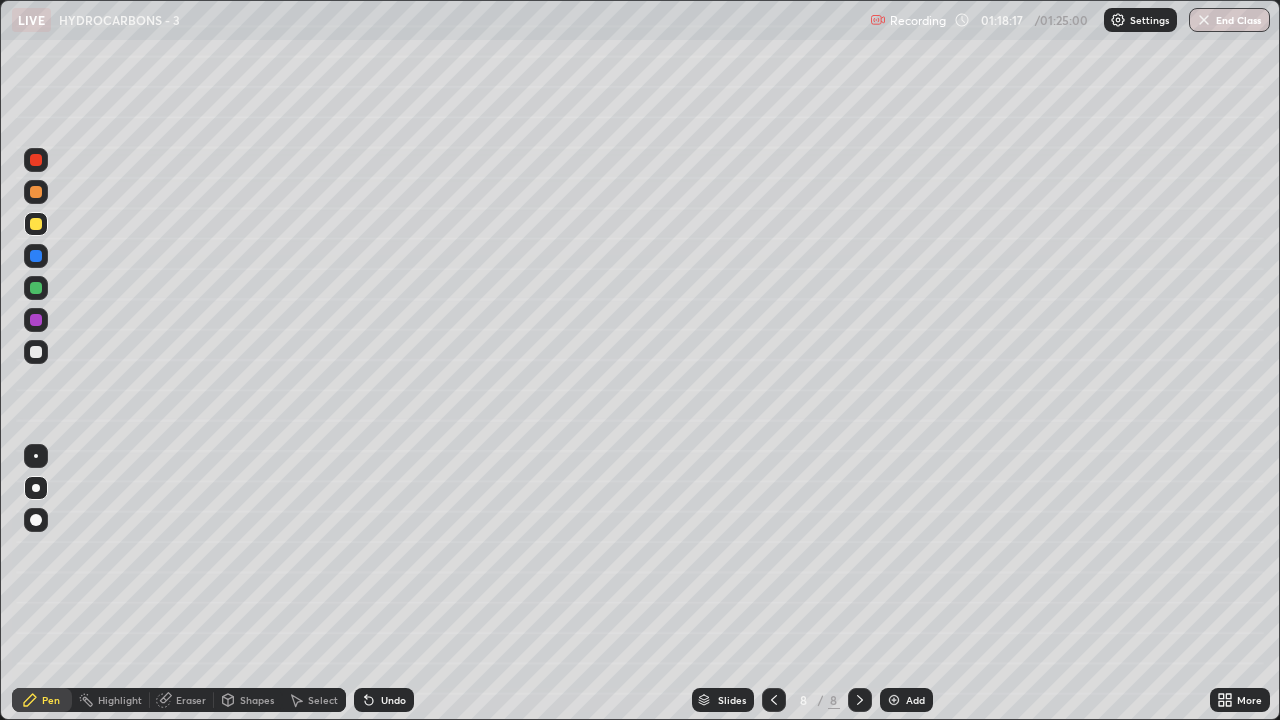 click at bounding box center (894, 700) 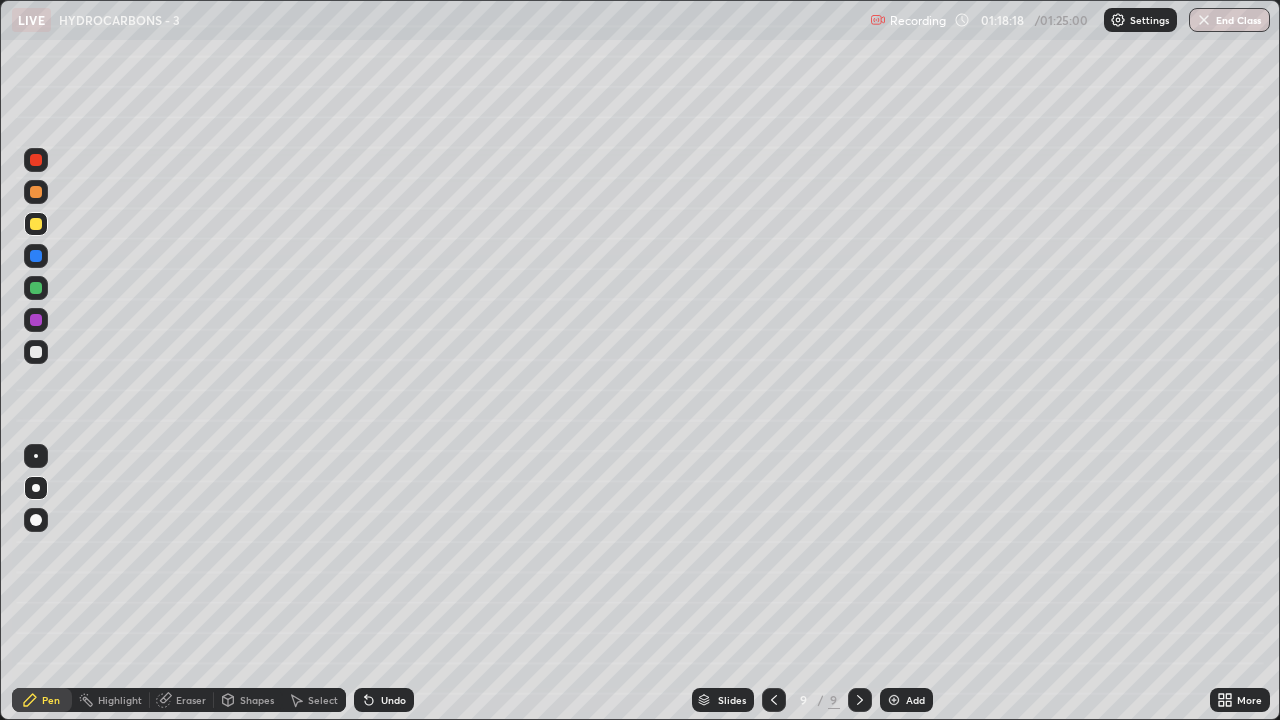 click at bounding box center (36, 352) 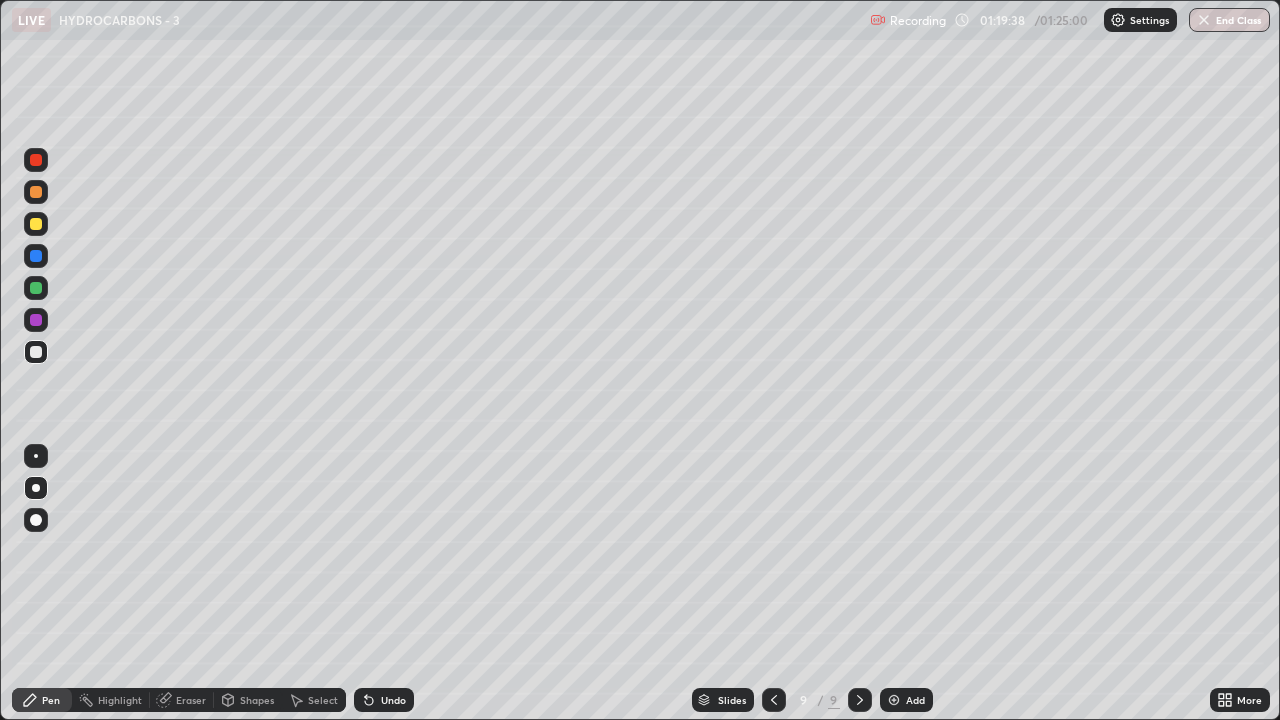 click at bounding box center [36, 224] 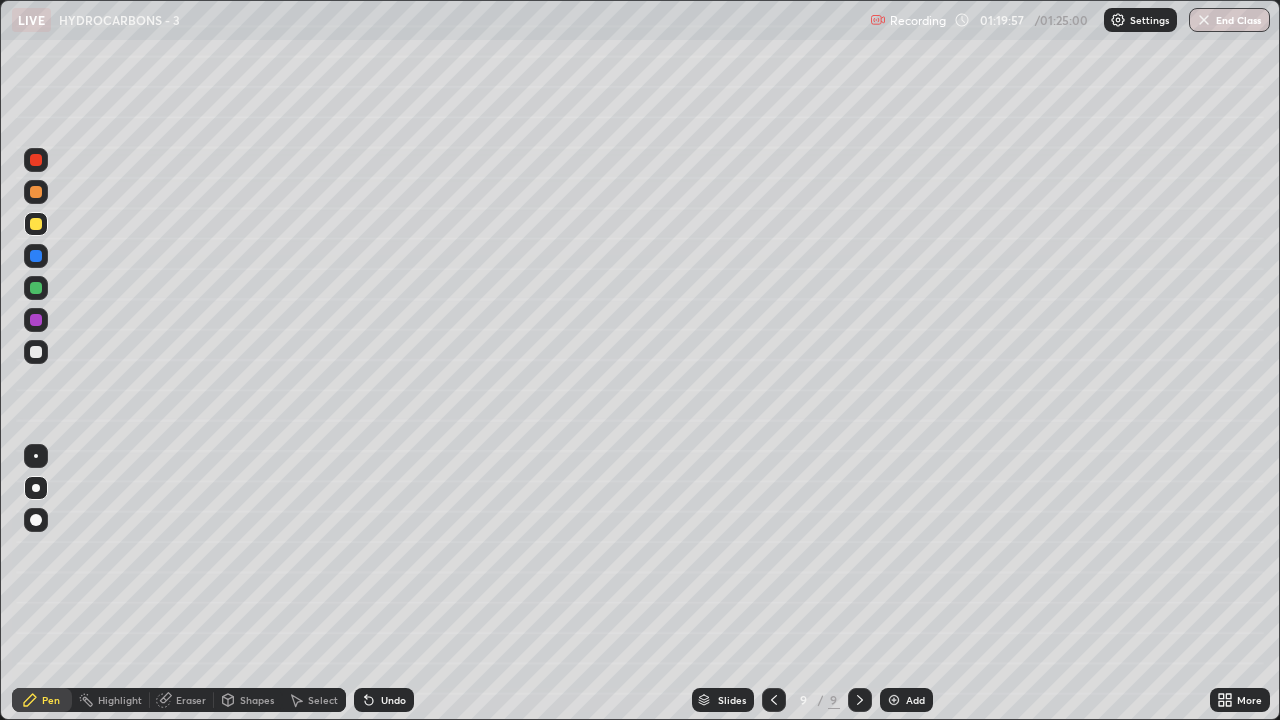 click at bounding box center (36, 352) 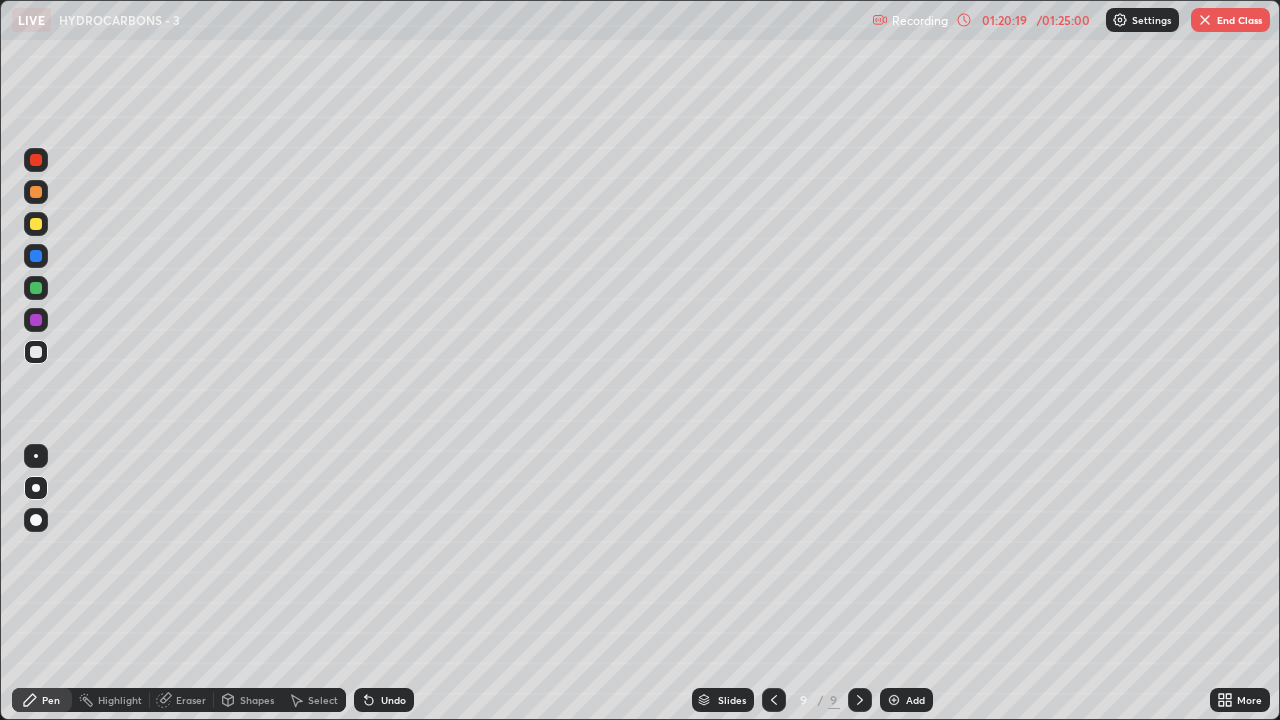 click at bounding box center (36, 224) 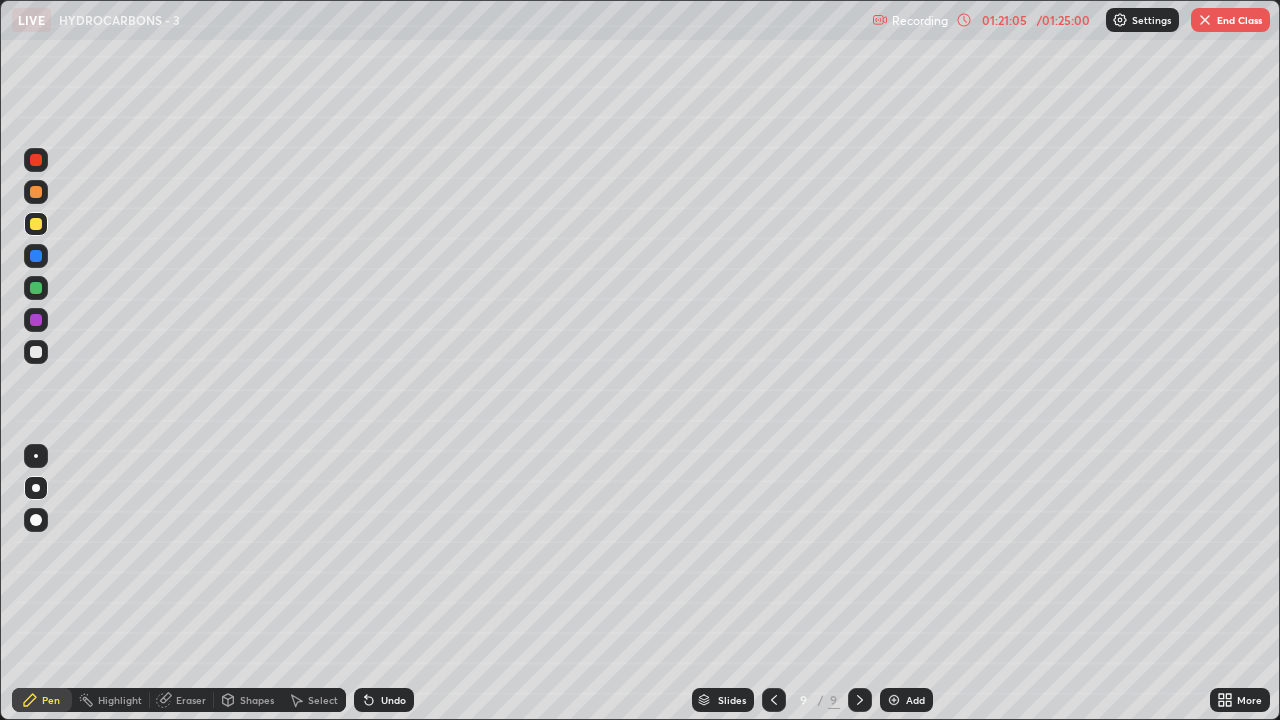 click at bounding box center [36, 160] 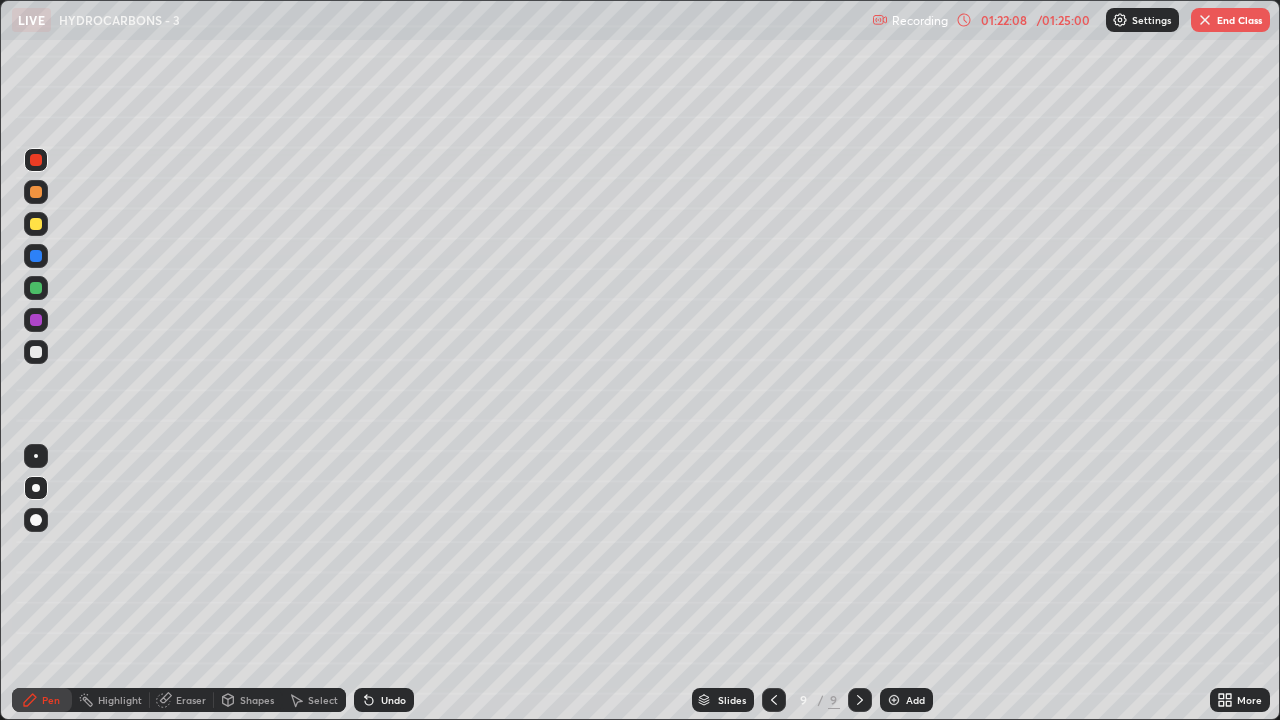 click at bounding box center (36, 288) 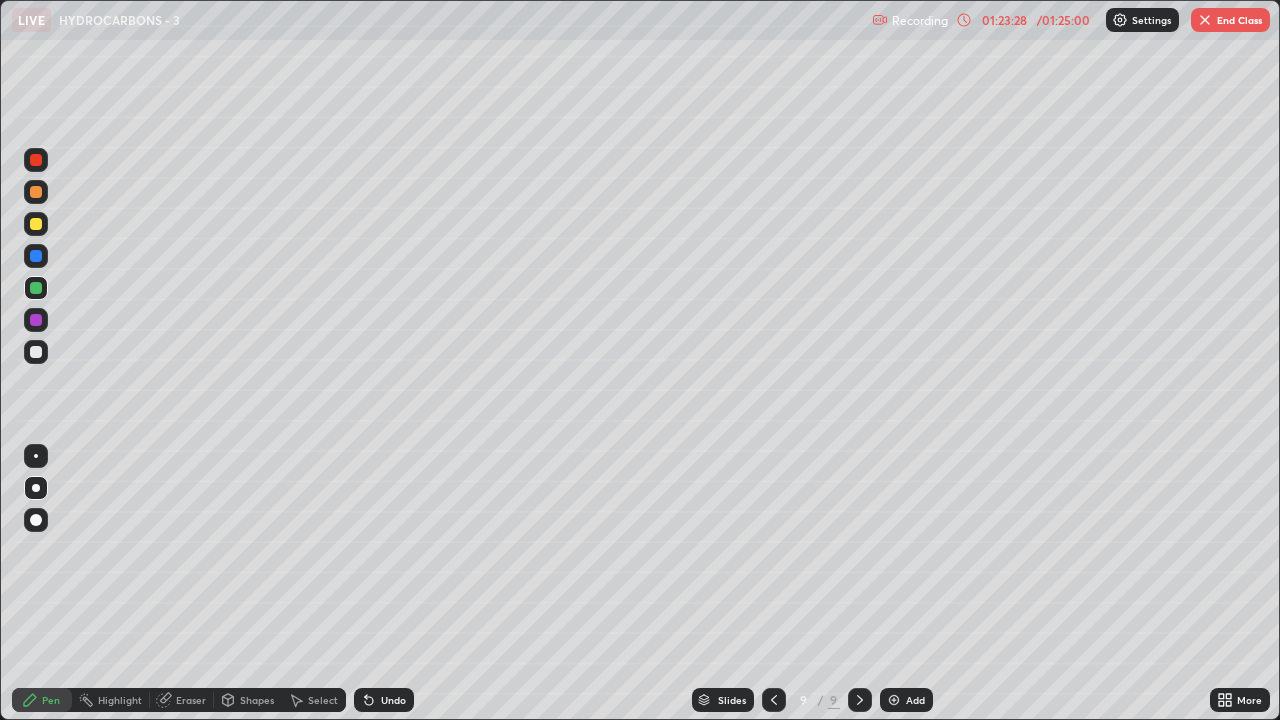 click on "Eraser" at bounding box center [191, 700] 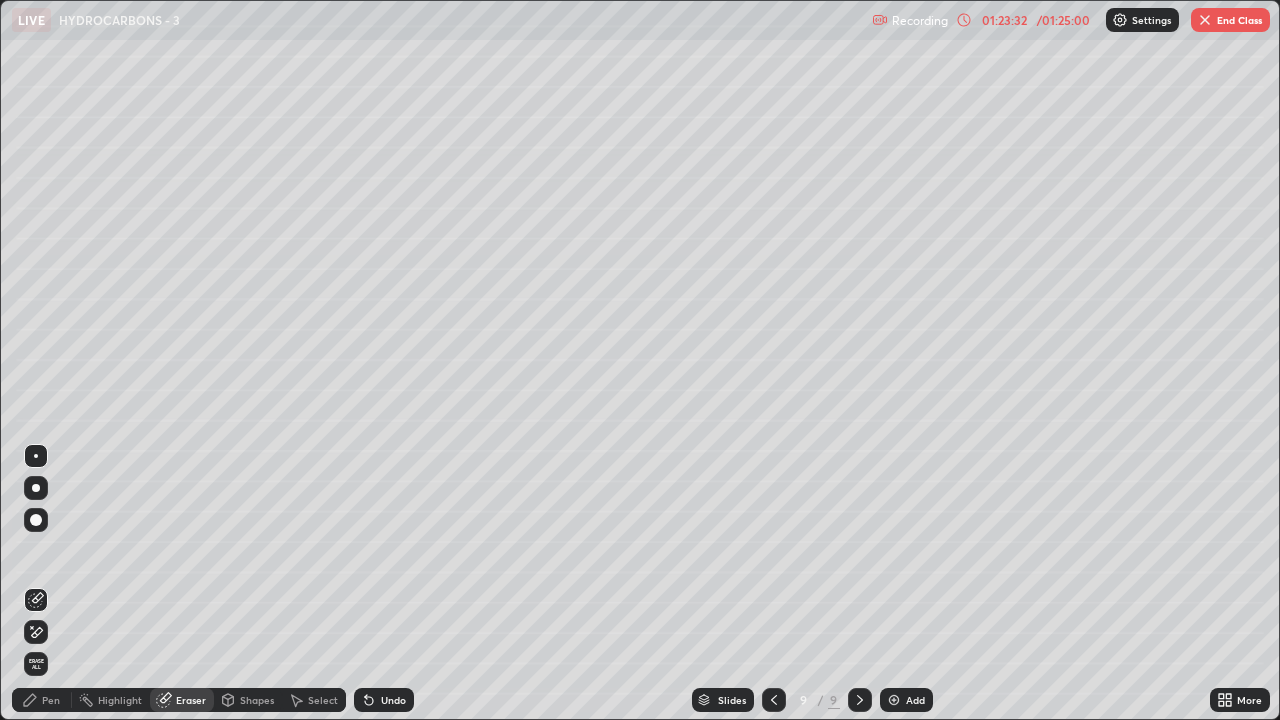 click on "Pen" at bounding box center (42, 700) 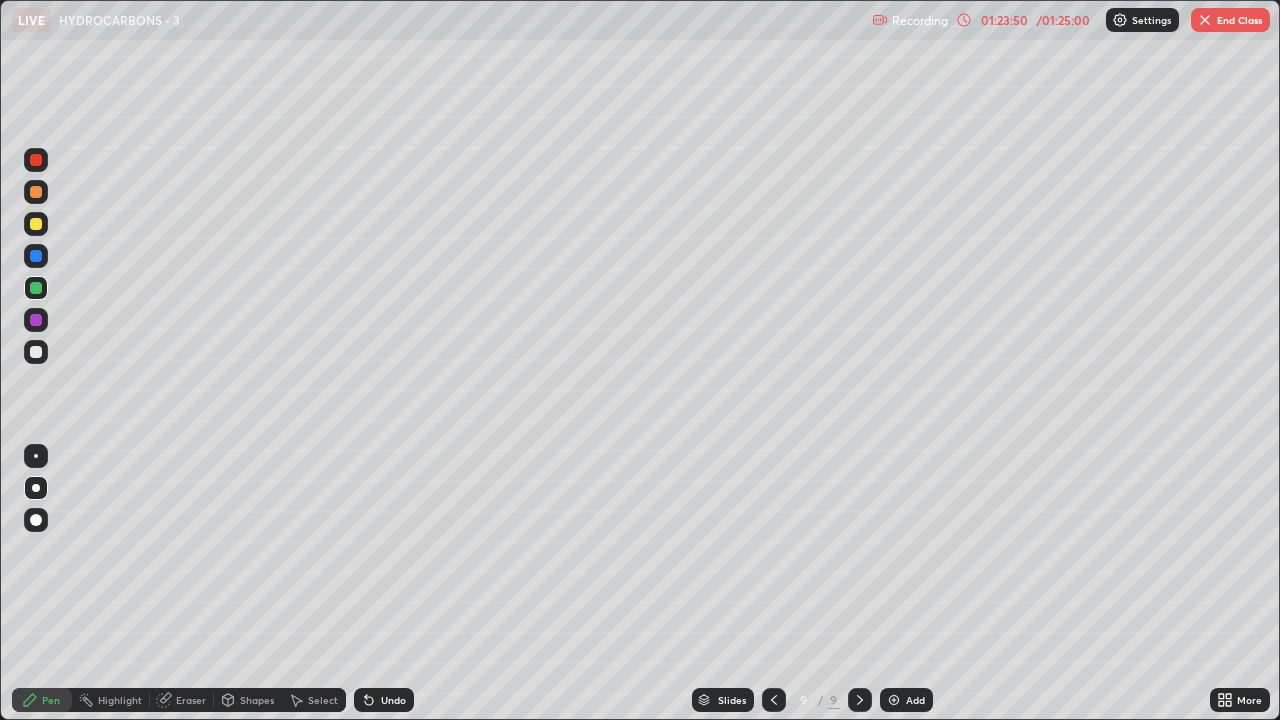 click at bounding box center [36, 352] 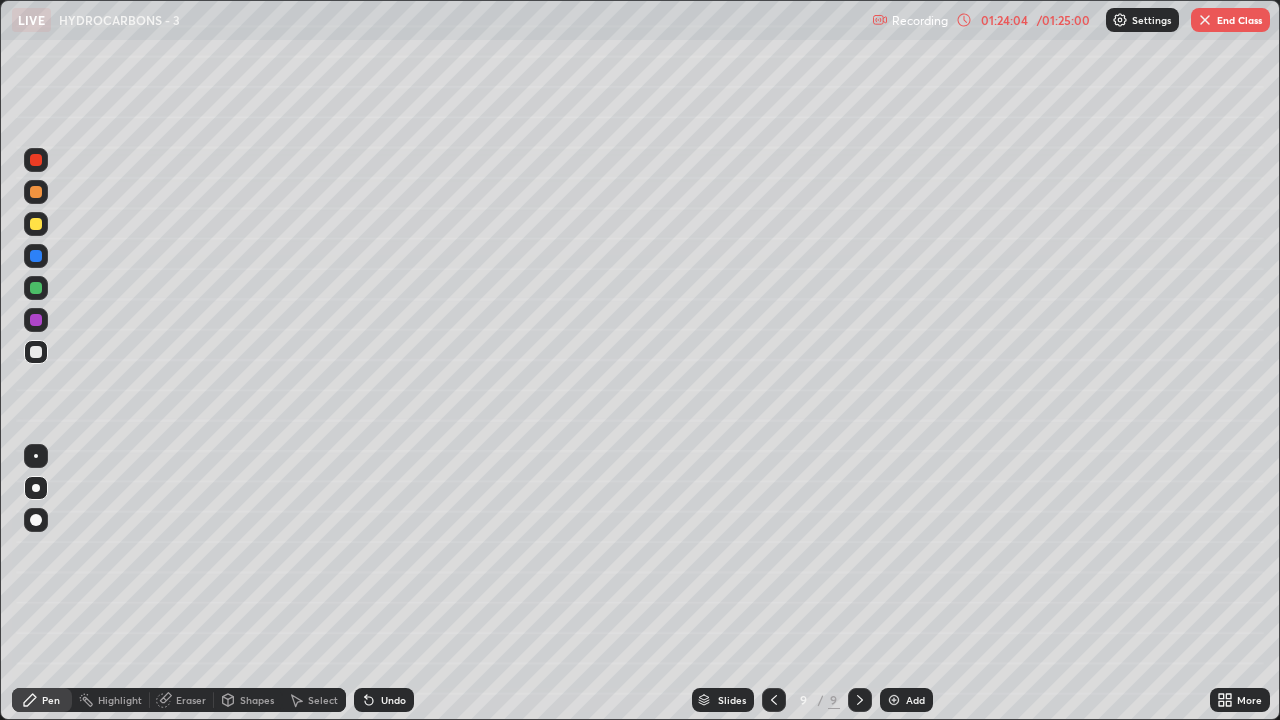 click on "Select" at bounding box center [314, 700] 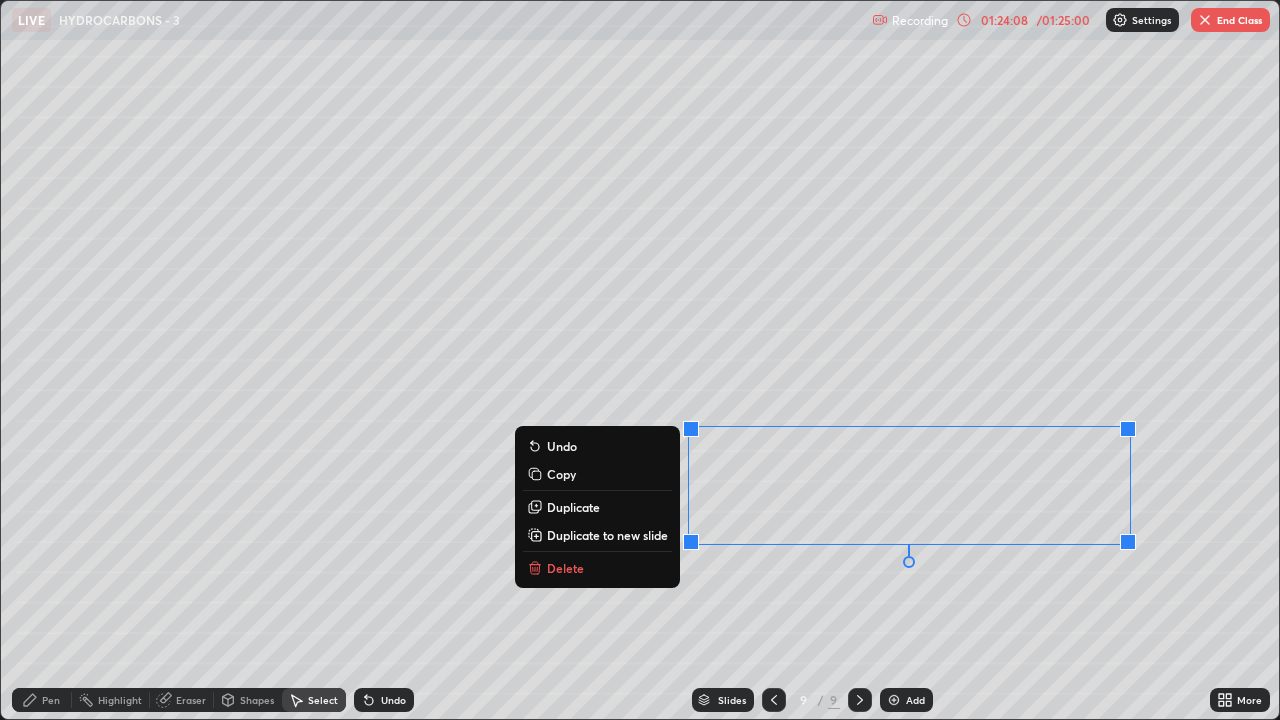 click on "Delete" at bounding box center (565, 568) 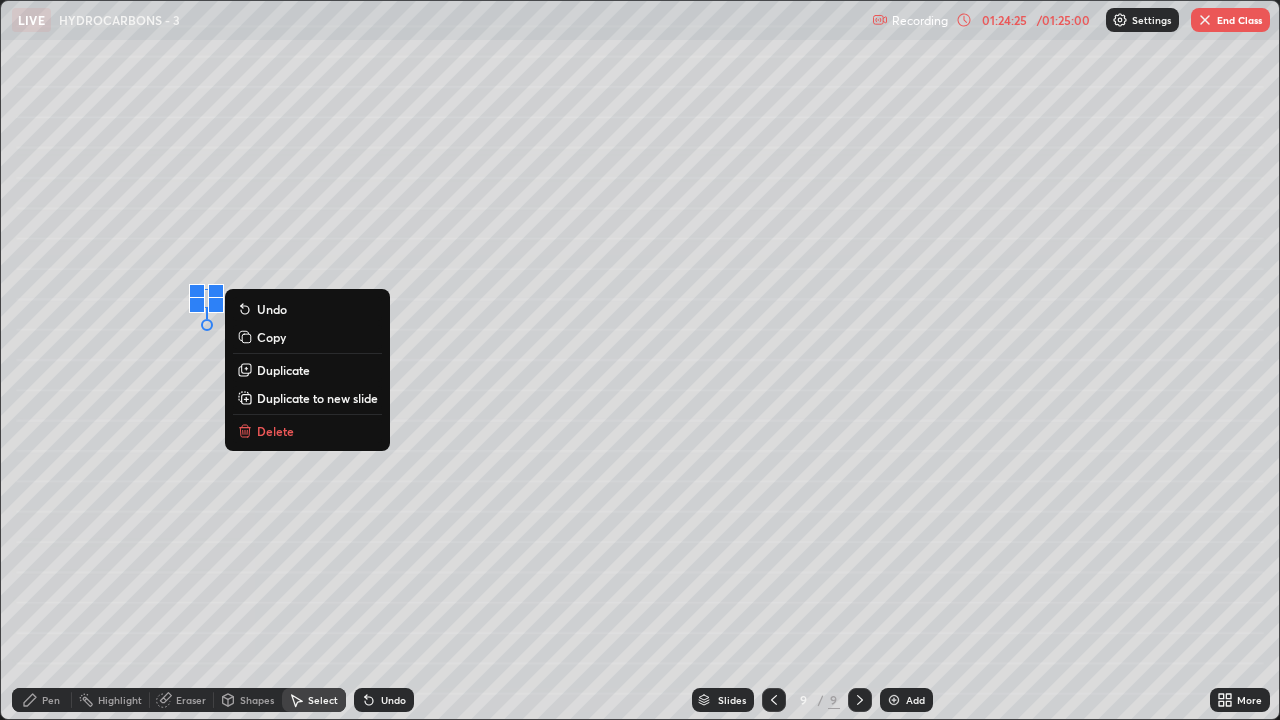 click on "Pen" at bounding box center (42, 700) 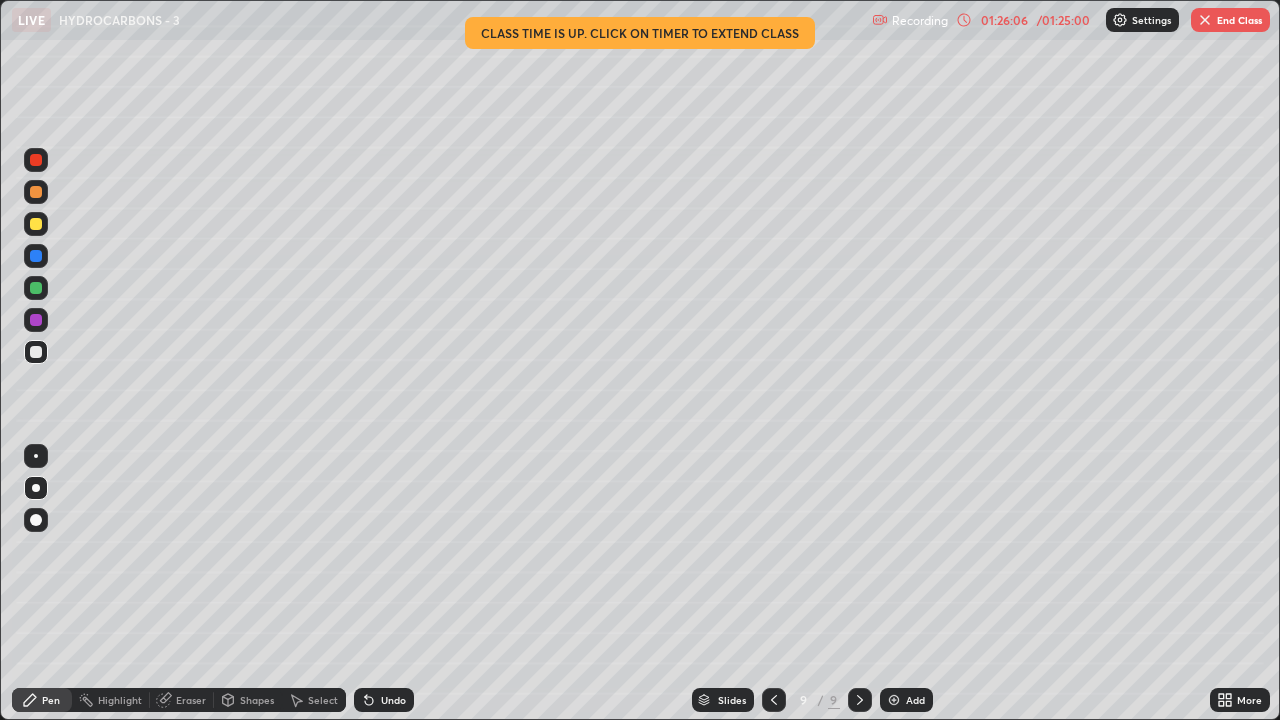 click at bounding box center [894, 700] 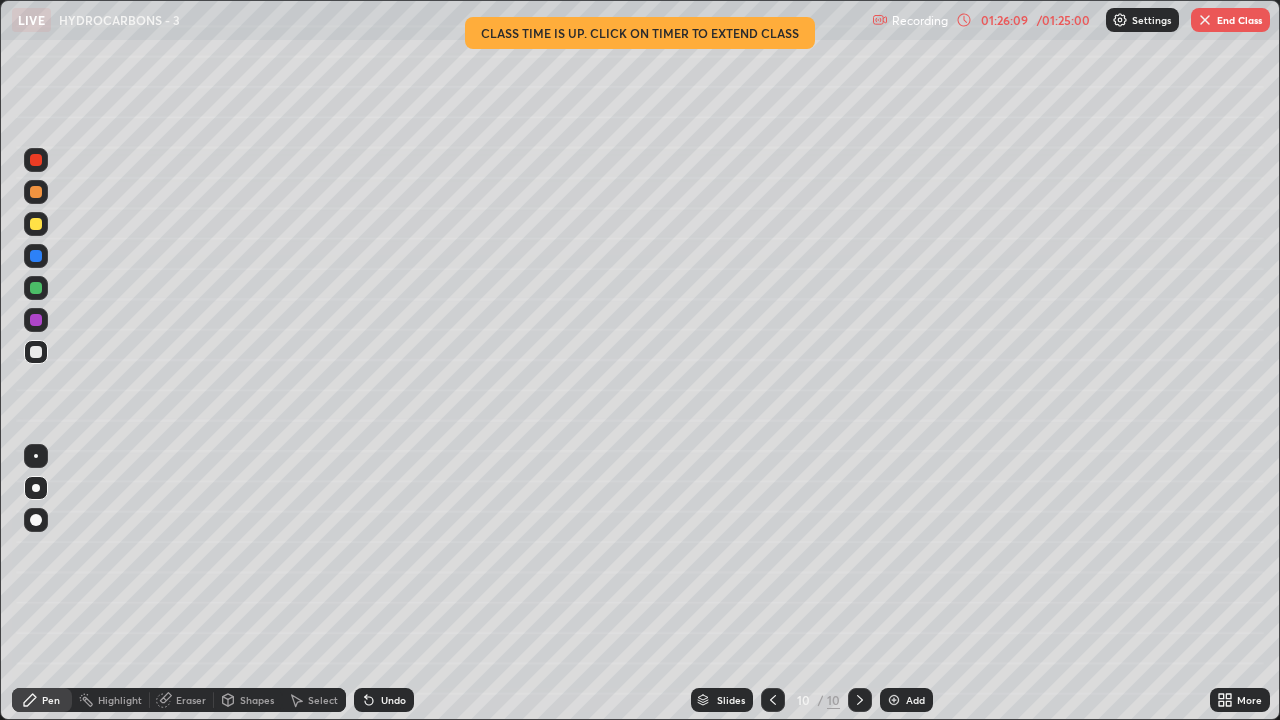 click at bounding box center (36, 352) 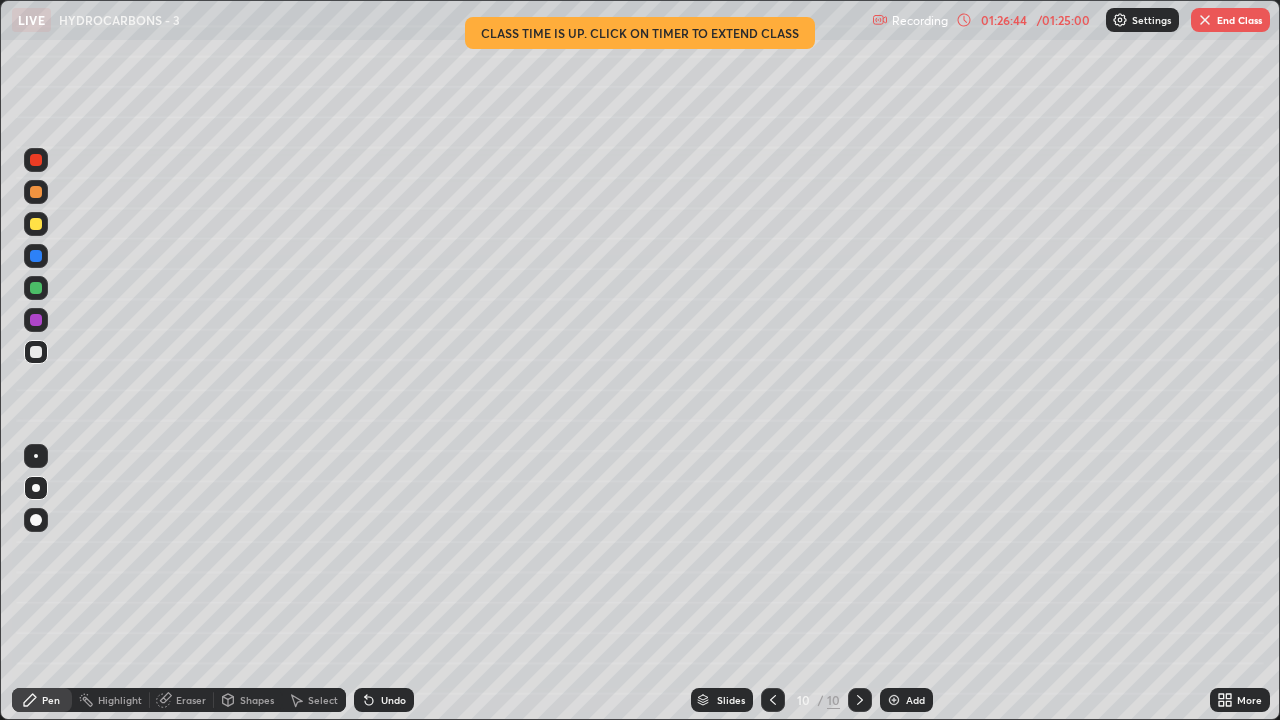 click at bounding box center [36, 224] 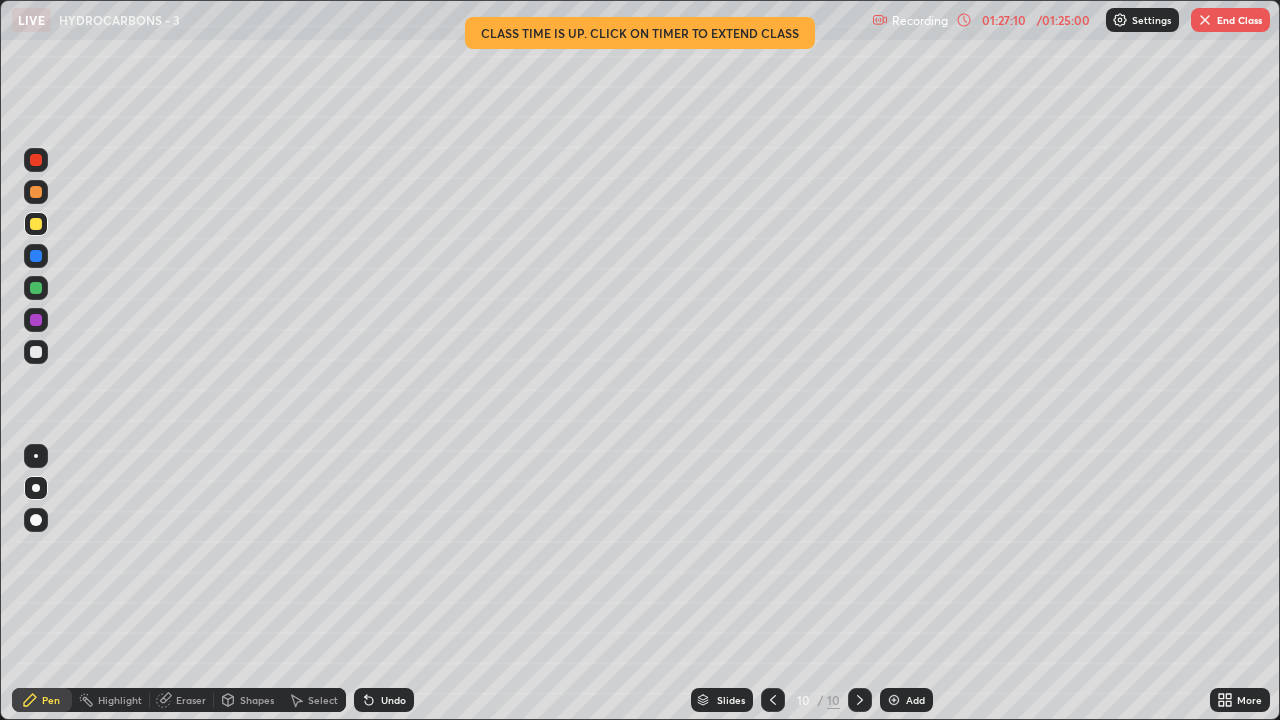 click at bounding box center (36, 352) 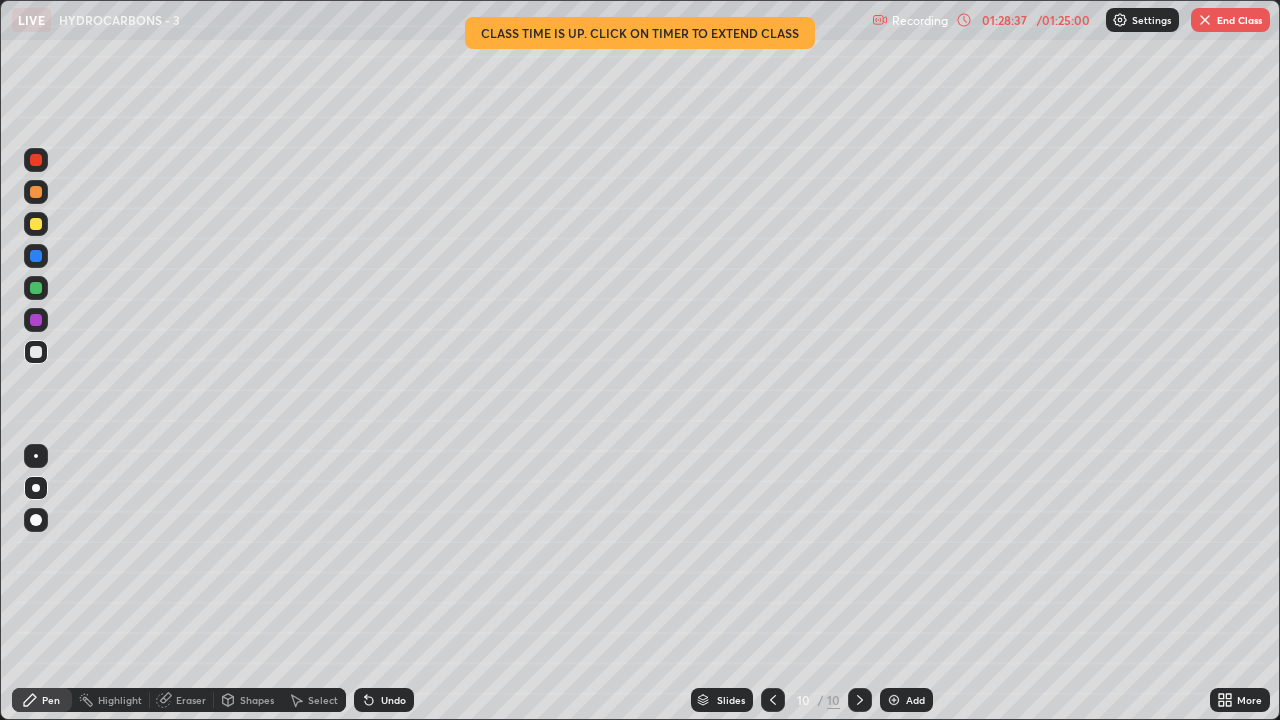 click at bounding box center [36, 288] 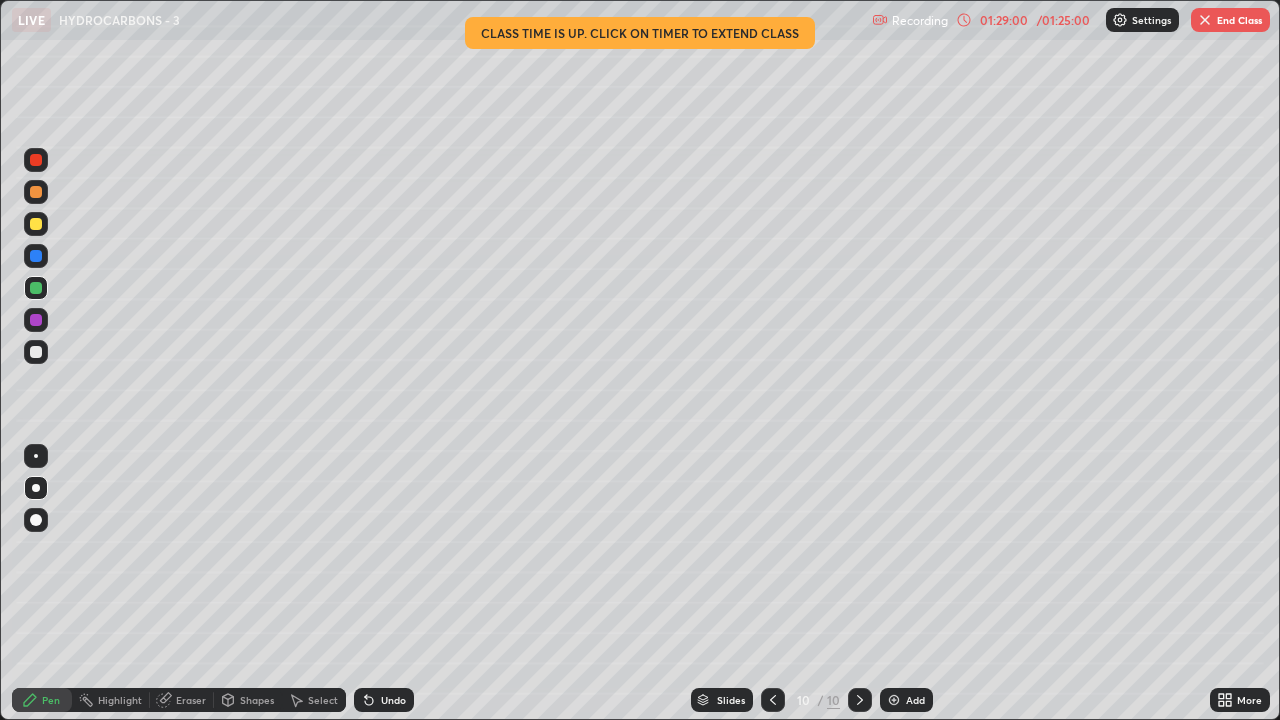 click at bounding box center [36, 352] 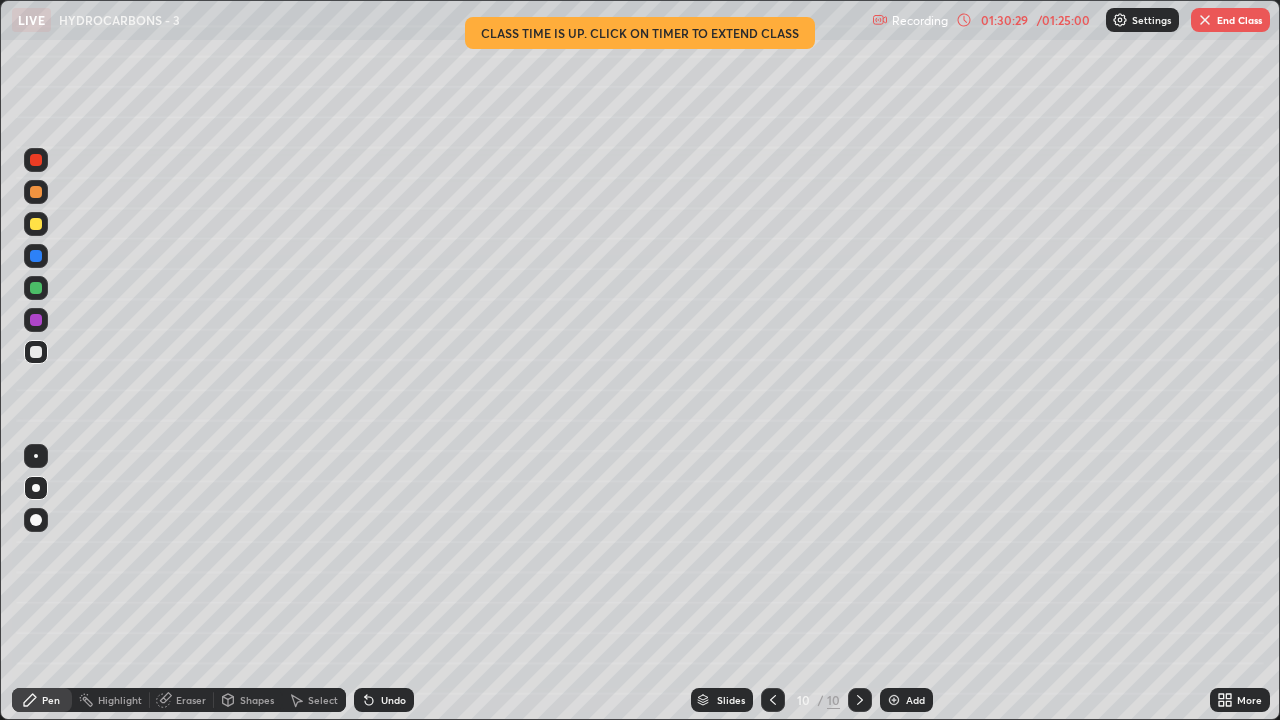 click at bounding box center [36, 192] 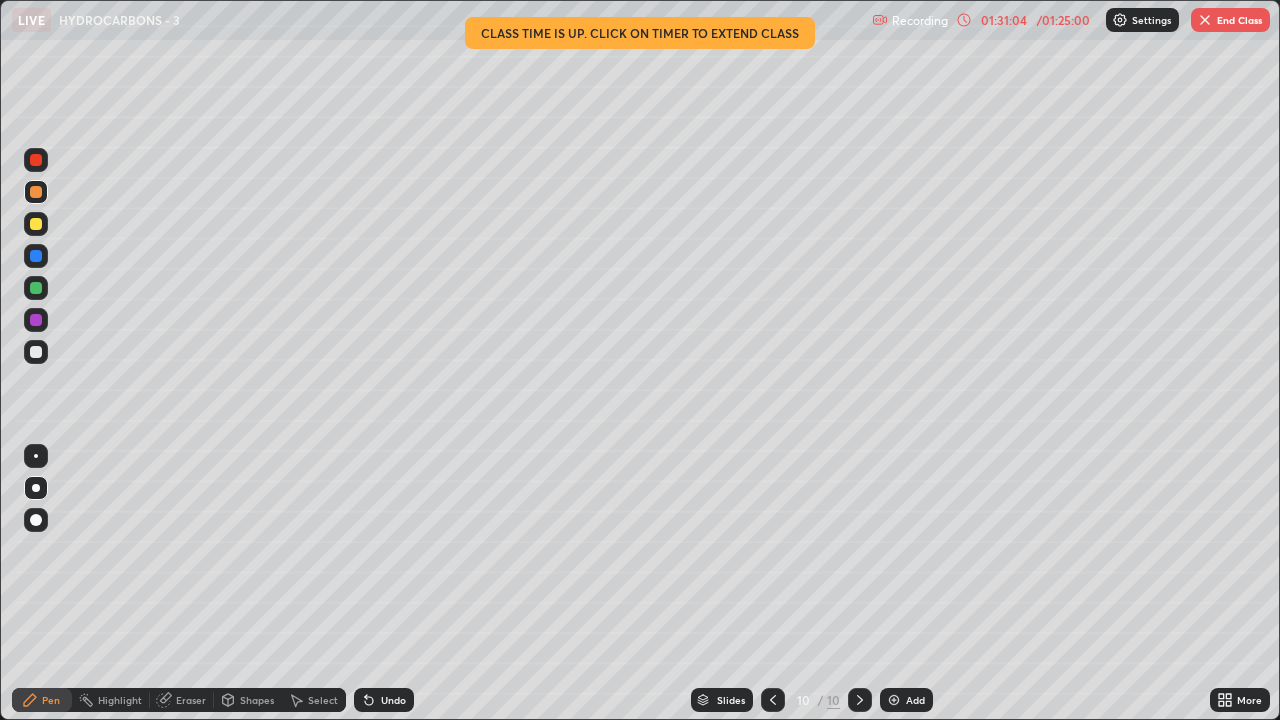 click at bounding box center [36, 160] 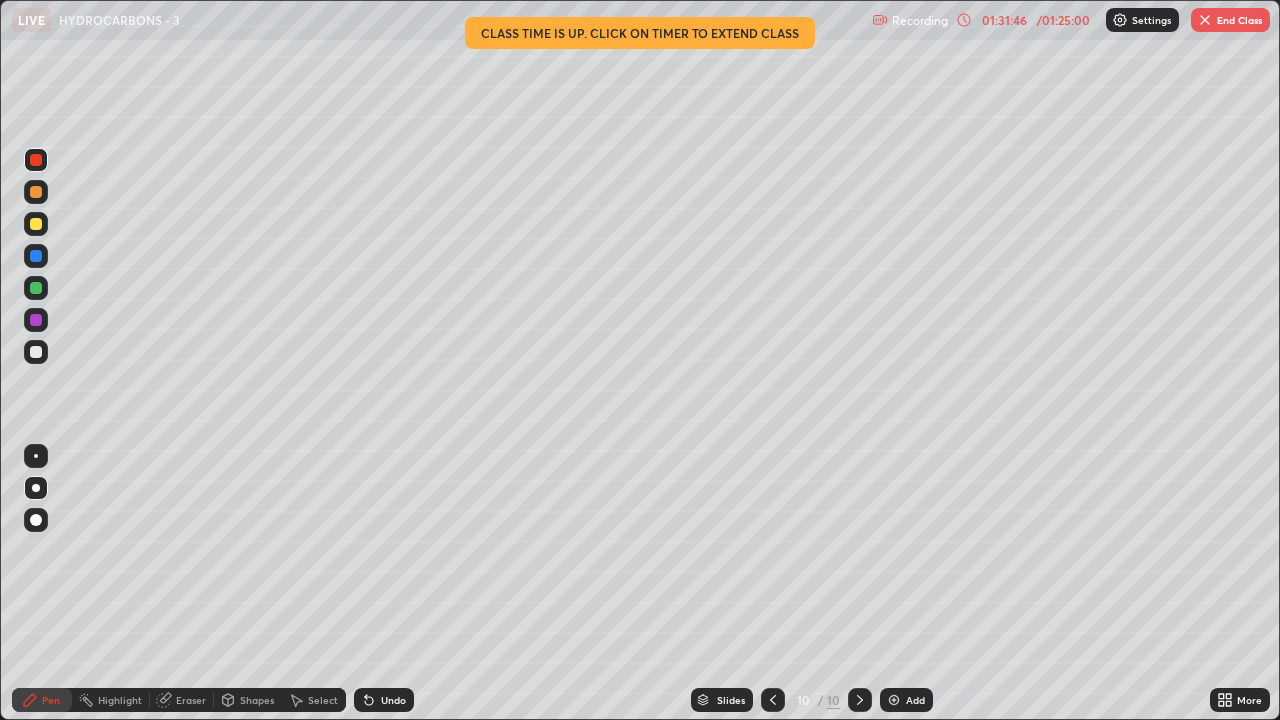click at bounding box center (36, 224) 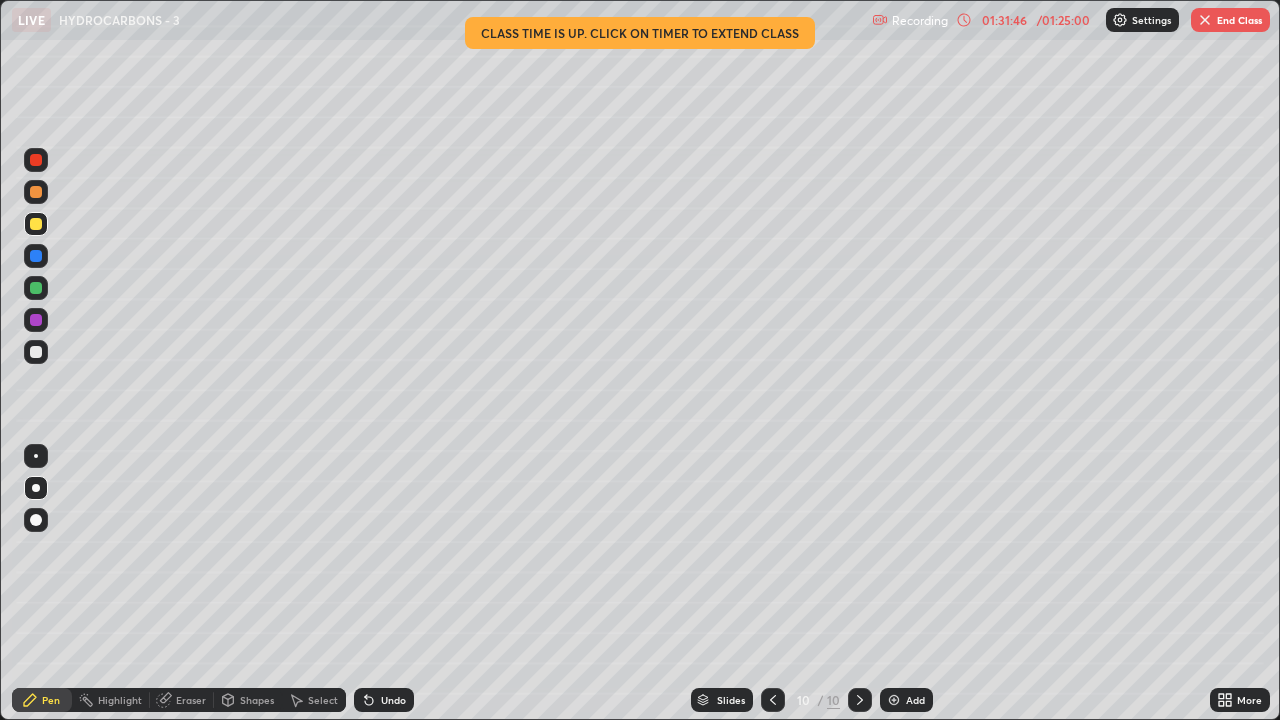 click at bounding box center (36, 192) 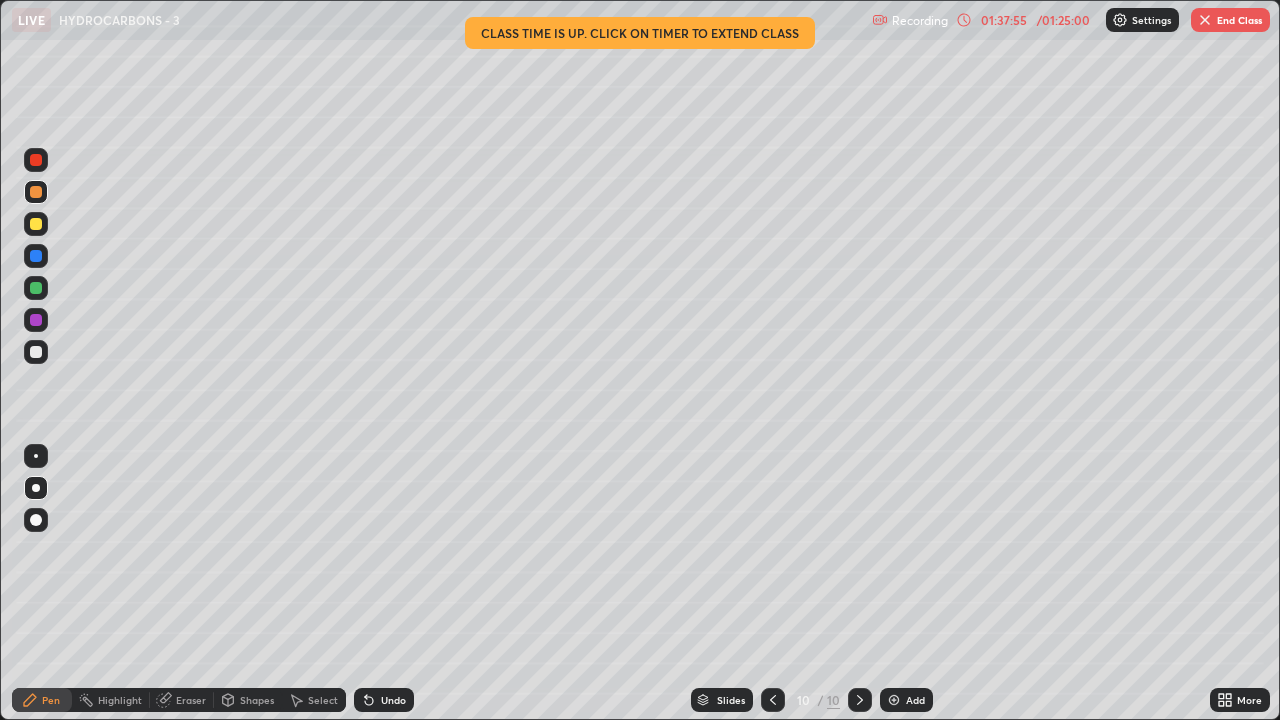 click at bounding box center (1205, 20) 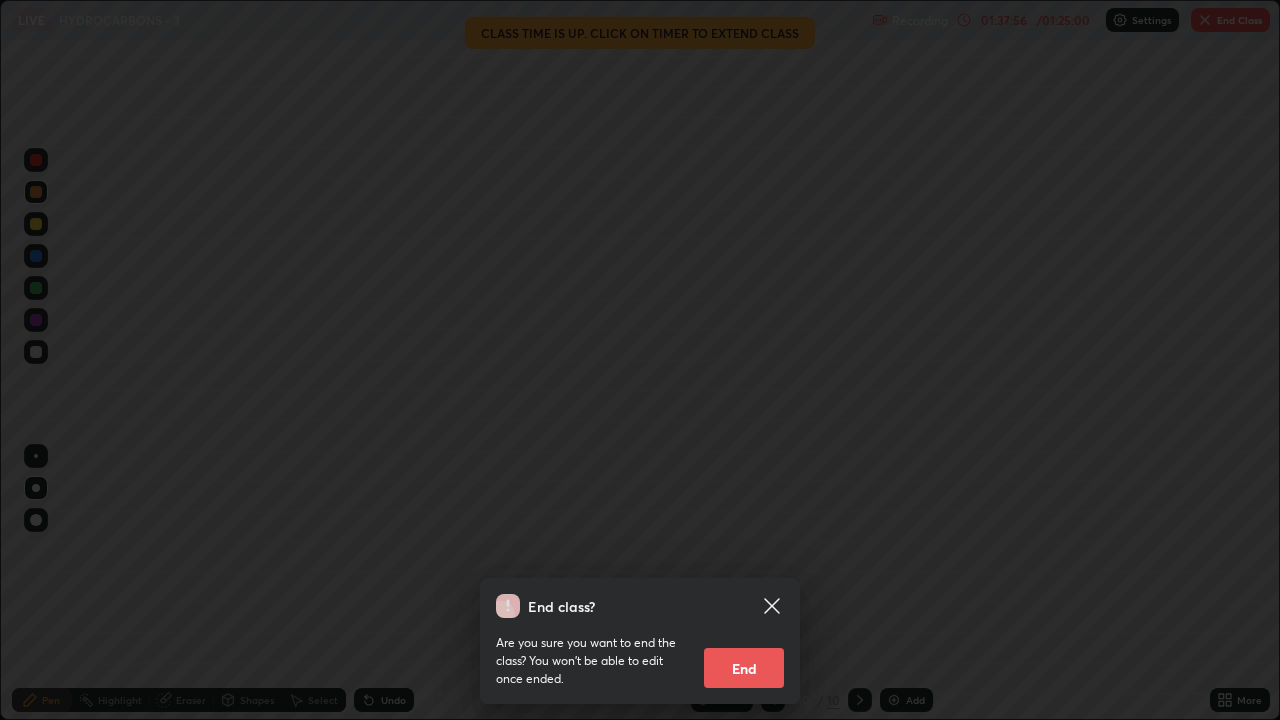 click on "End" at bounding box center (744, 668) 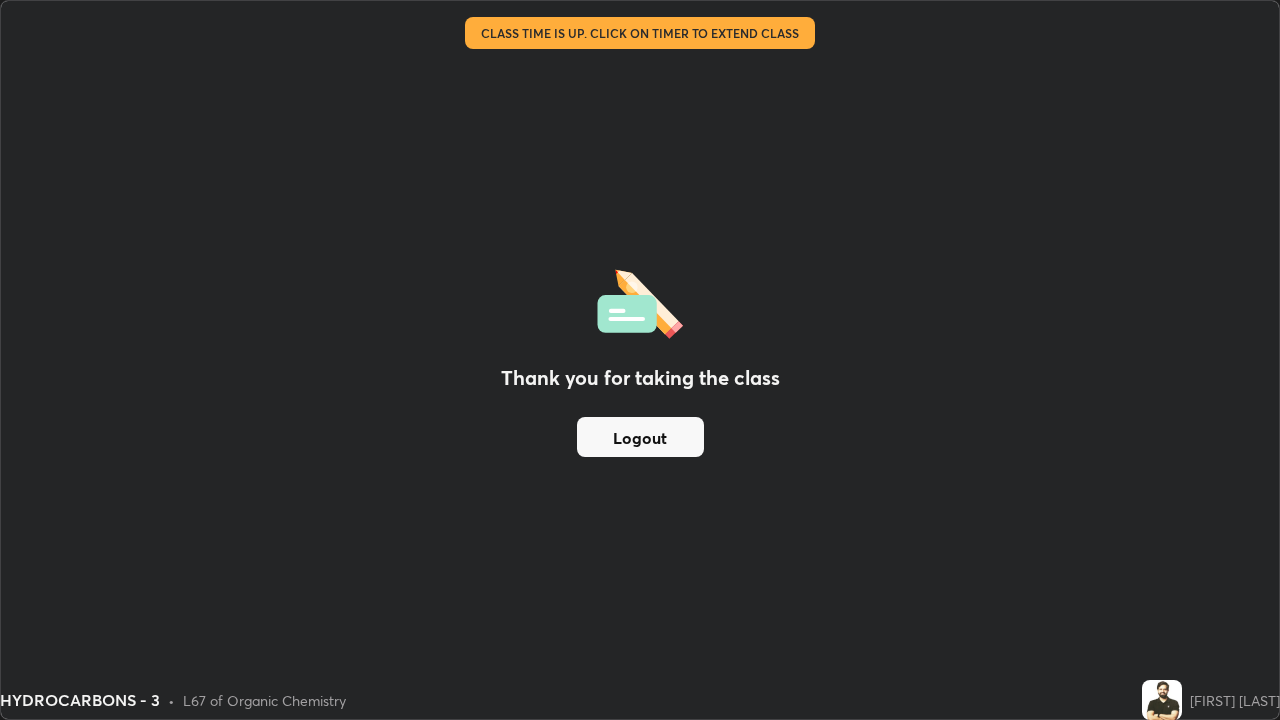 click on "Logout" at bounding box center (640, 437) 